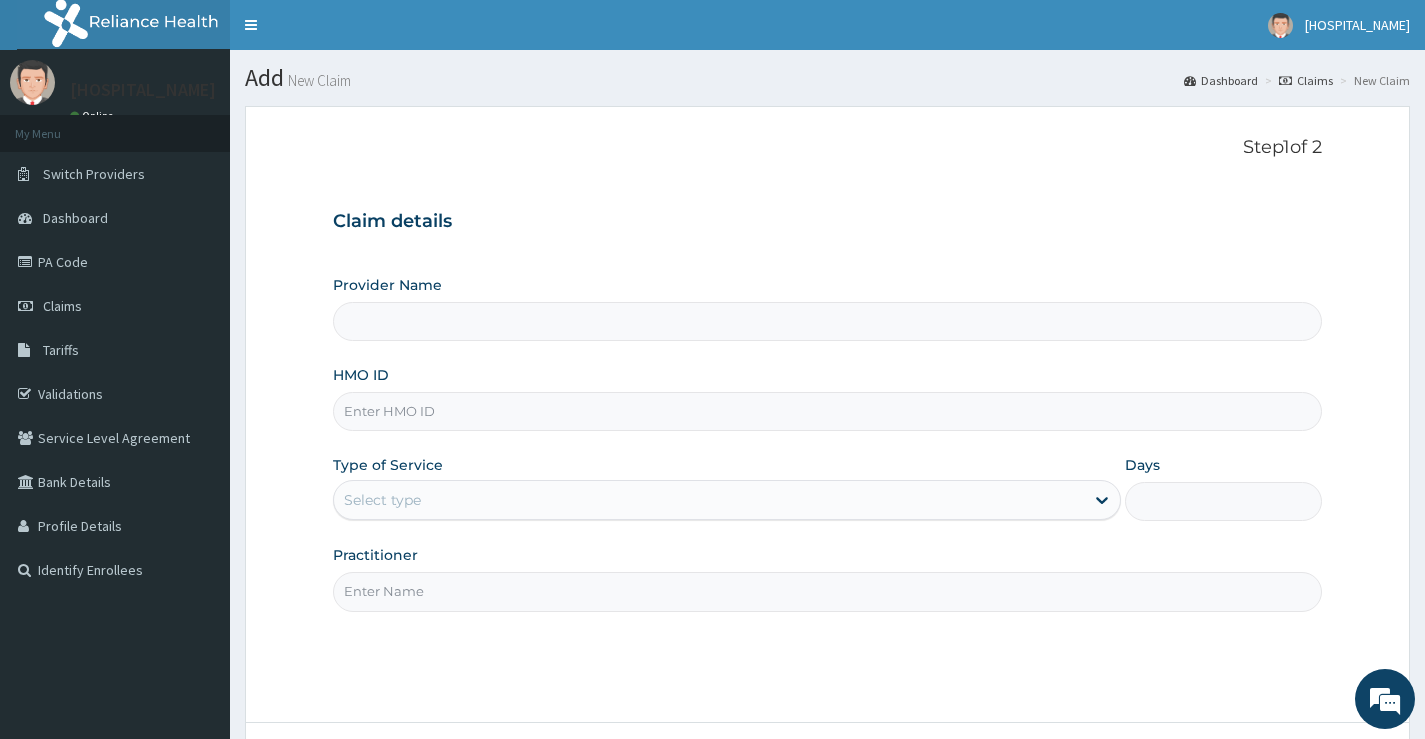 scroll, scrollTop: 0, scrollLeft: 0, axis: both 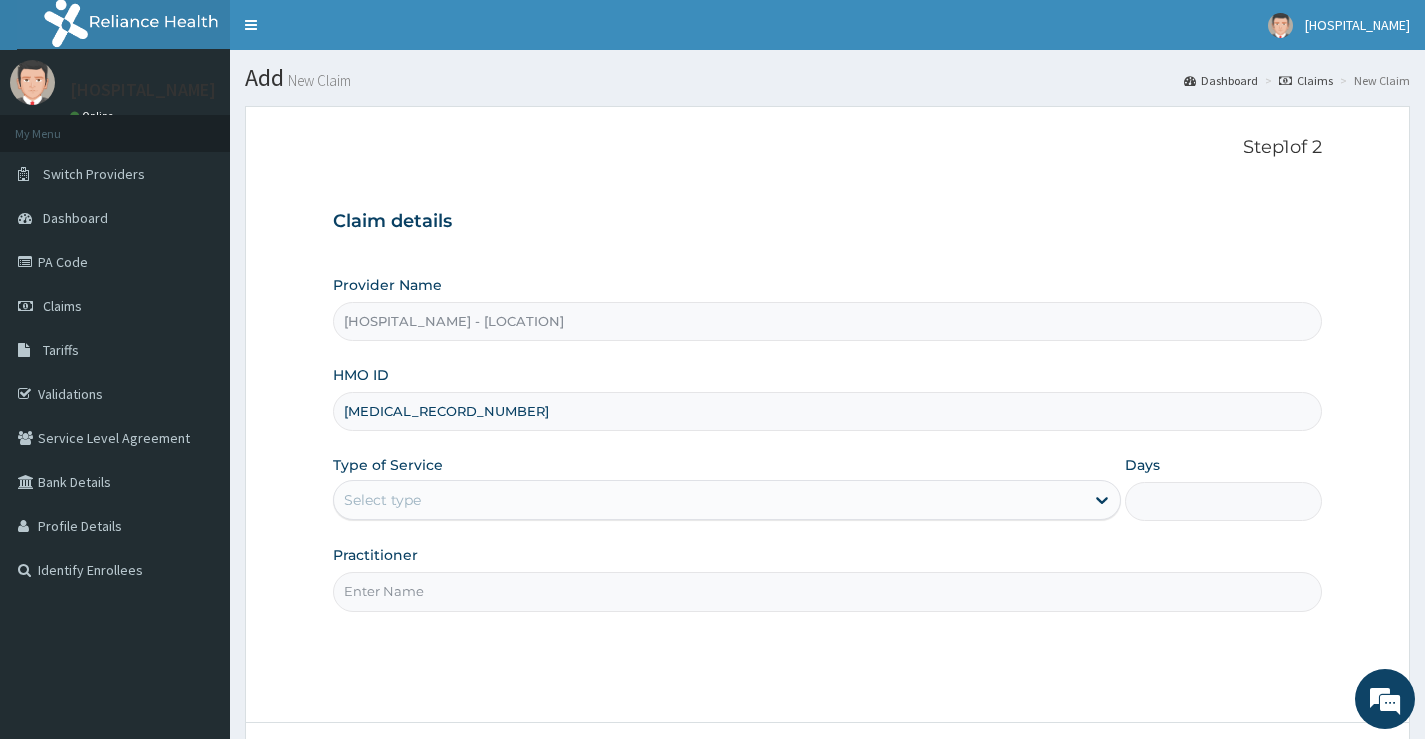 type on "MGG/10012/A" 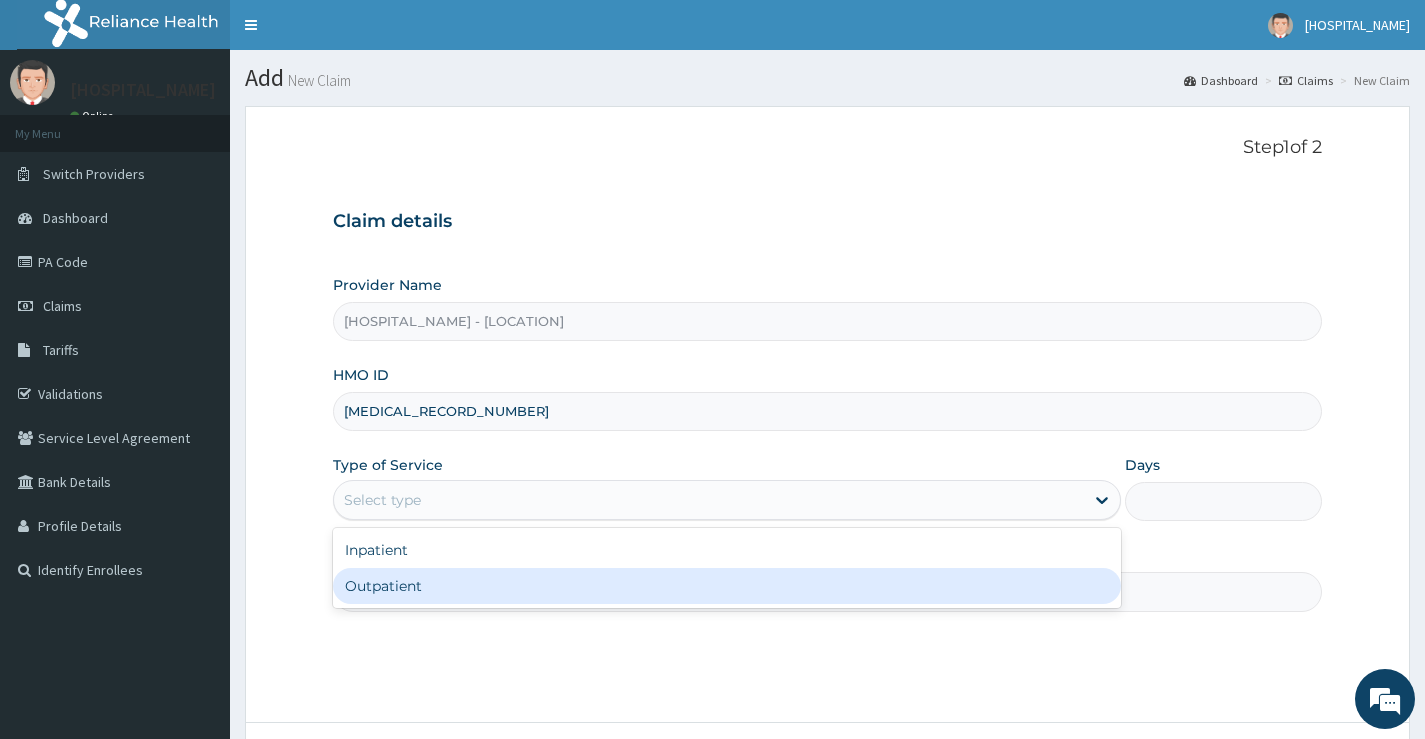 click on "Outpatient" at bounding box center [727, 586] 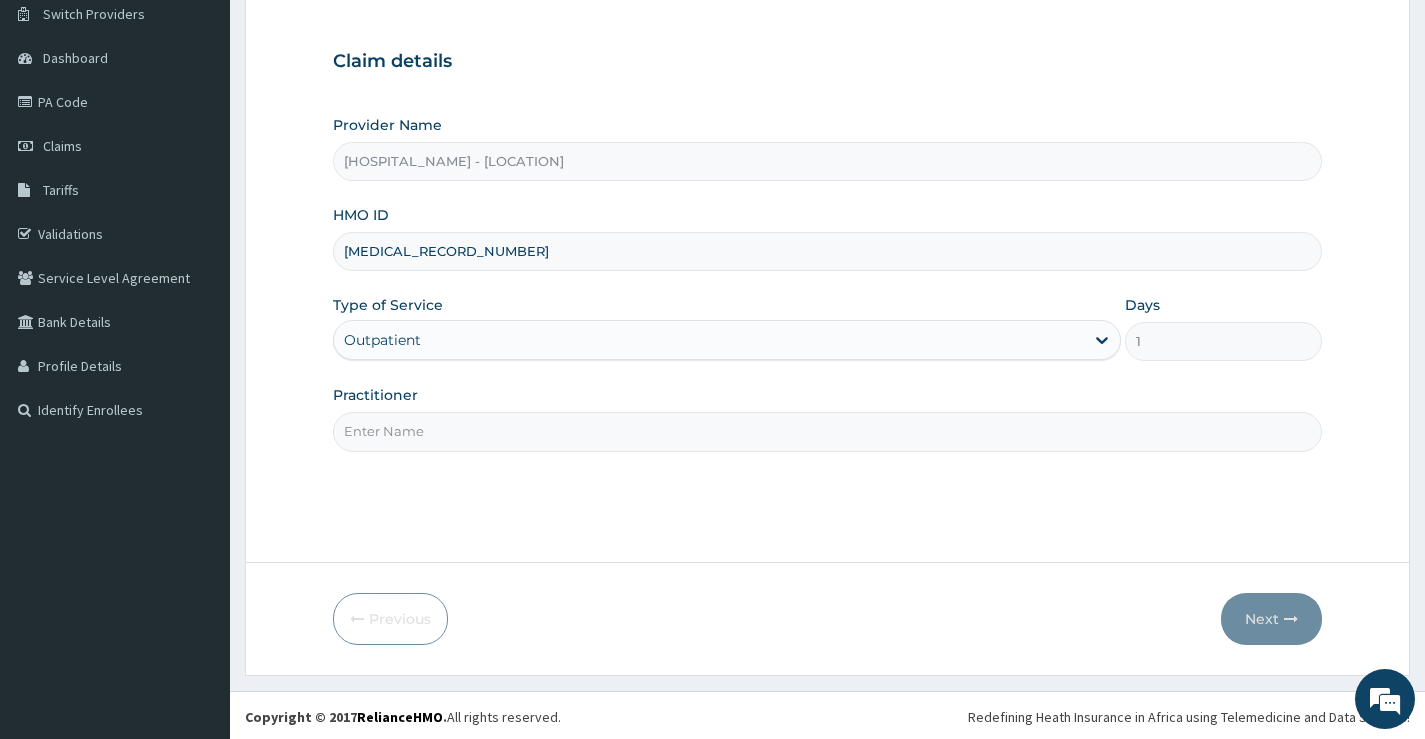 scroll, scrollTop: 163, scrollLeft: 0, axis: vertical 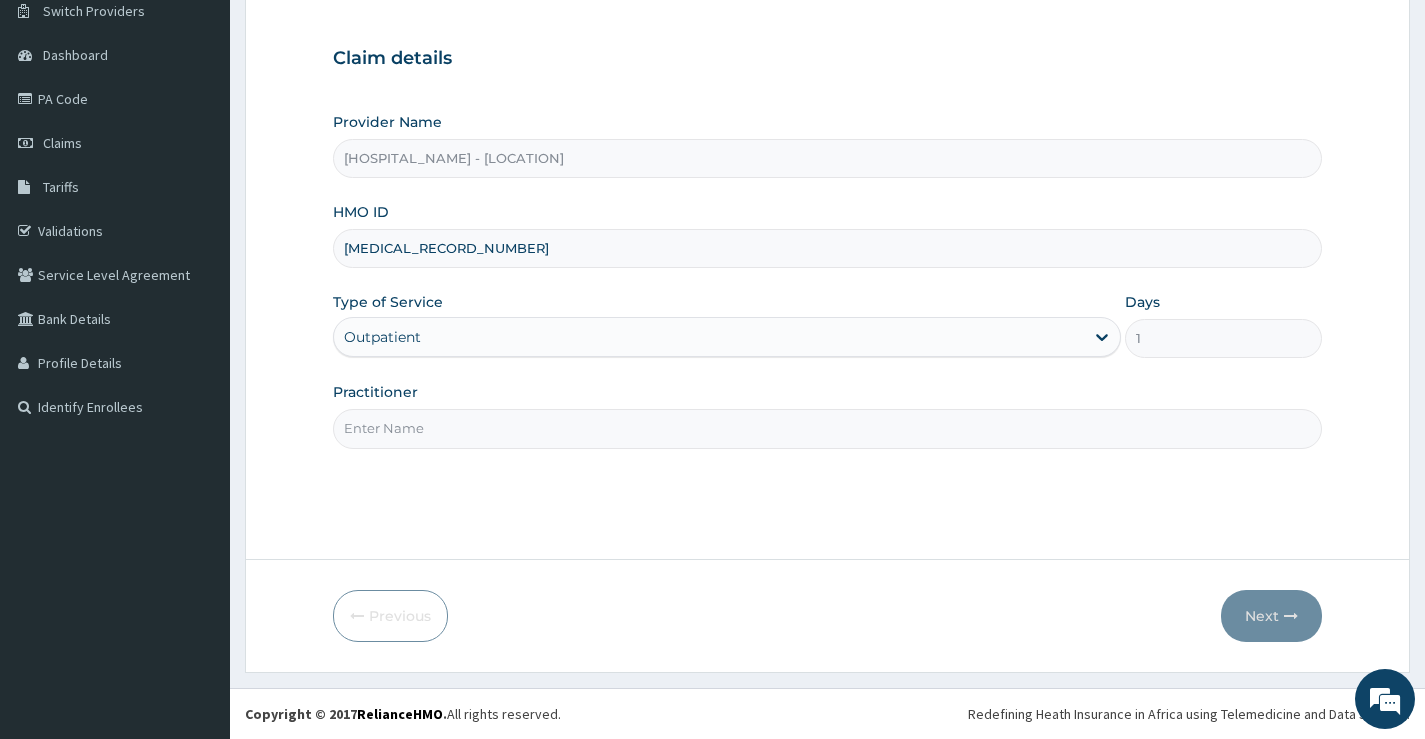 click on "Practitioner" at bounding box center [827, 428] 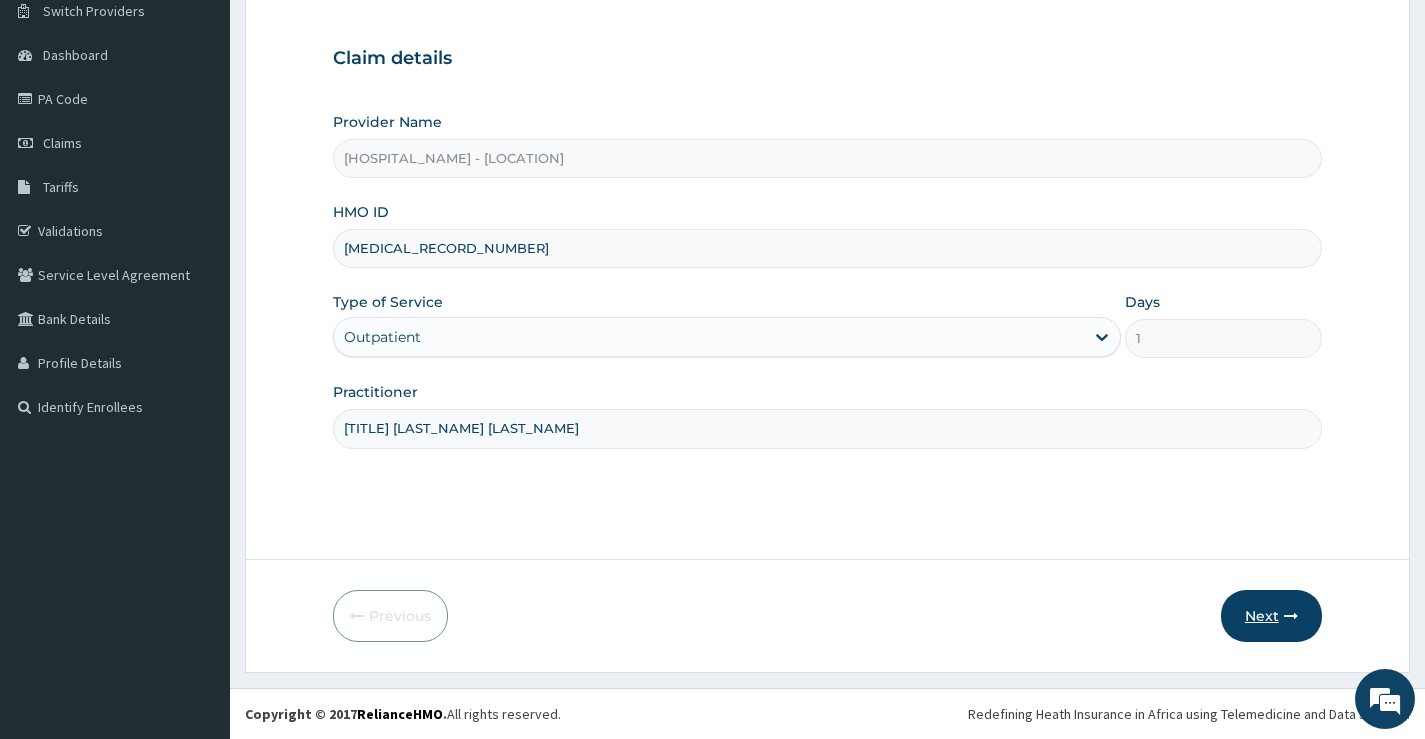 click on "Next" at bounding box center [1271, 616] 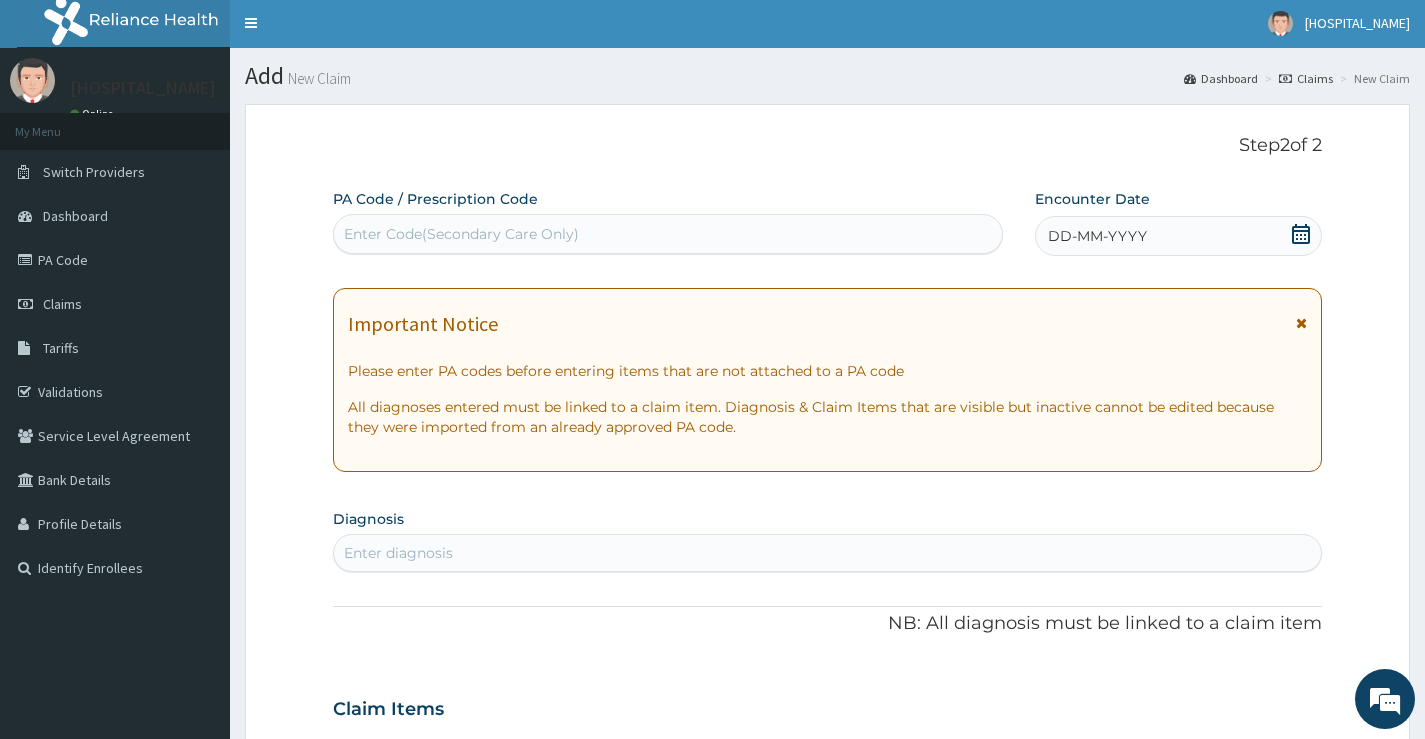 scroll, scrollTop: 0, scrollLeft: 0, axis: both 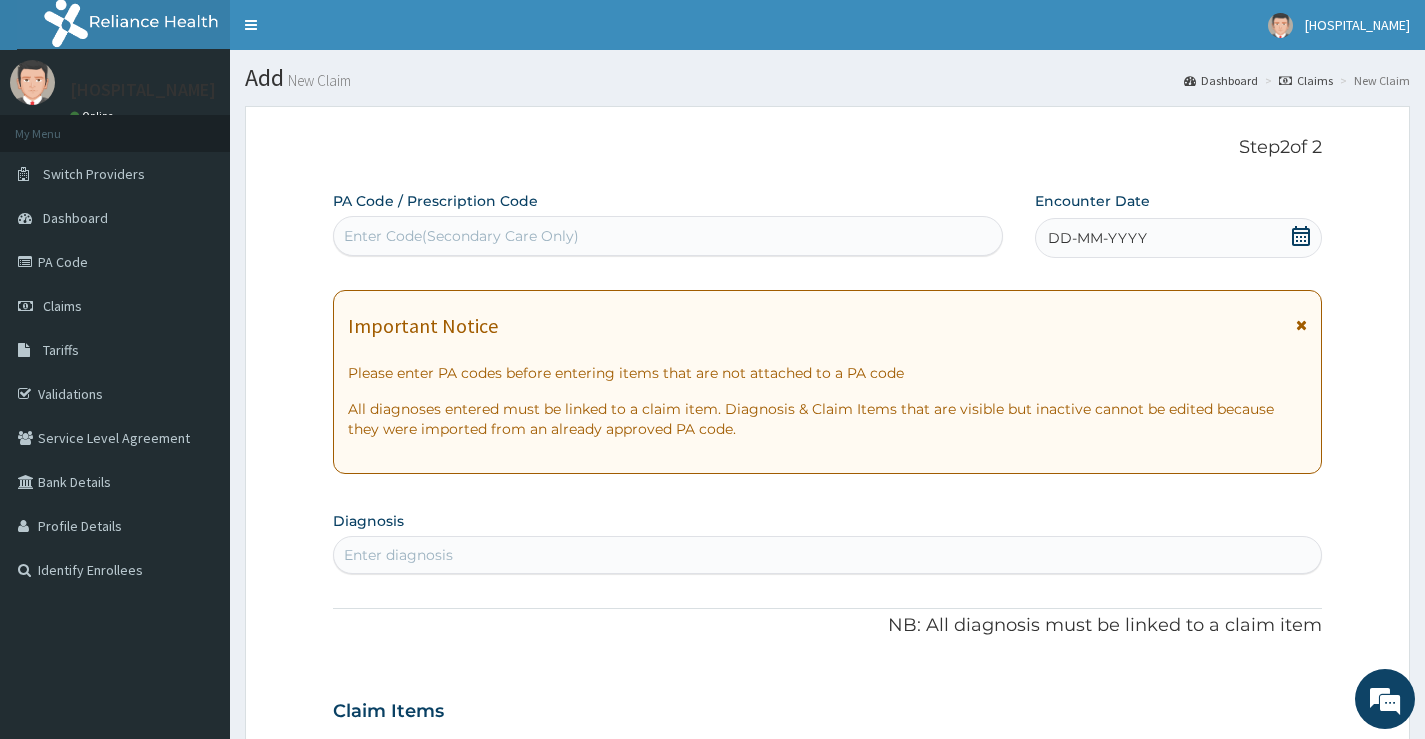 click on "Enter Code(Secondary Care Only)" at bounding box center (461, 236) 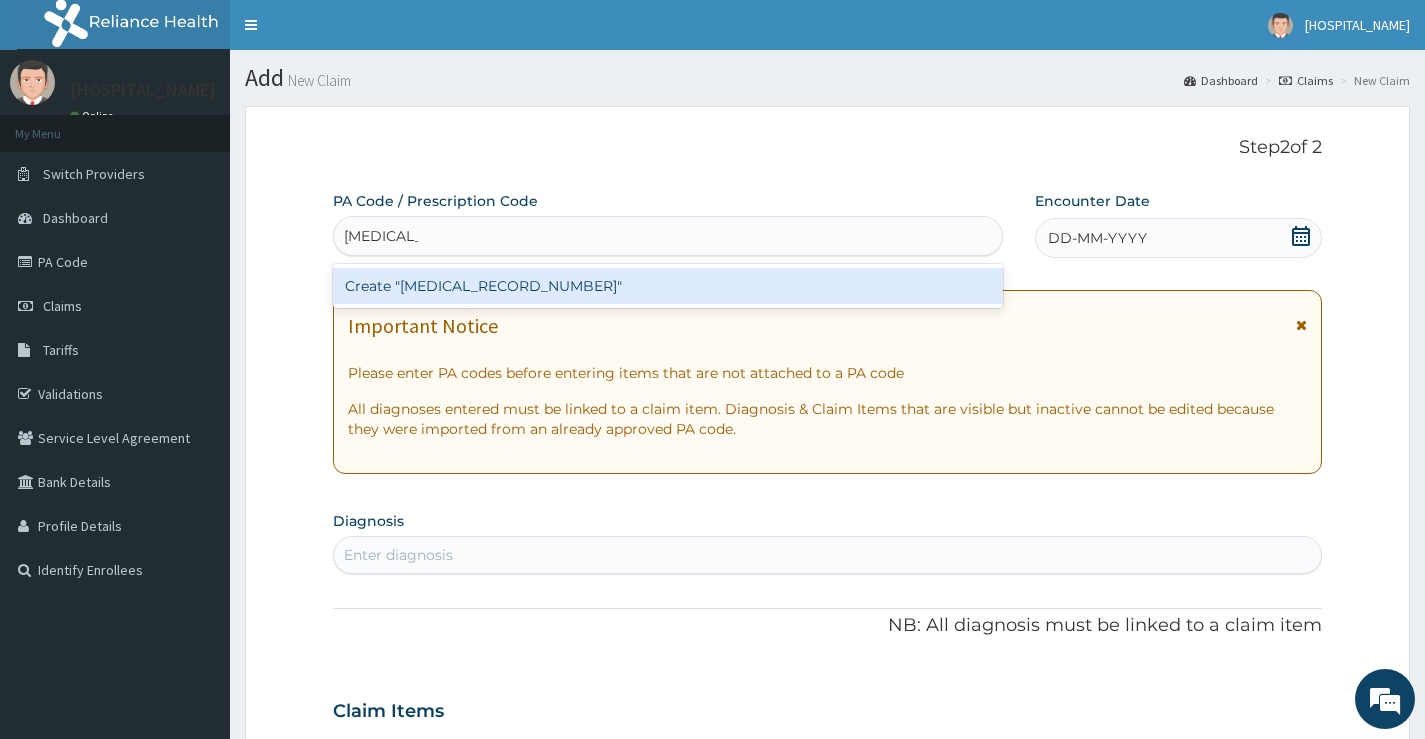click on "Create "PA/C1AF16"" at bounding box center [668, 286] 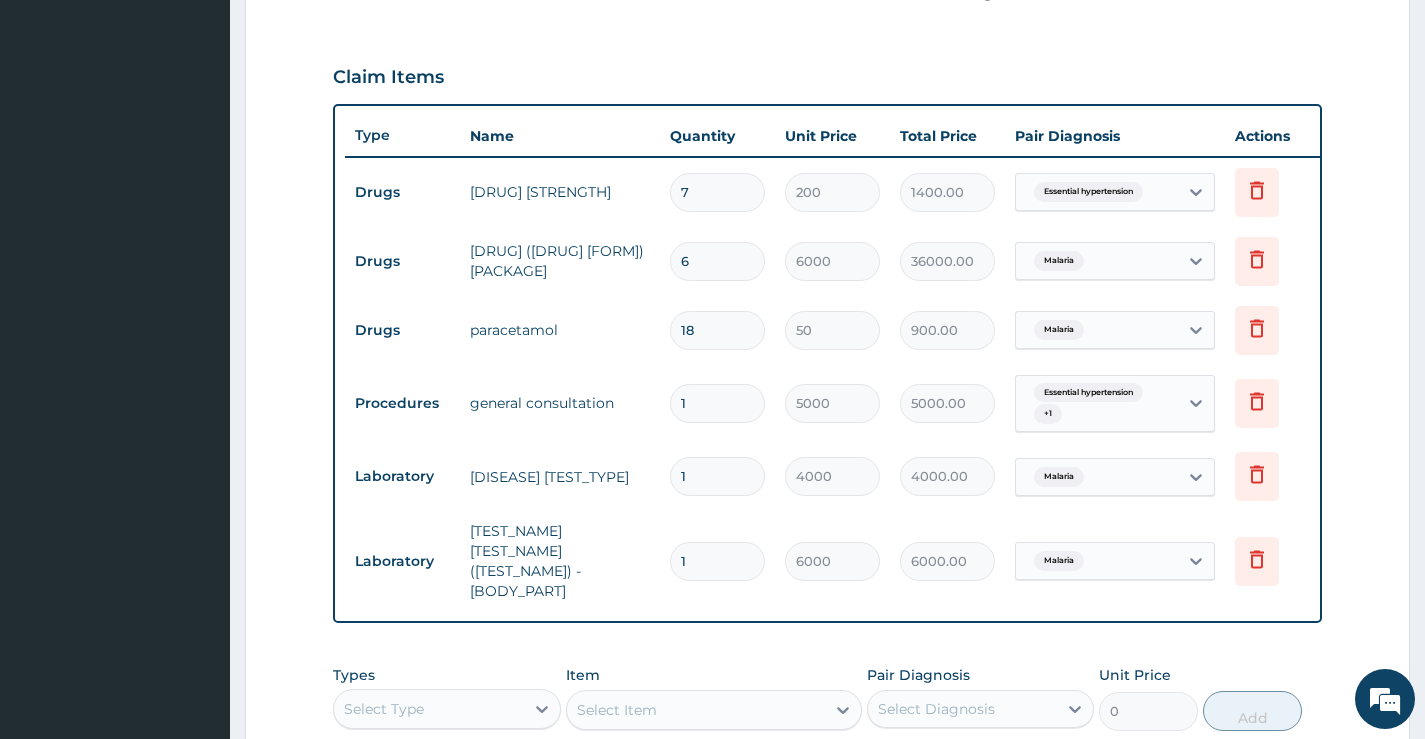 scroll, scrollTop: 922, scrollLeft: 0, axis: vertical 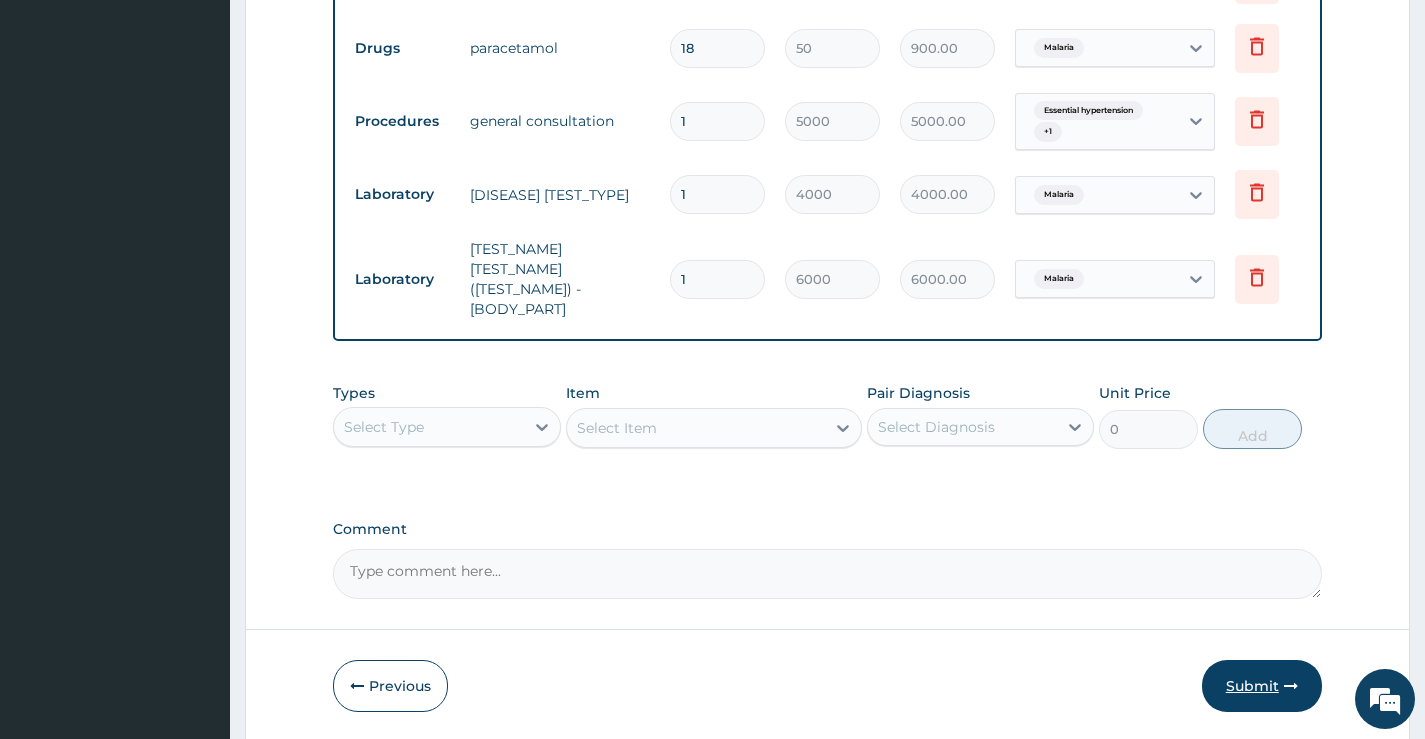 click on "Submit" at bounding box center [1262, 686] 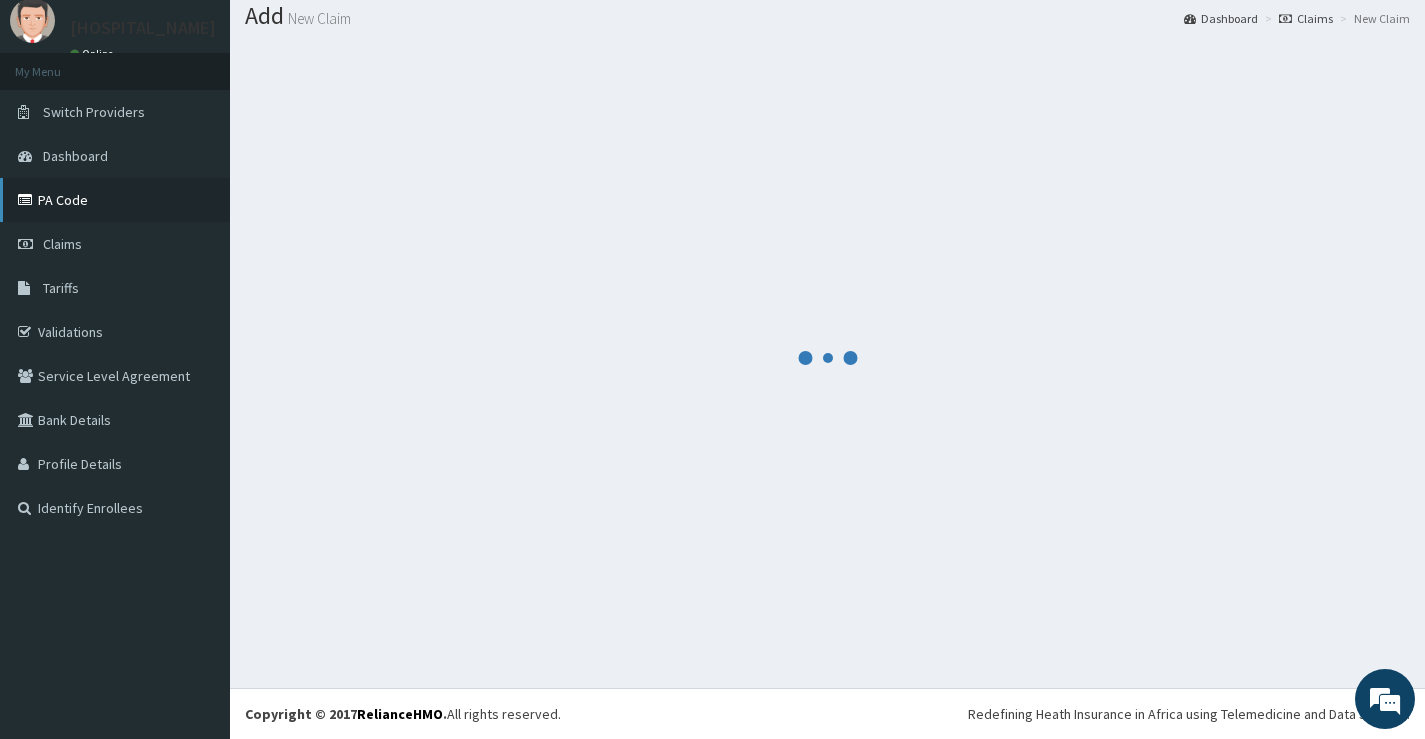scroll, scrollTop: 922, scrollLeft: 0, axis: vertical 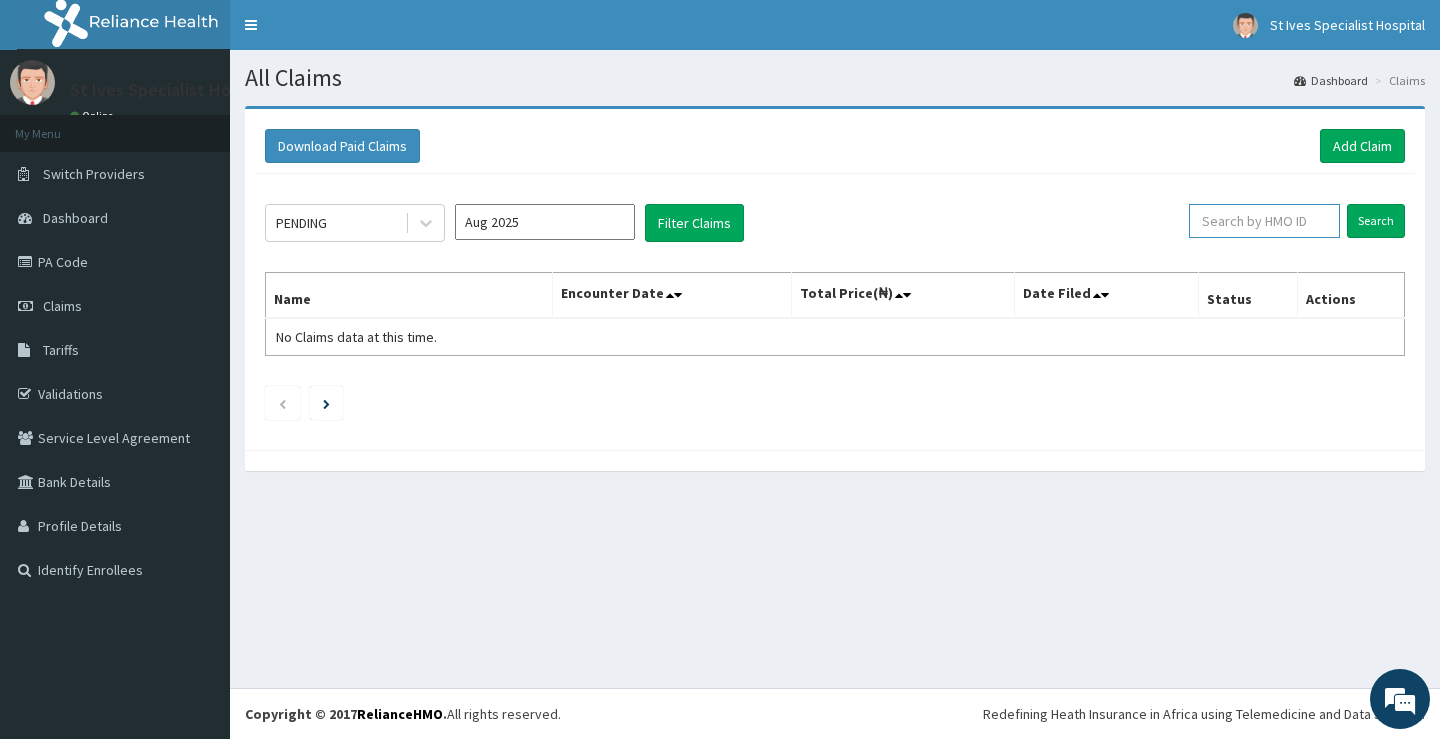 click at bounding box center [1264, 221] 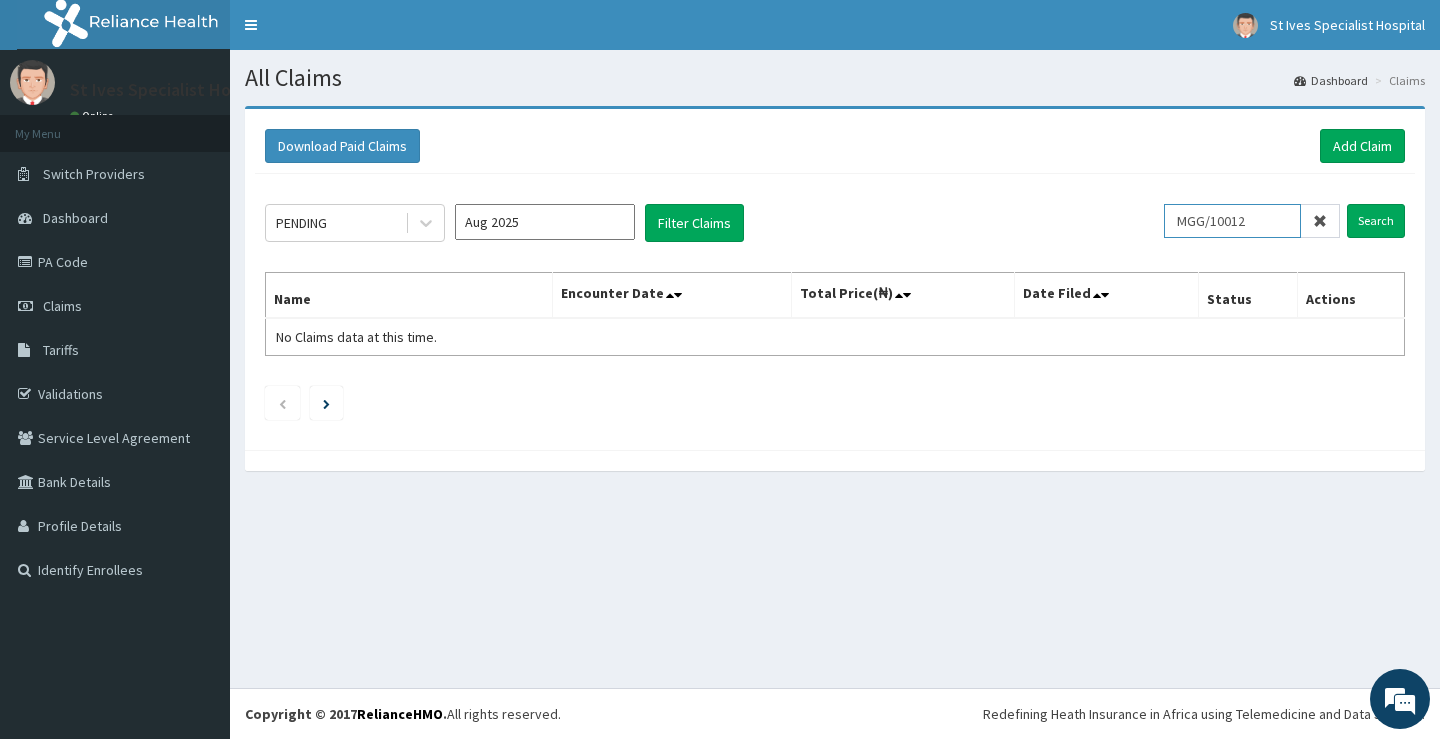 scroll, scrollTop: 0, scrollLeft: 0, axis: both 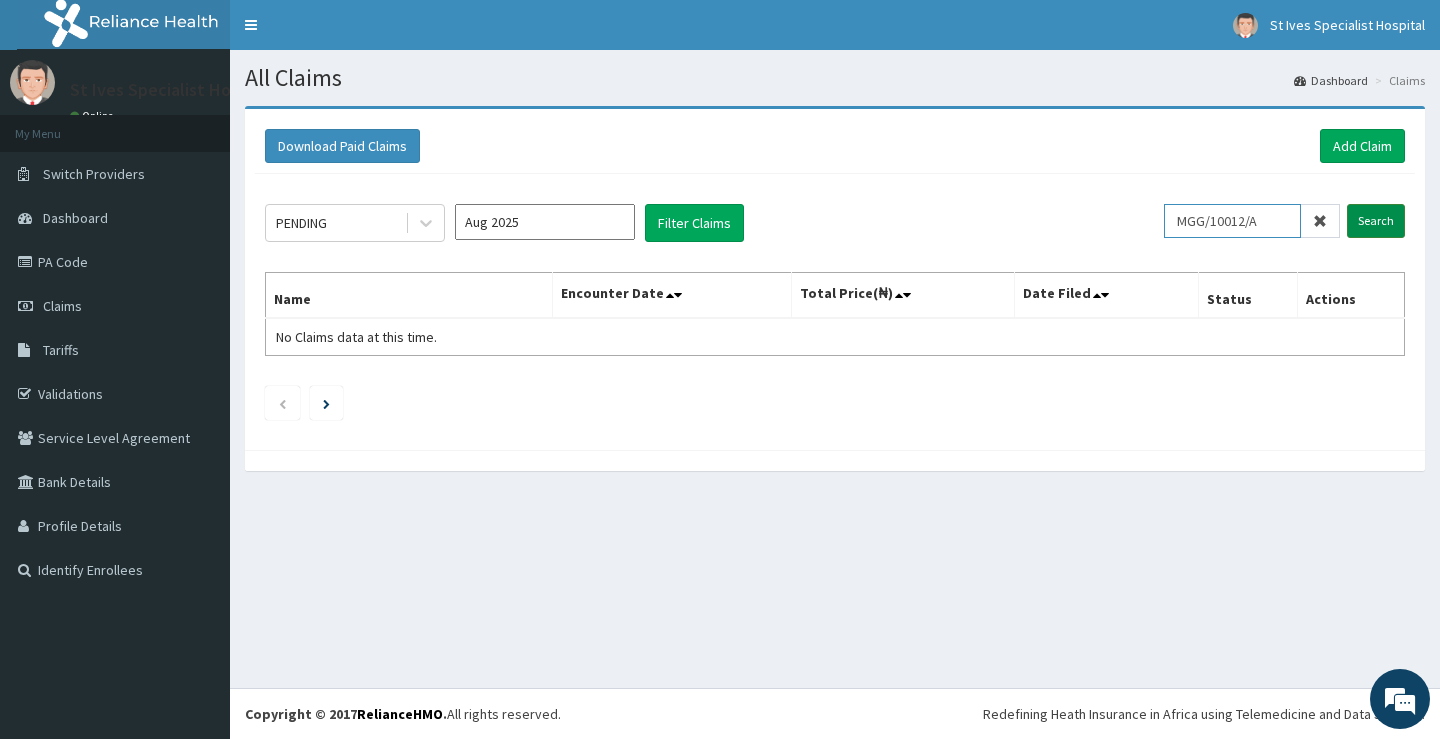 type on "MGG/10012/A" 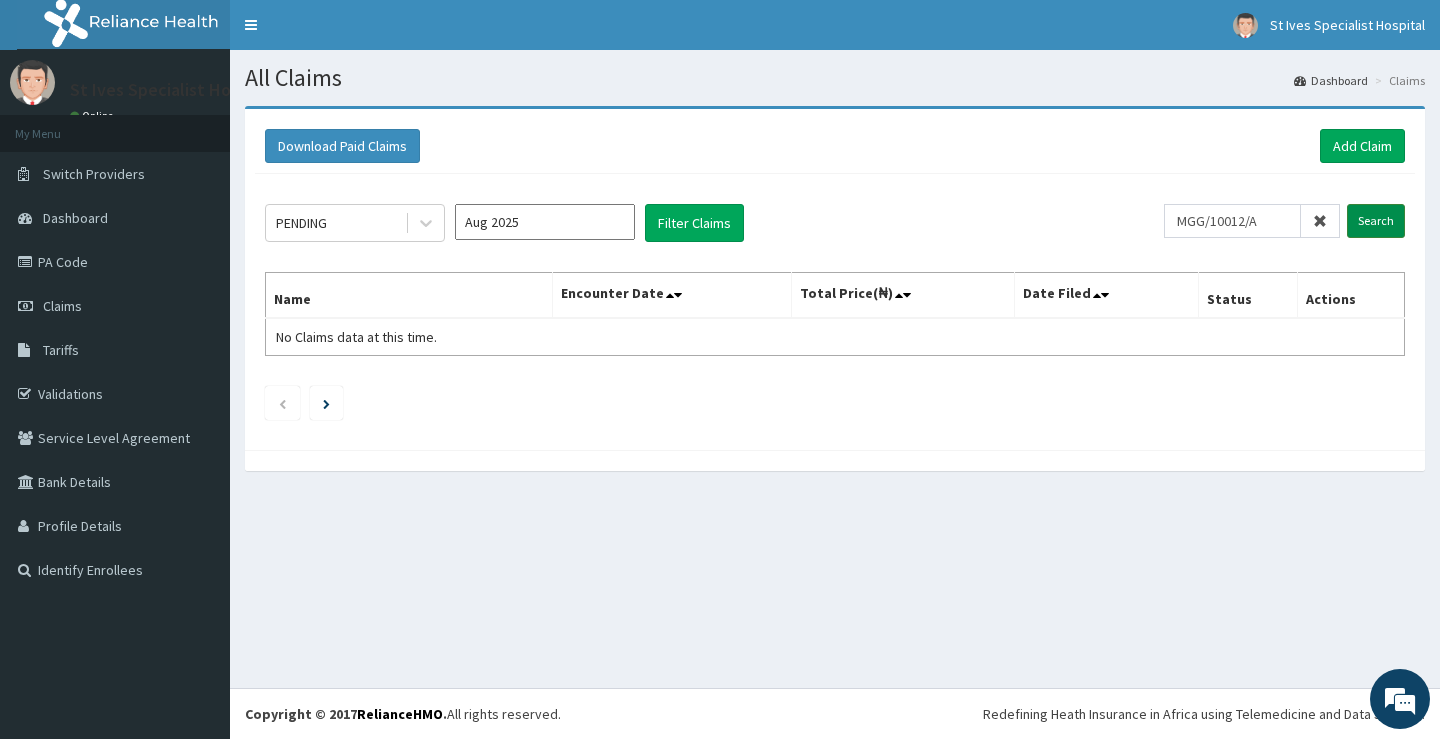 click on "Search" at bounding box center [1376, 221] 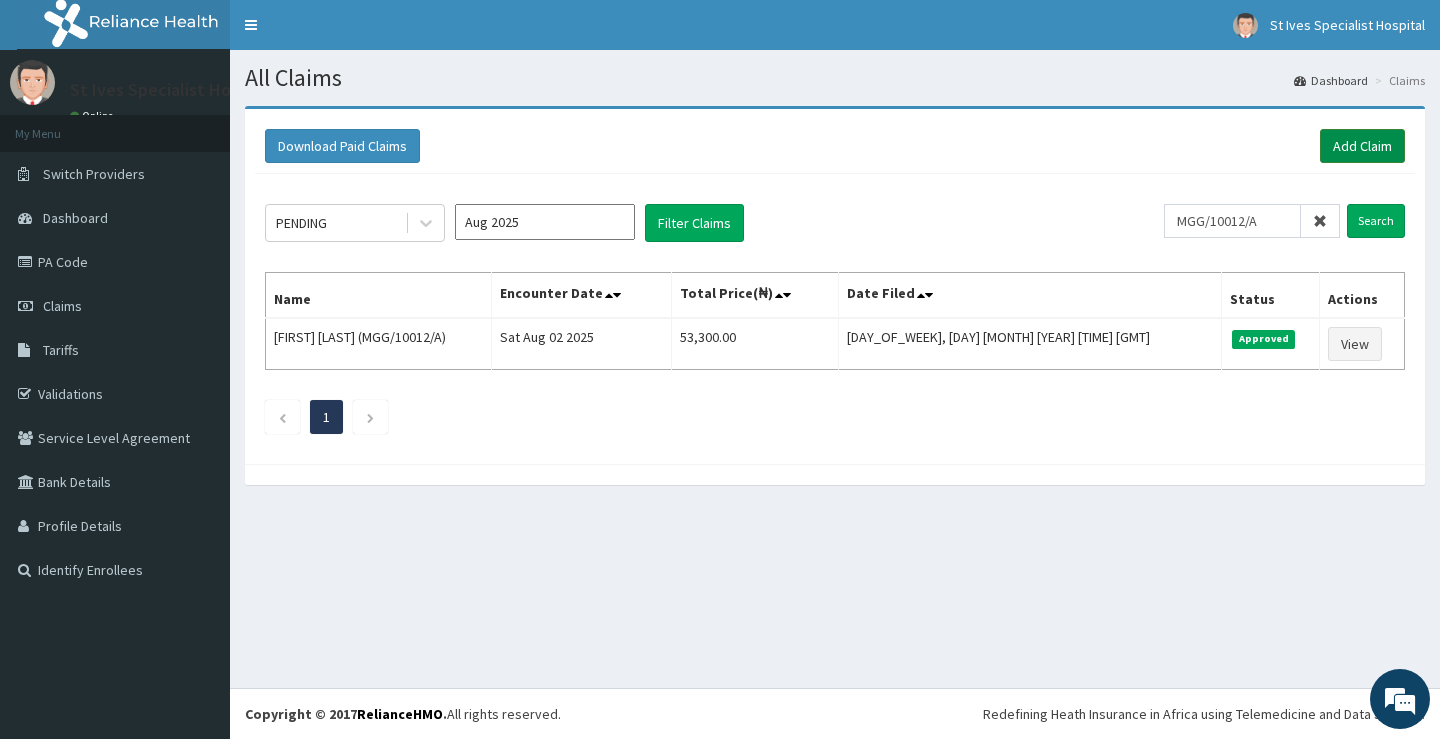 click on "Add Claim" at bounding box center (1362, 146) 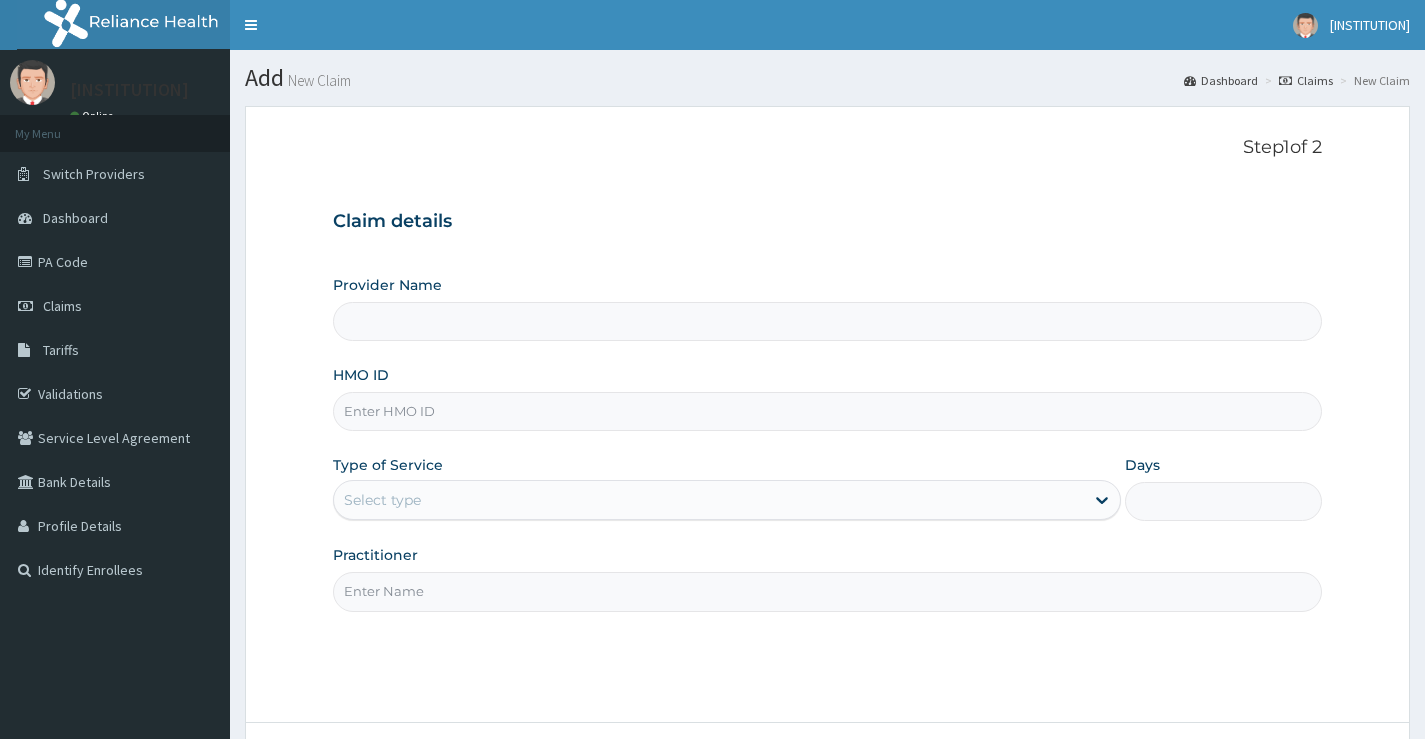 scroll, scrollTop: 0, scrollLeft: 0, axis: both 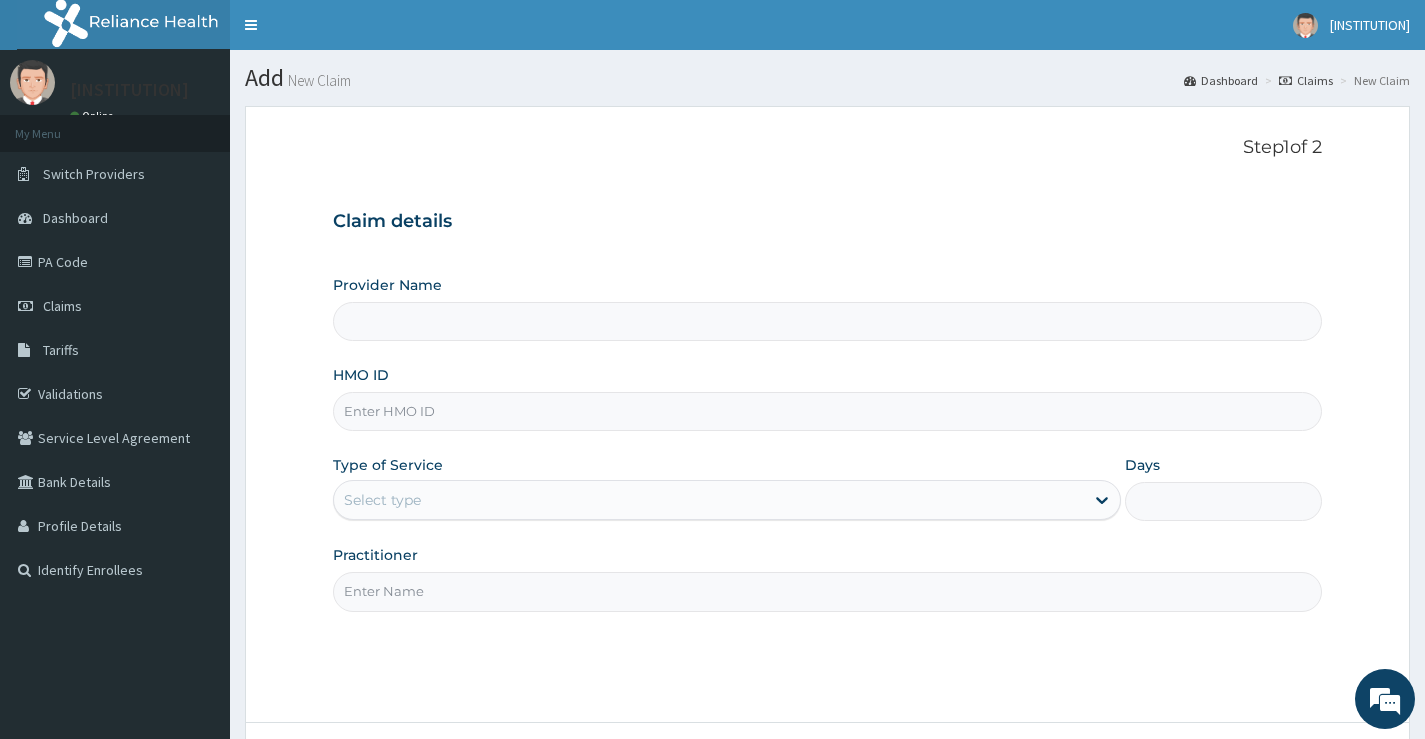 click on "Provider Name" at bounding box center [827, 321] 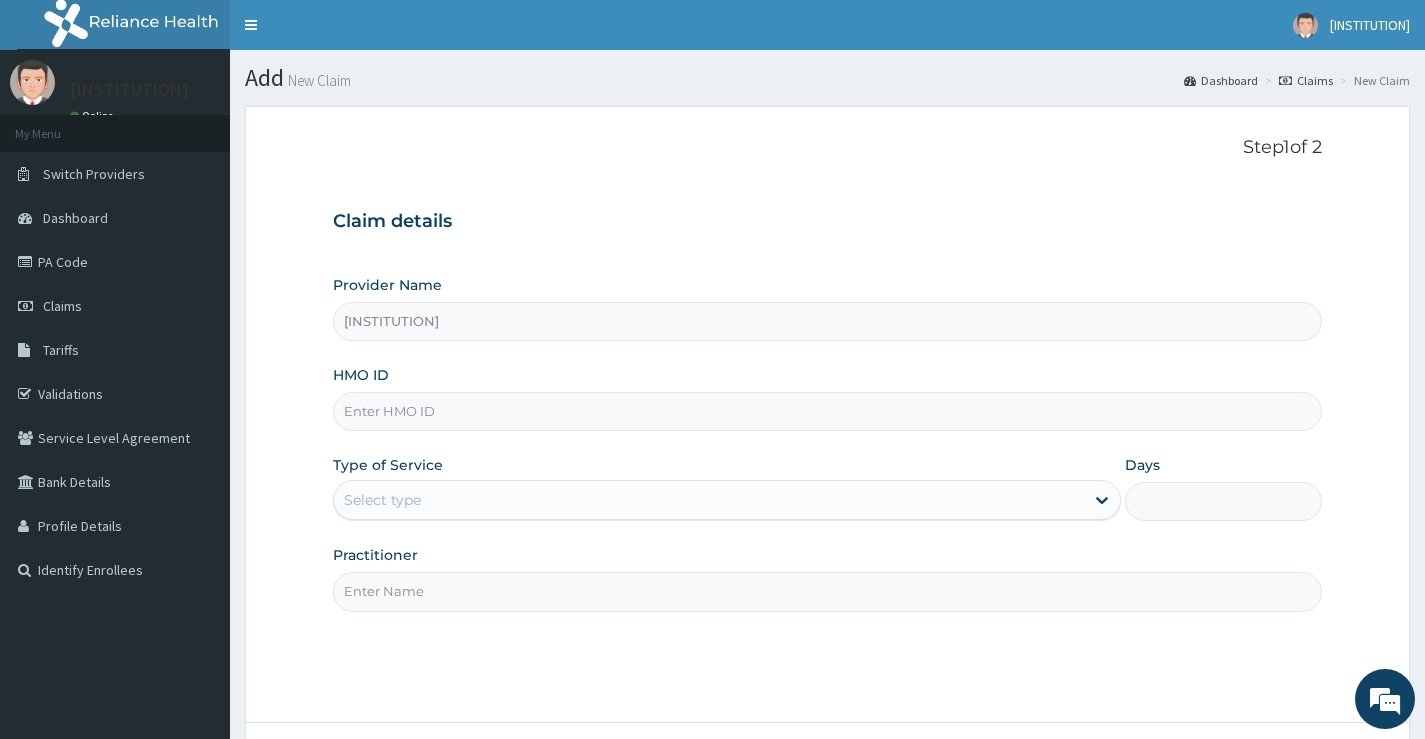 click on "HMO ID" at bounding box center [827, 411] 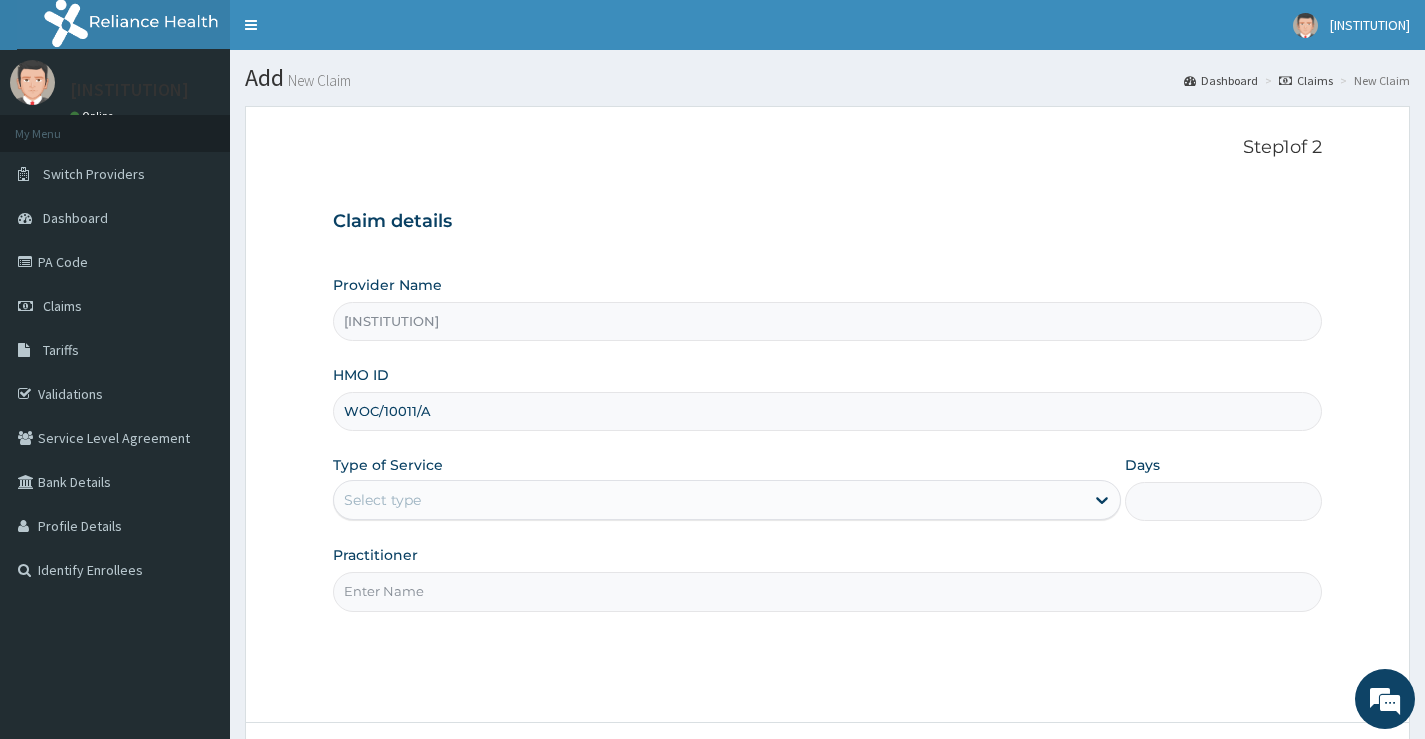 scroll, scrollTop: 0, scrollLeft: 0, axis: both 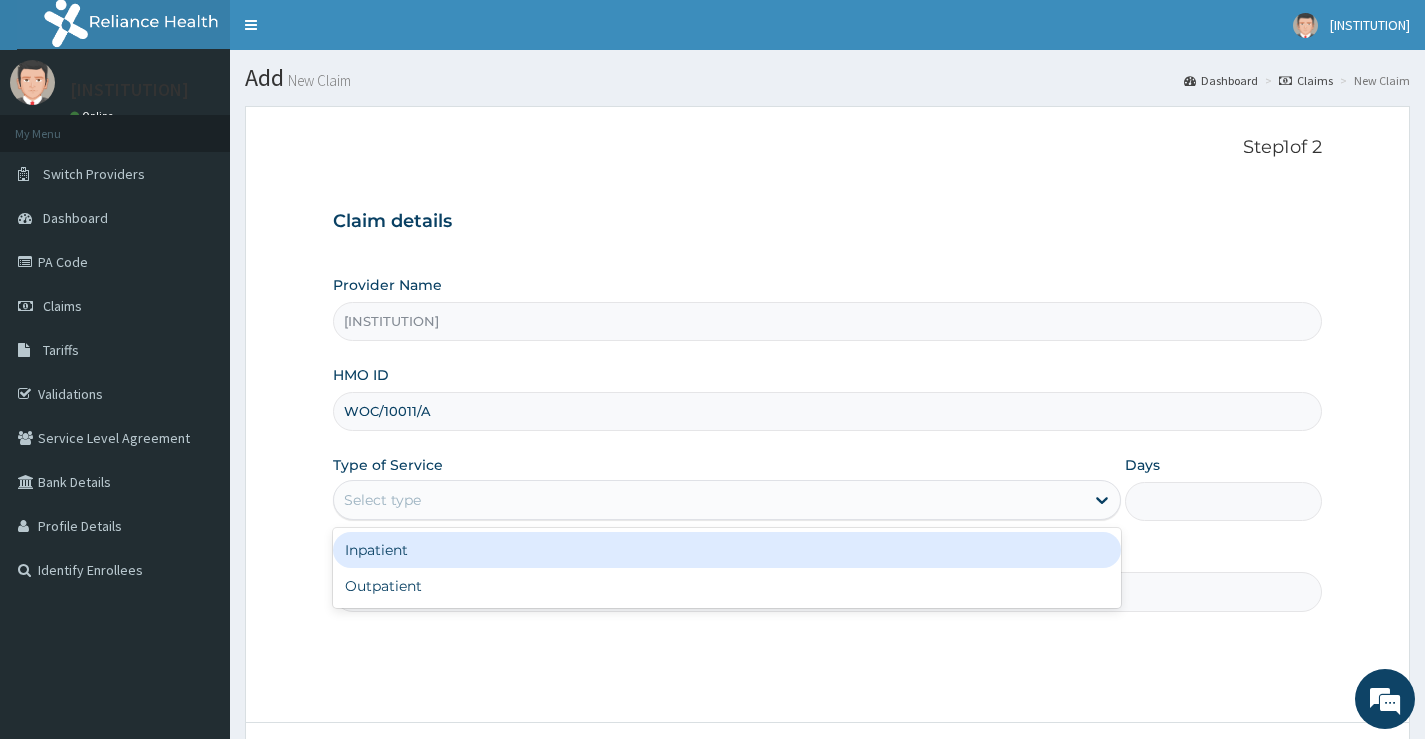 click on "Select type" at bounding box center (709, 500) 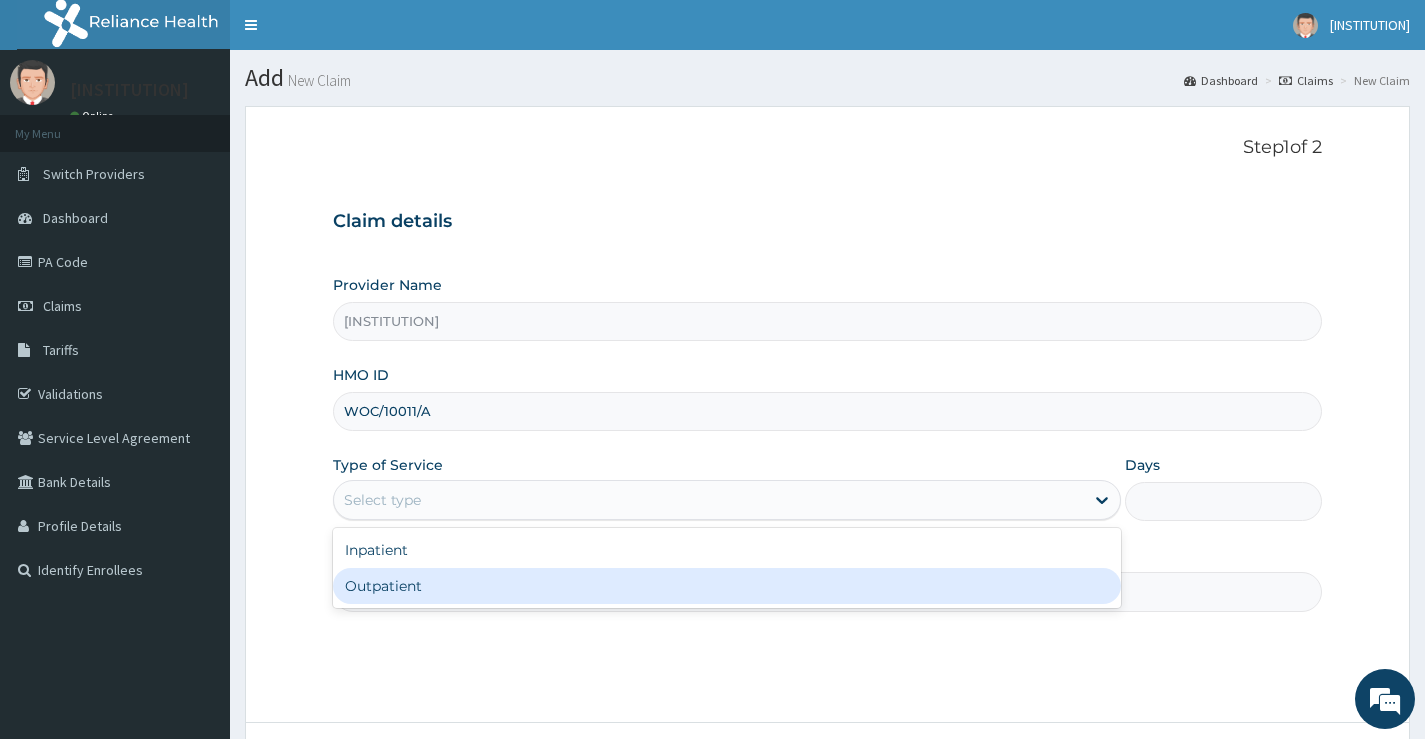 click on "Outpatient" at bounding box center (727, 586) 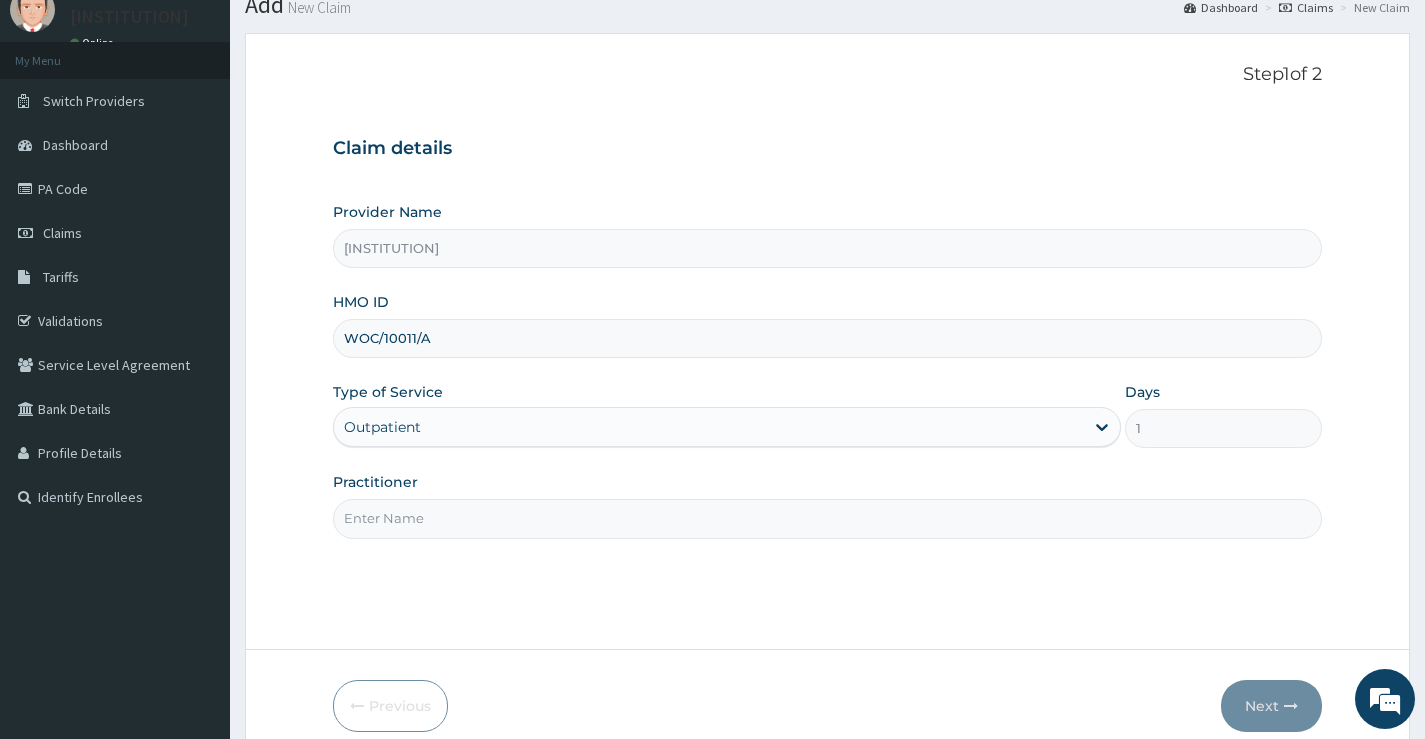 scroll, scrollTop: 163, scrollLeft: 0, axis: vertical 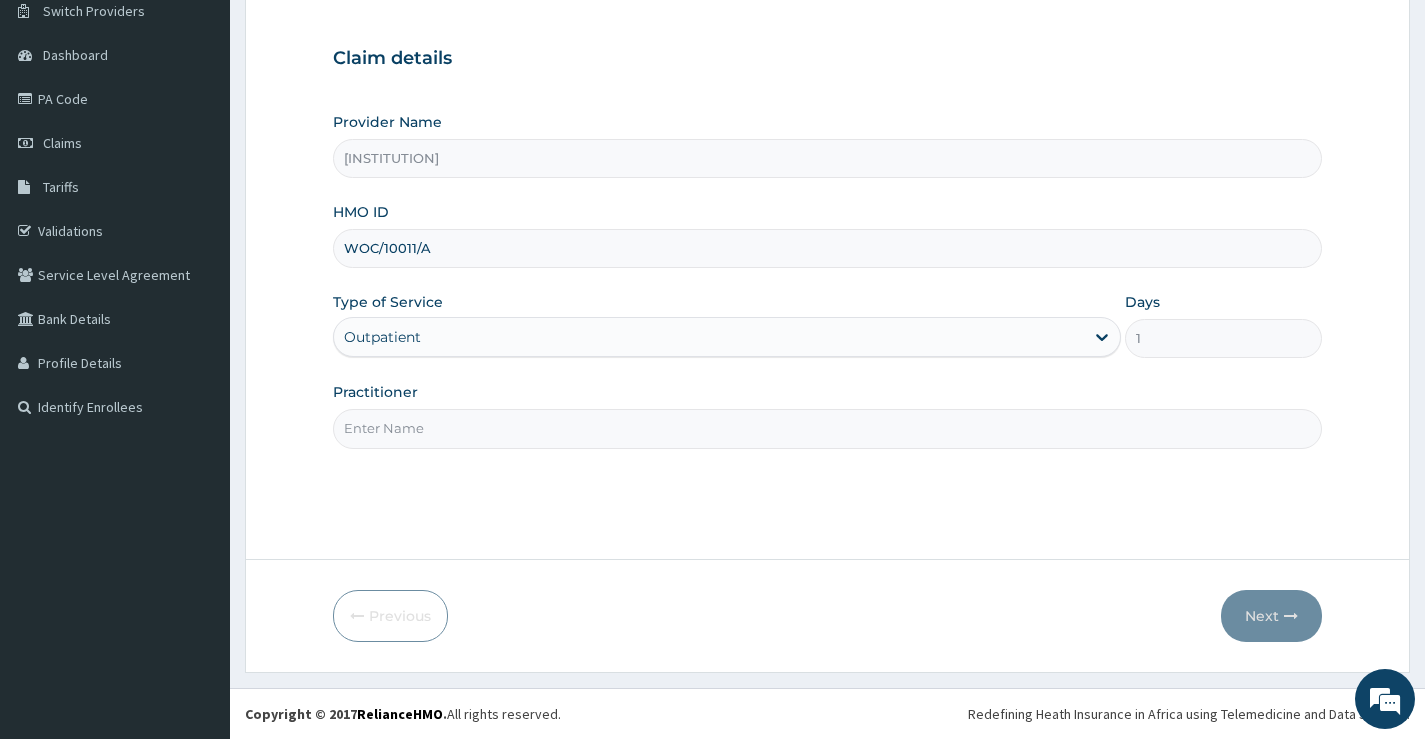 click on "Practitioner" at bounding box center (827, 428) 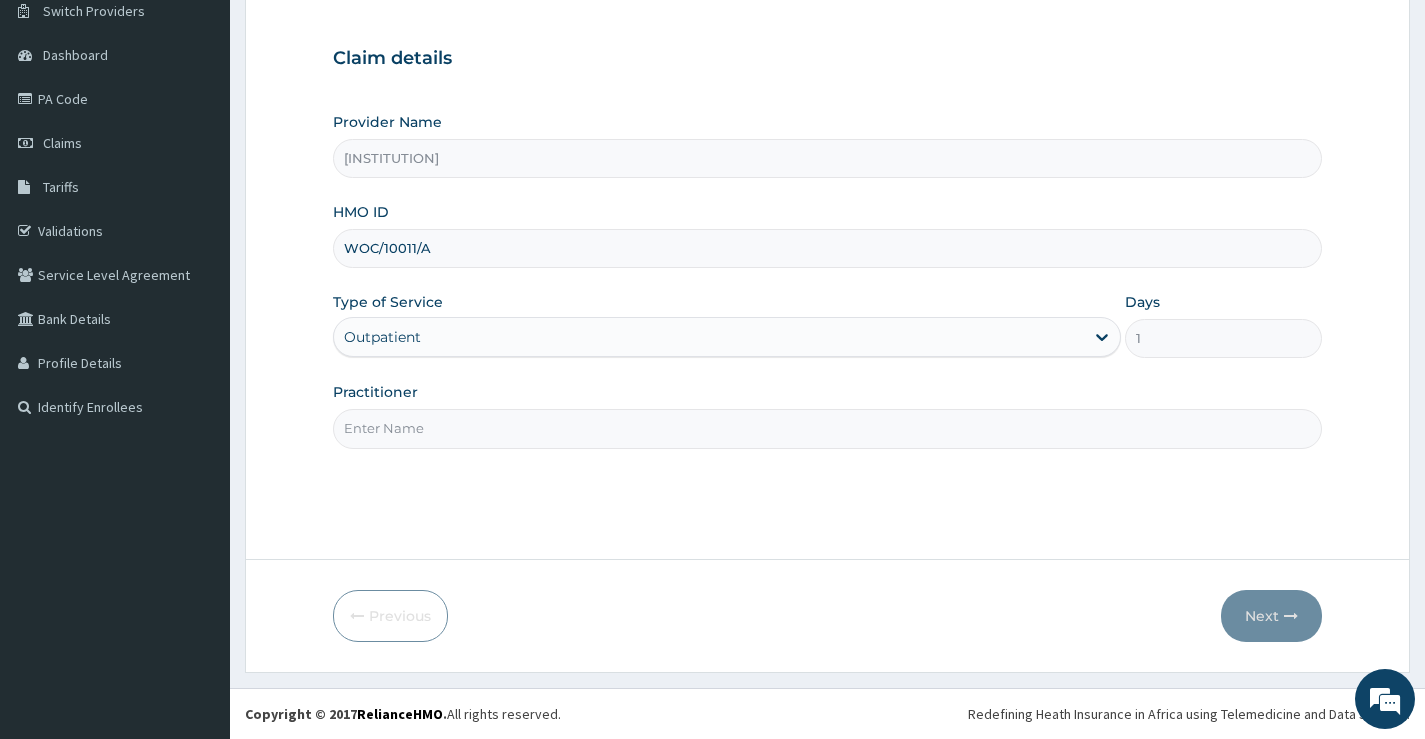 type on "DR [NAME]" 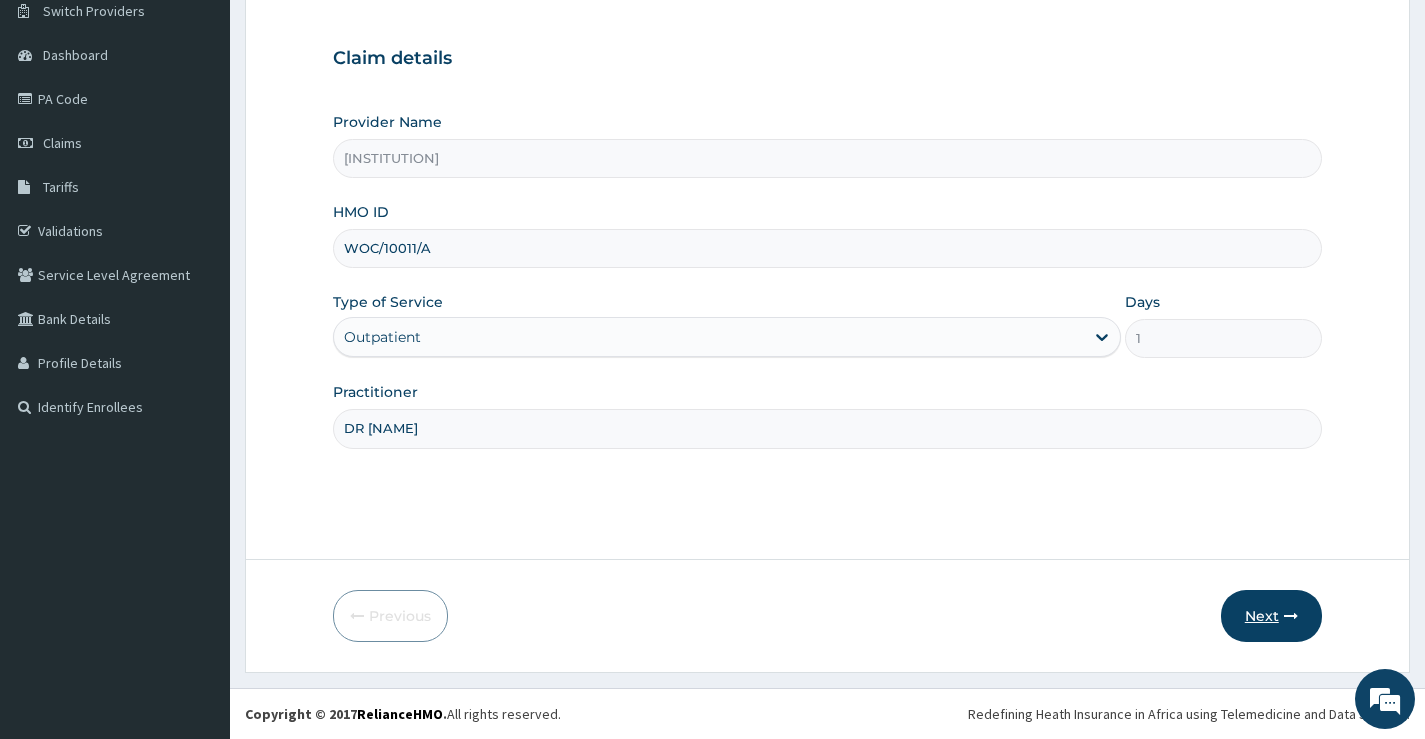 click on "Next" at bounding box center [1271, 616] 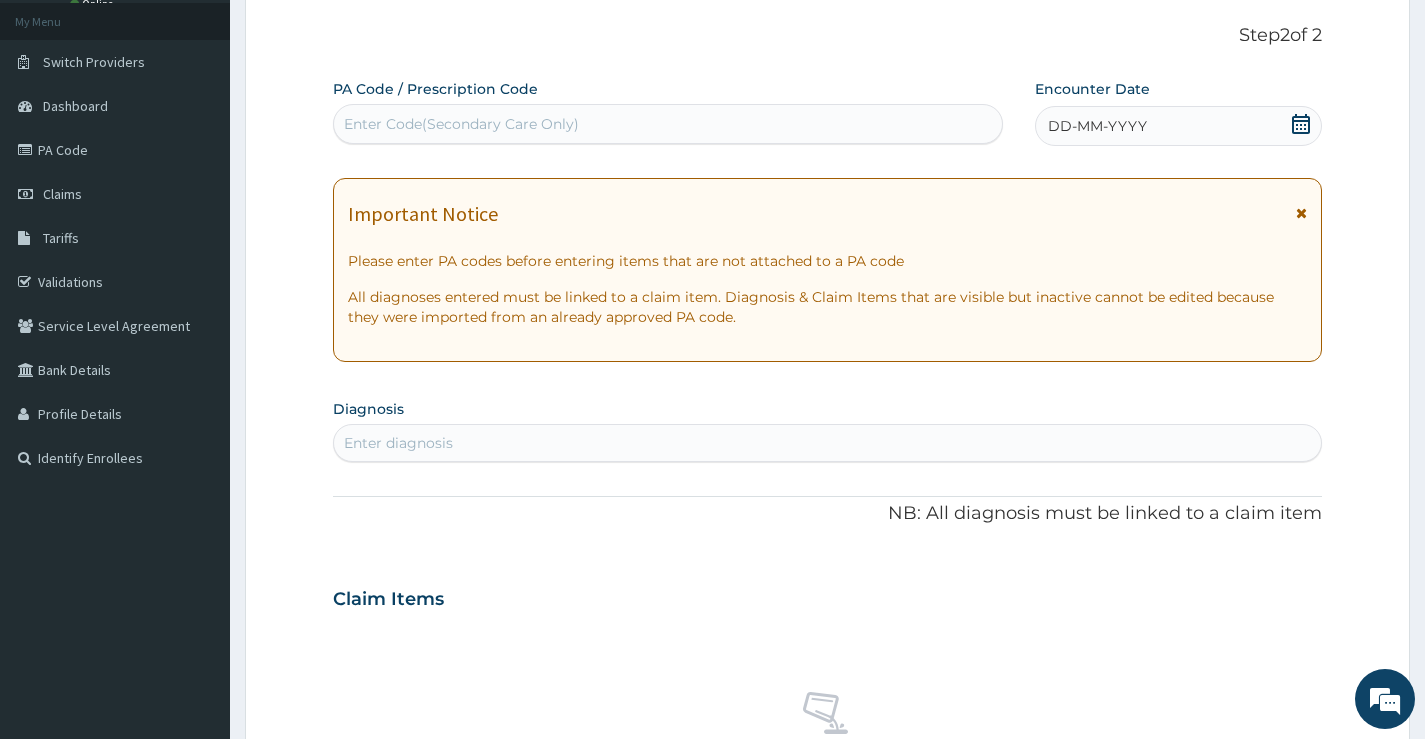 scroll, scrollTop: 200, scrollLeft: 0, axis: vertical 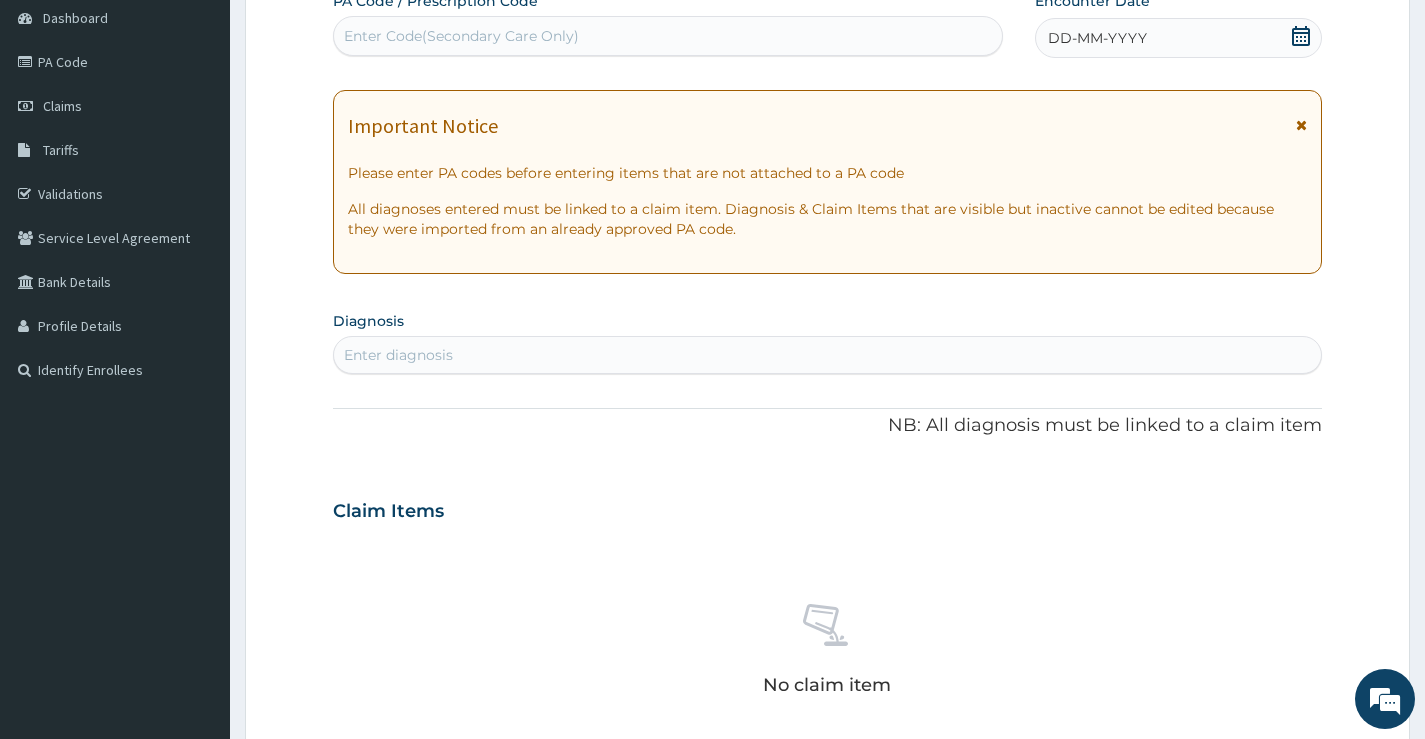 click on "Enter diagnosis" at bounding box center (398, 355) 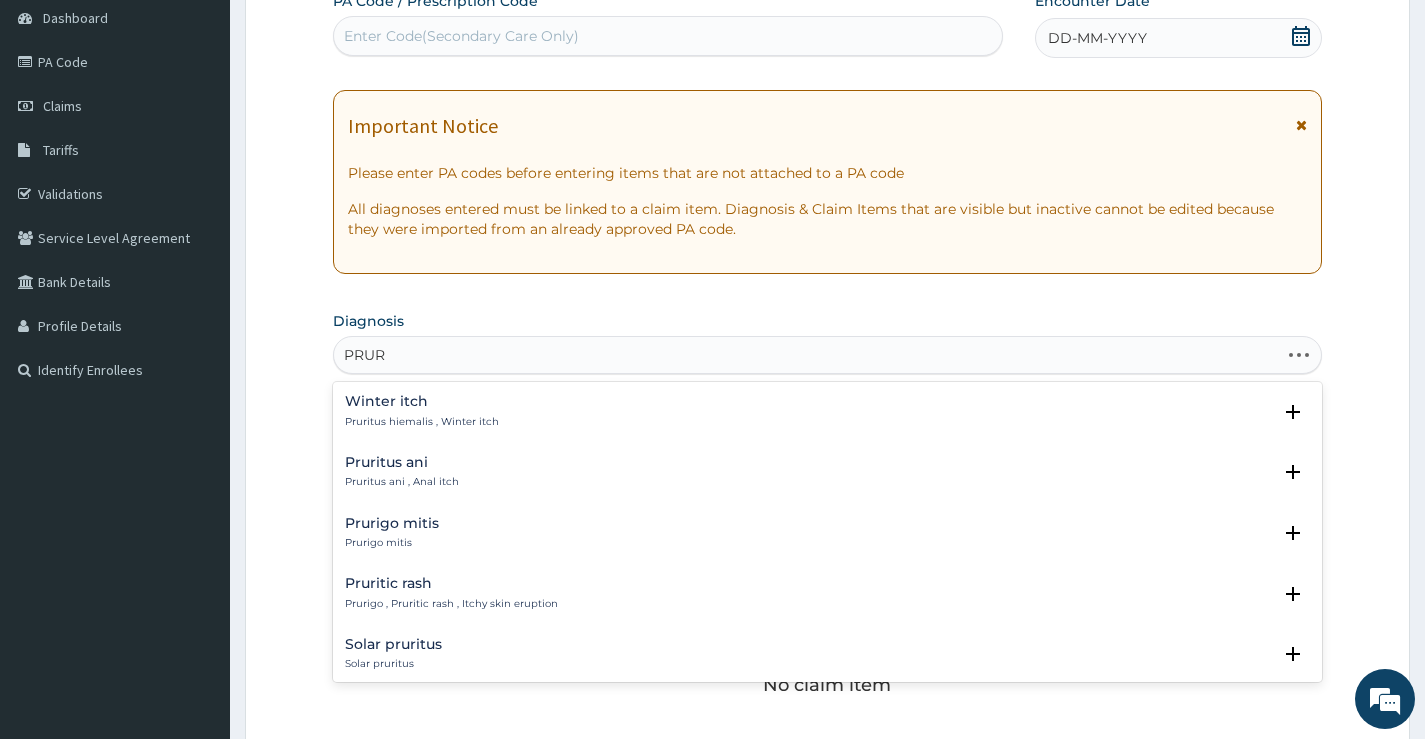 type on "PRURI" 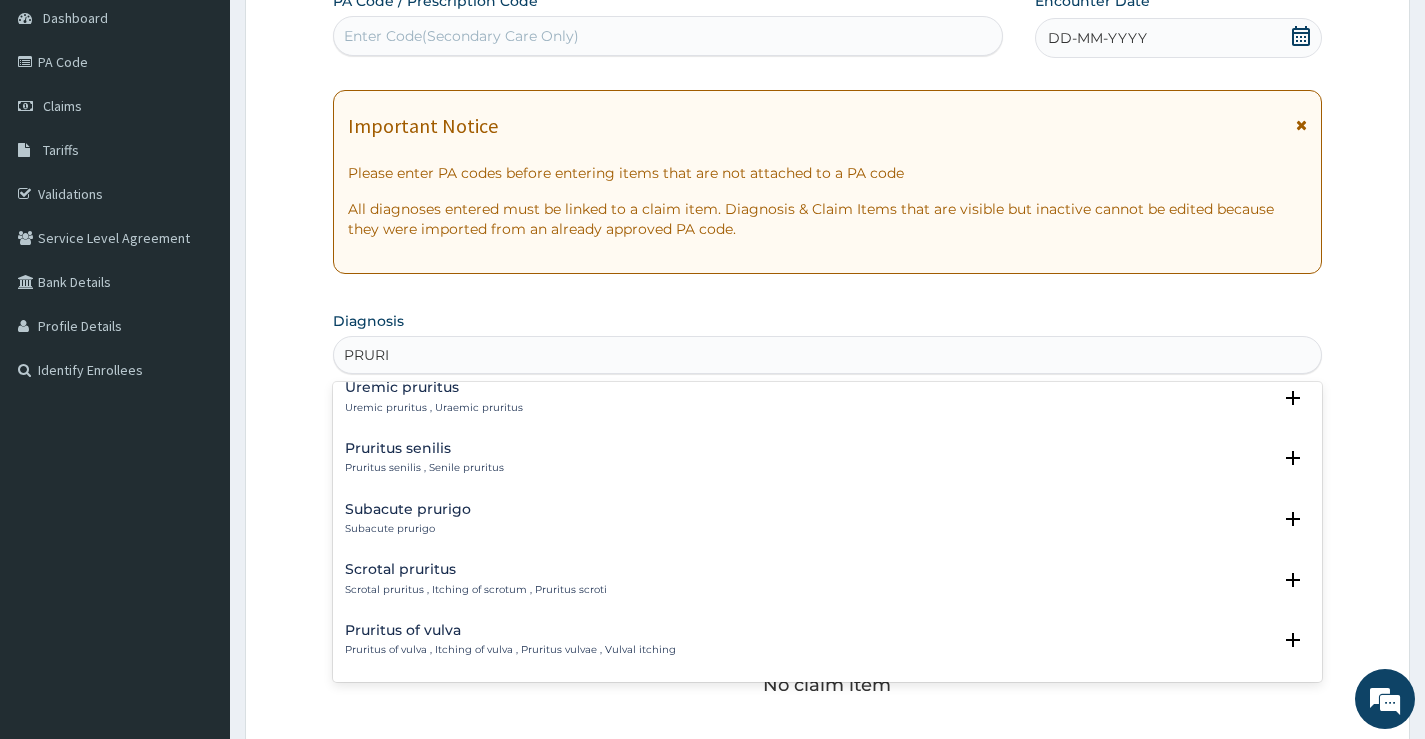 scroll, scrollTop: 700, scrollLeft: 0, axis: vertical 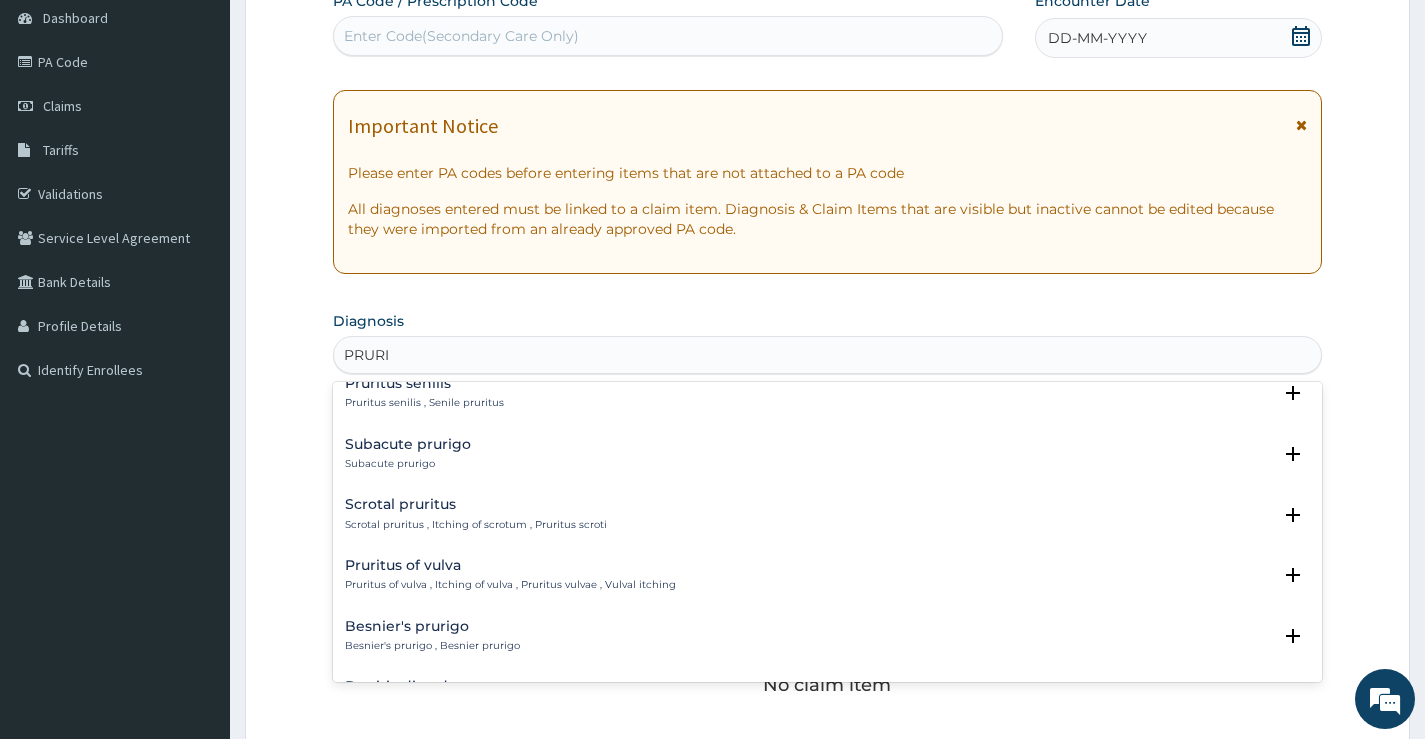 click on "Pruritus of vulva Pruritus of vulva , Itching of vulva , Pruritus vulvae , Vulval itching" at bounding box center (510, 575) 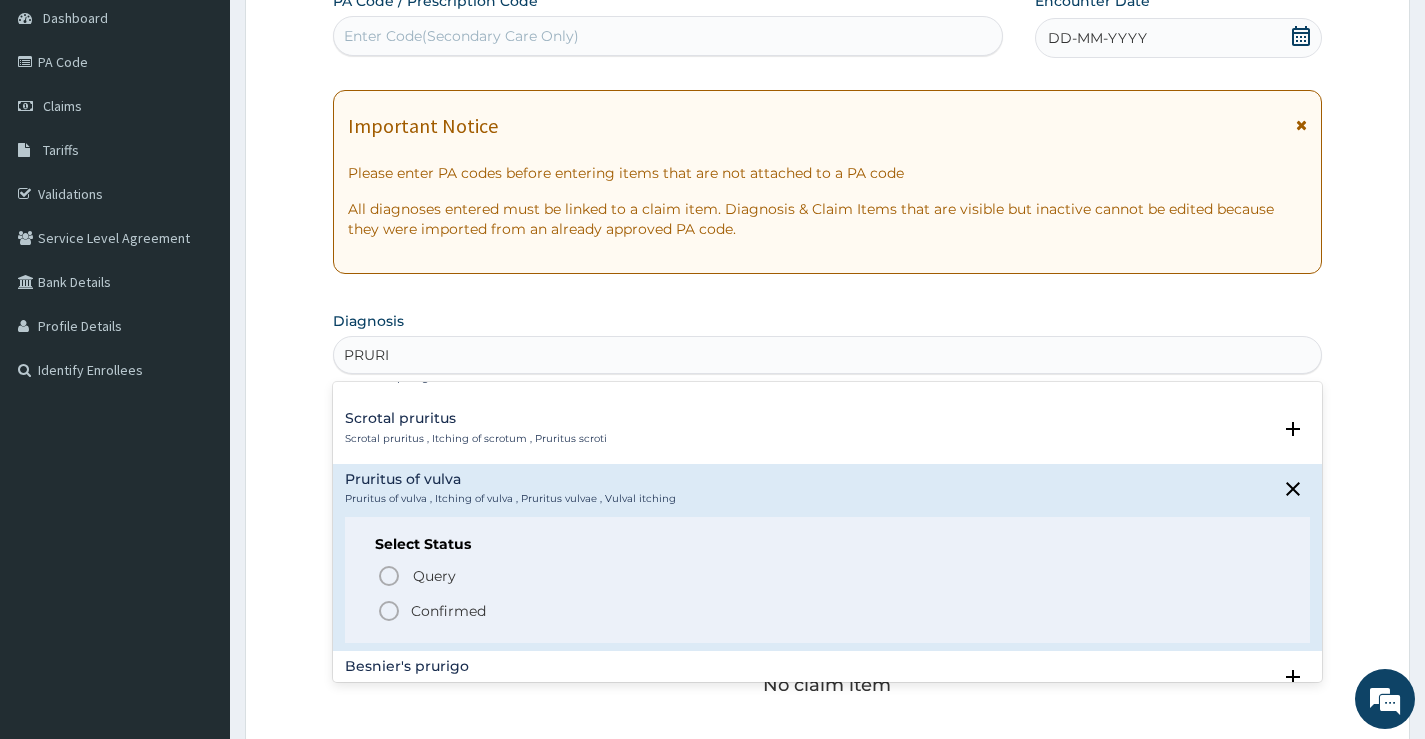 scroll, scrollTop: 900, scrollLeft: 0, axis: vertical 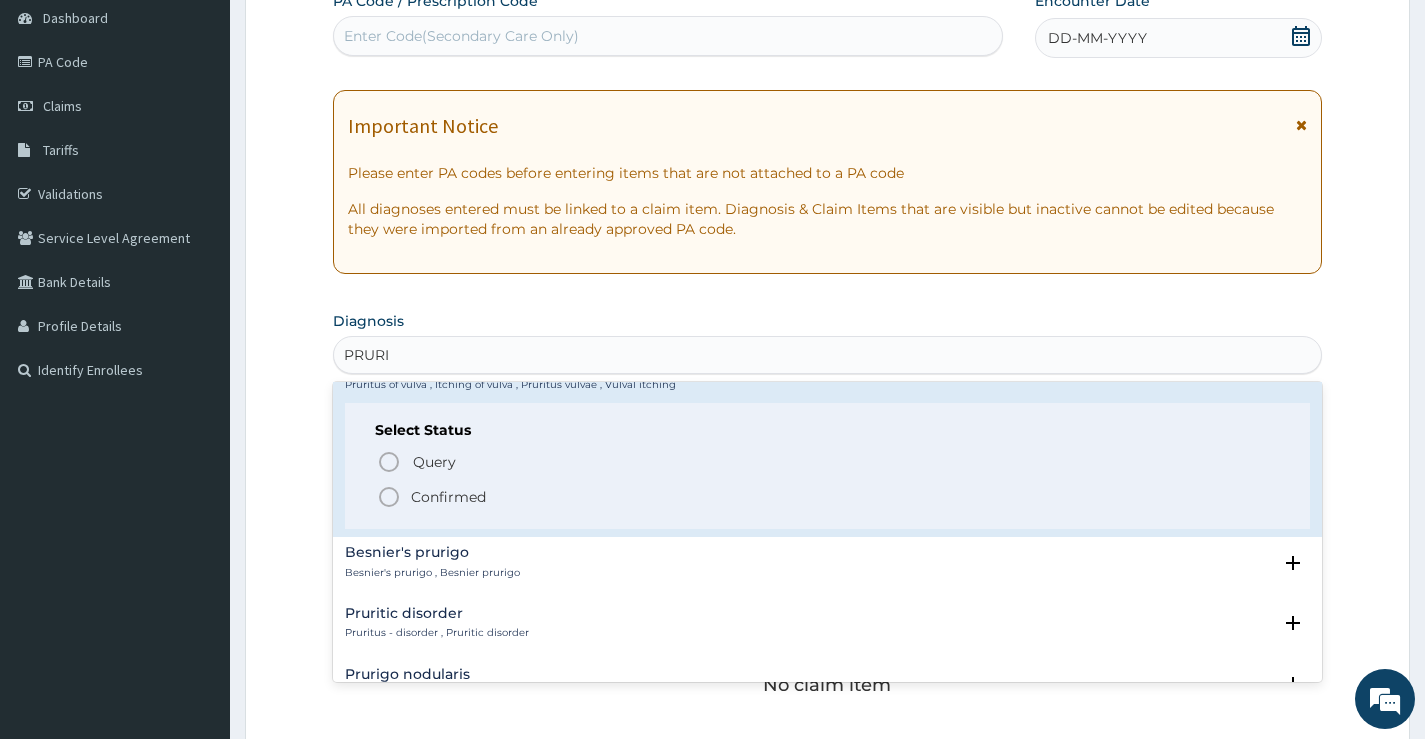click on "Confirmed" at bounding box center [448, 497] 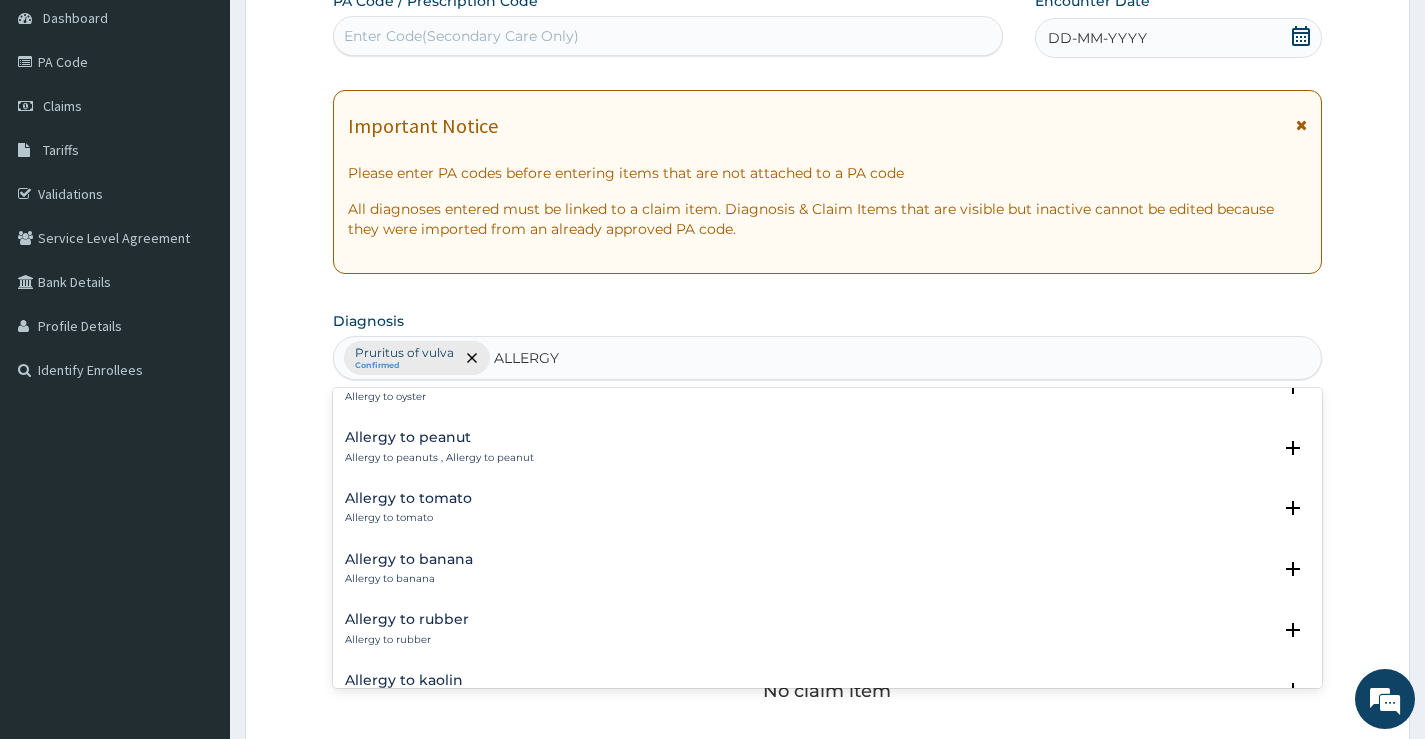 scroll, scrollTop: 2742, scrollLeft: 0, axis: vertical 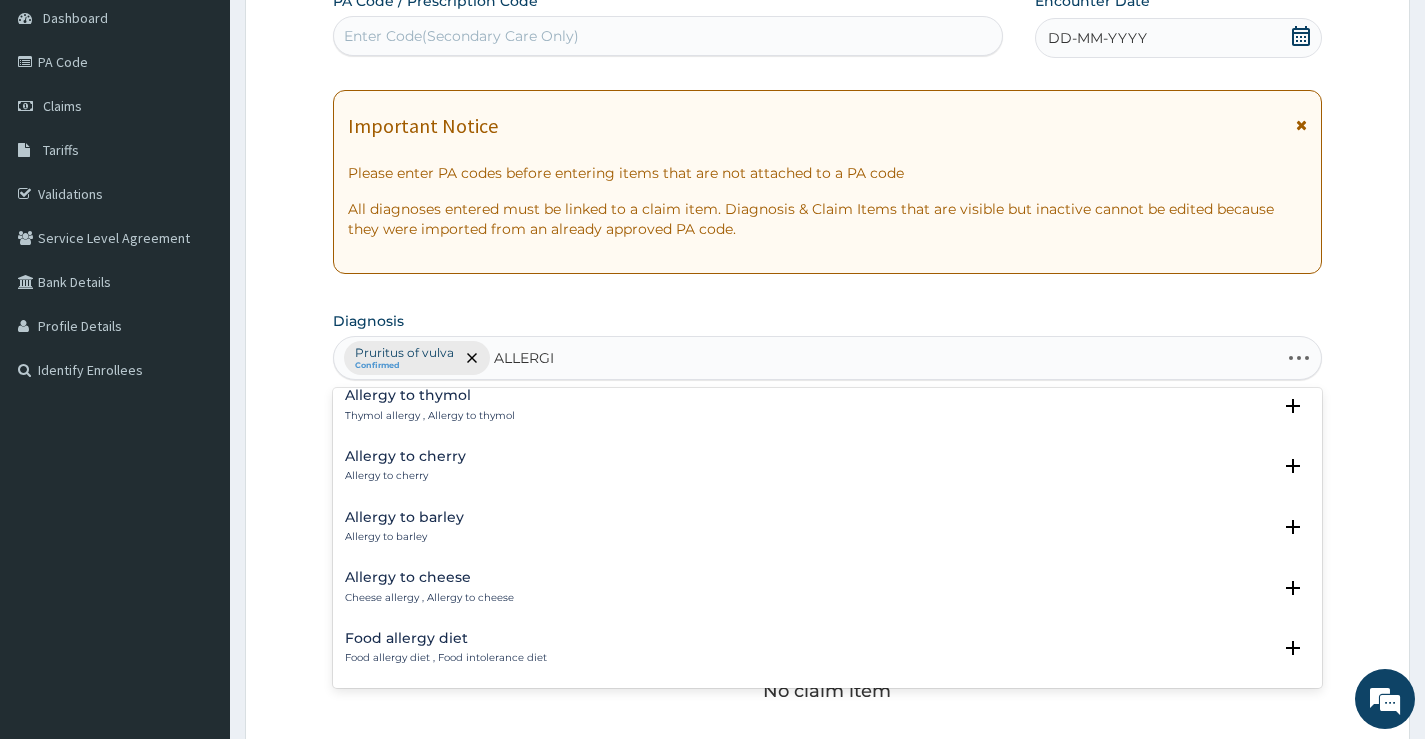 type on "ALLERGIC" 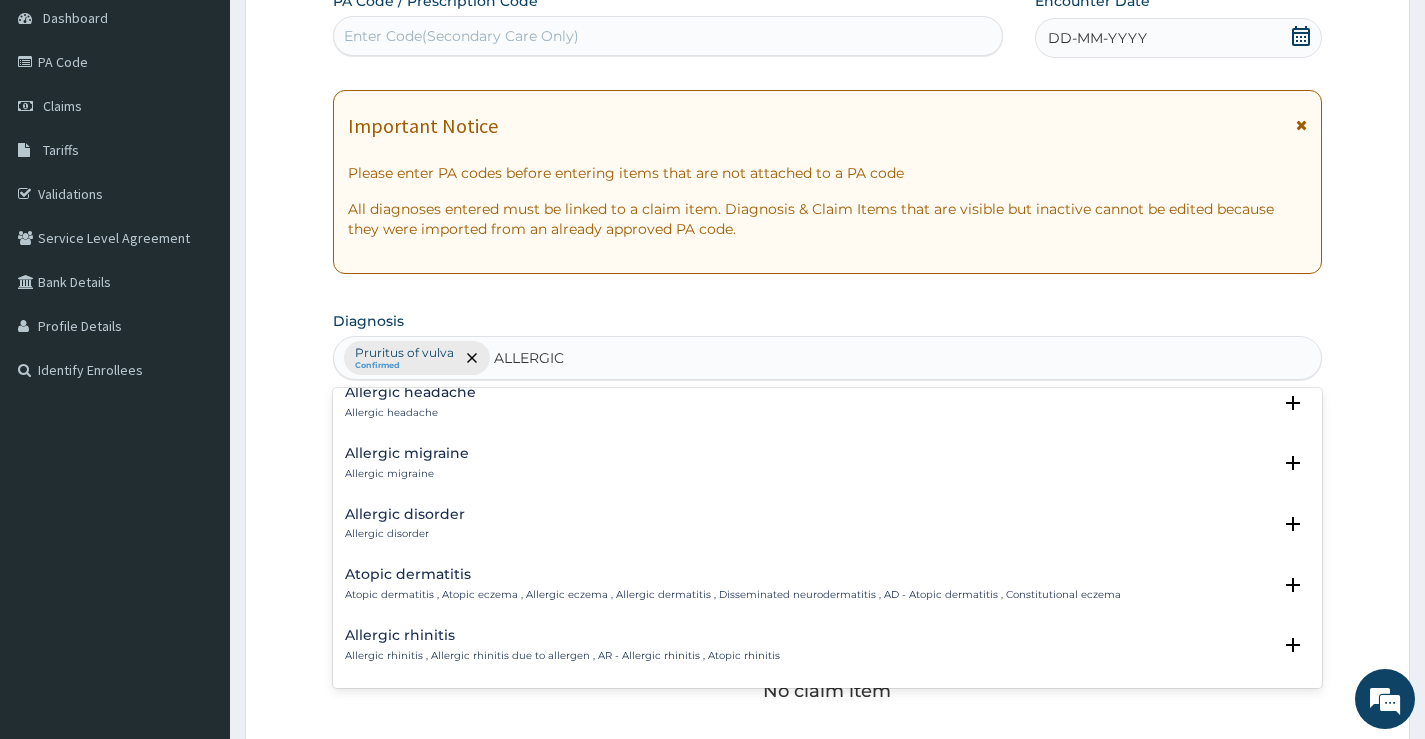 scroll, scrollTop: 600, scrollLeft: 0, axis: vertical 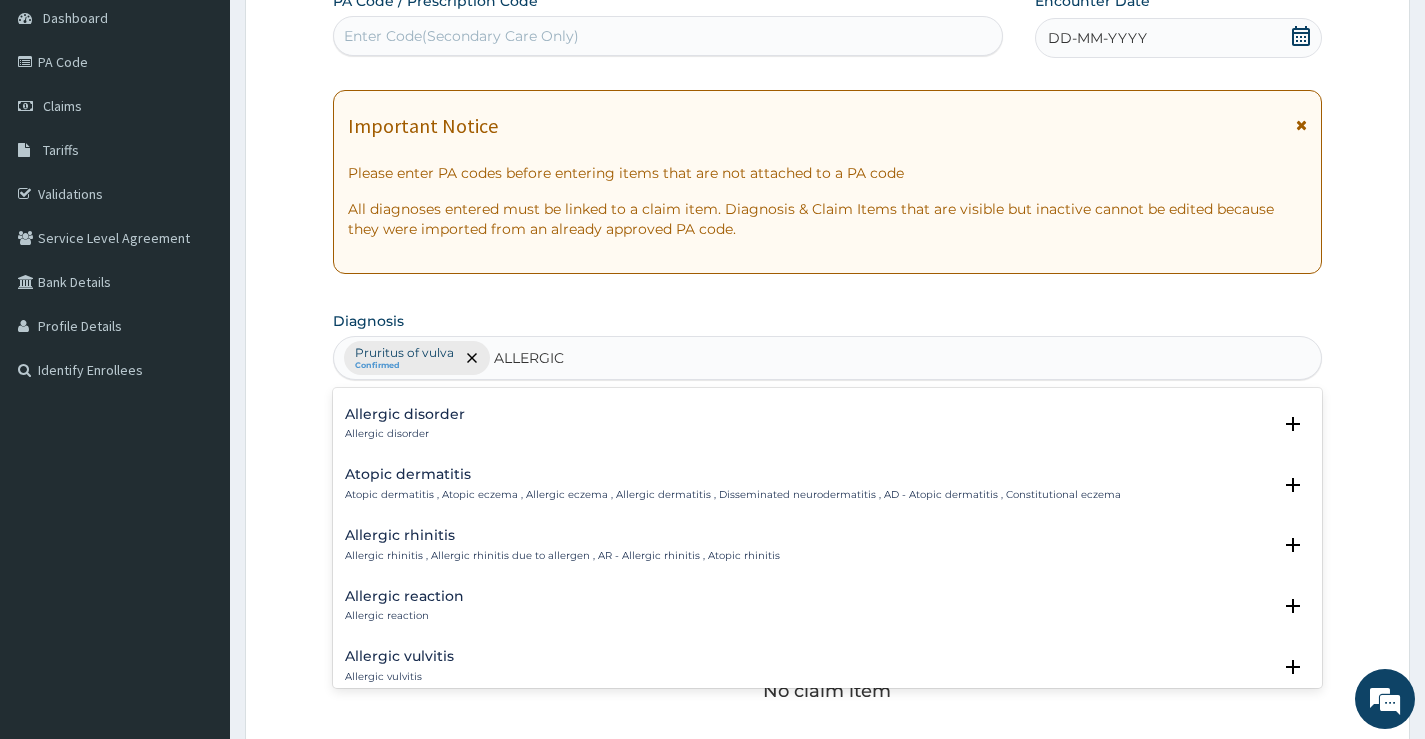 click on "Allergic rhinitis" at bounding box center (562, 535) 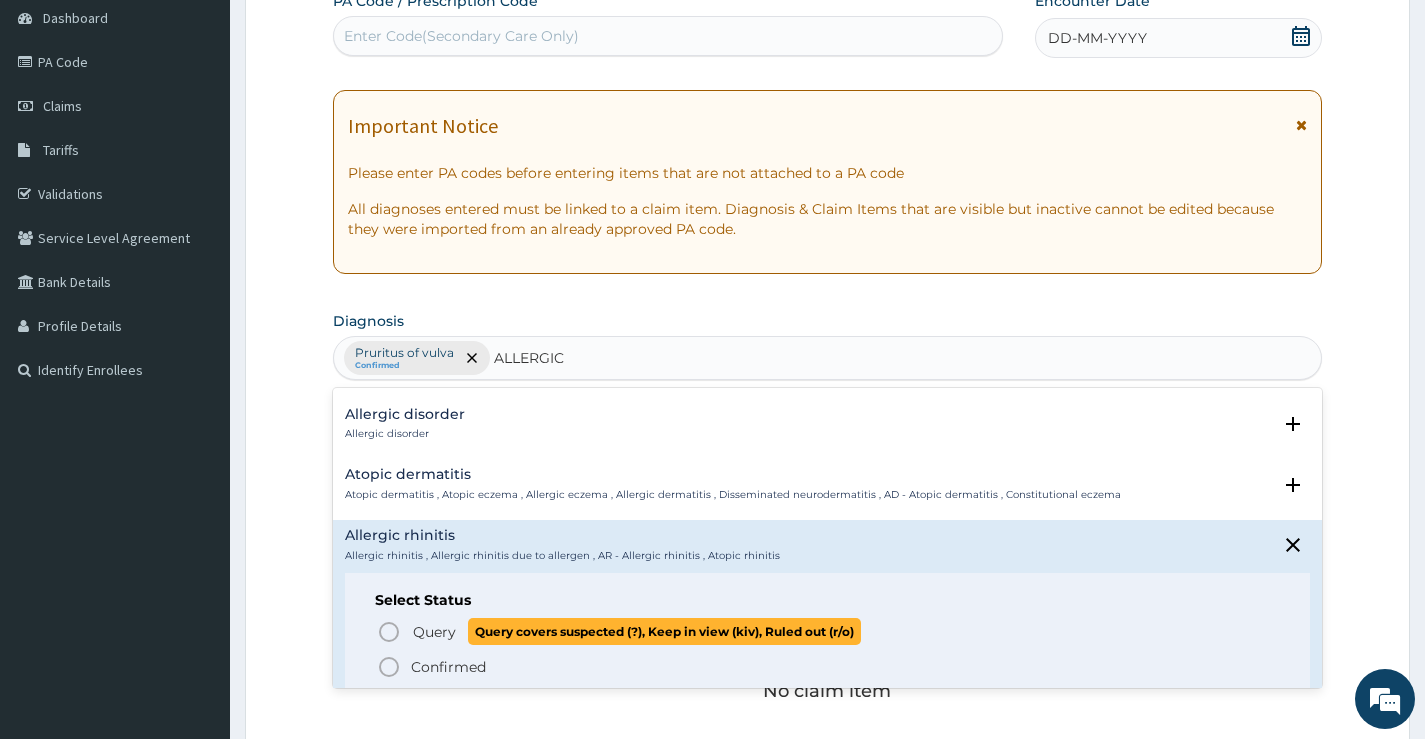 click on "Query" at bounding box center (434, 632) 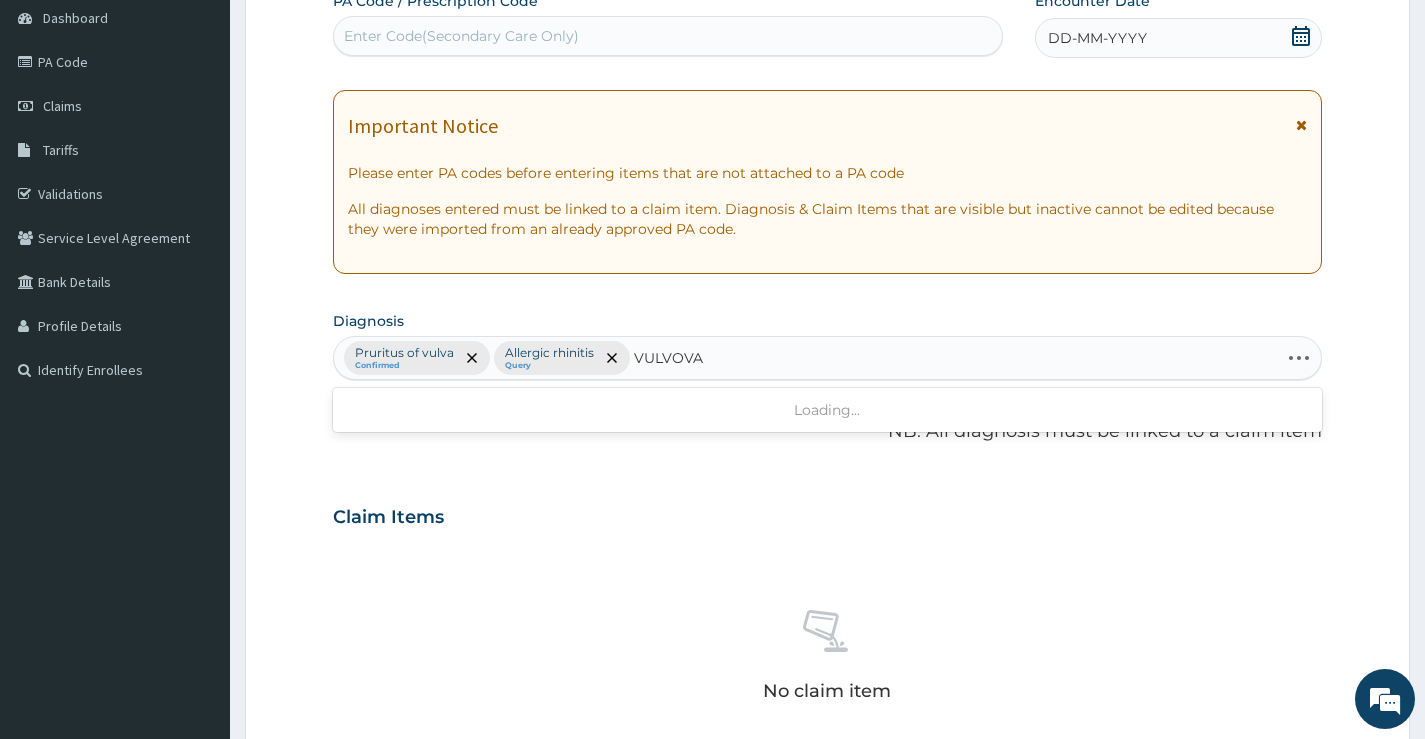 type on "VULVOVAG" 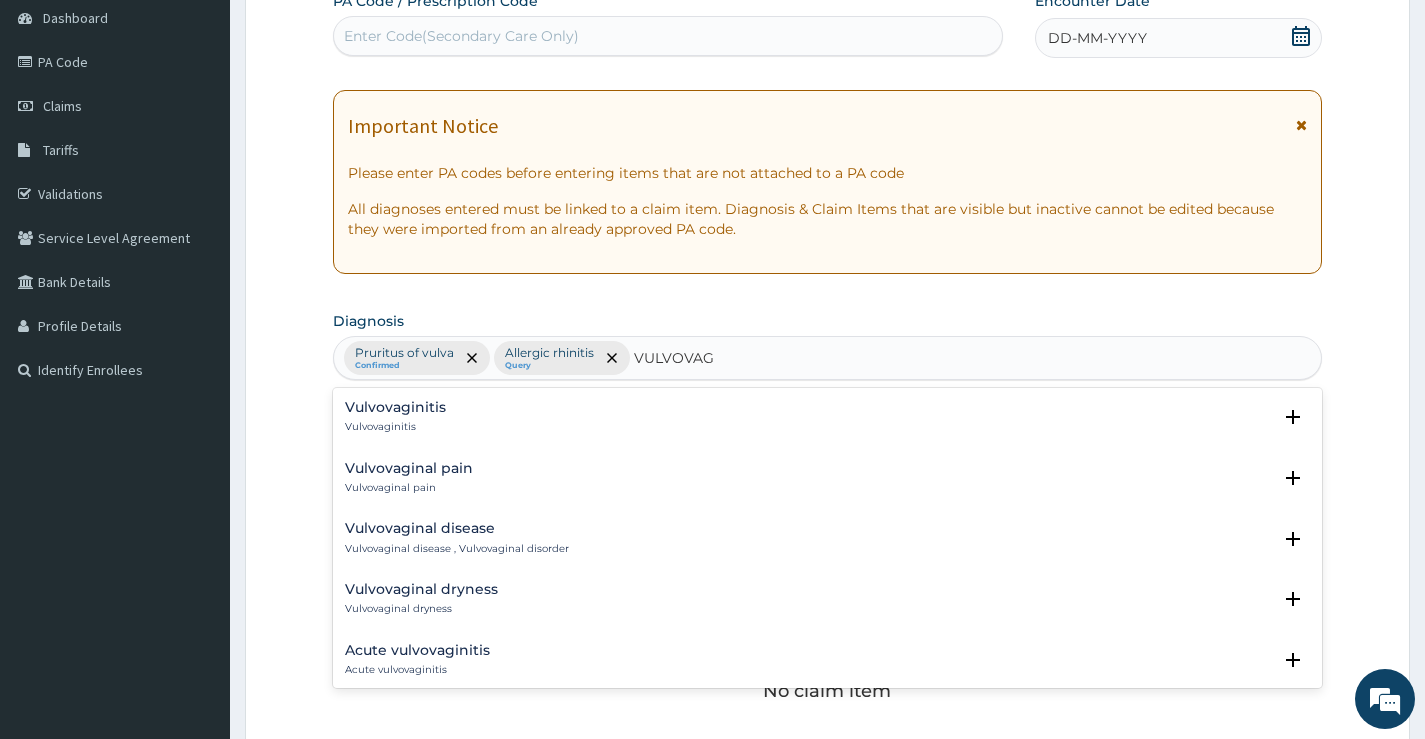 click on "Vulvovaginitis" at bounding box center [395, 407] 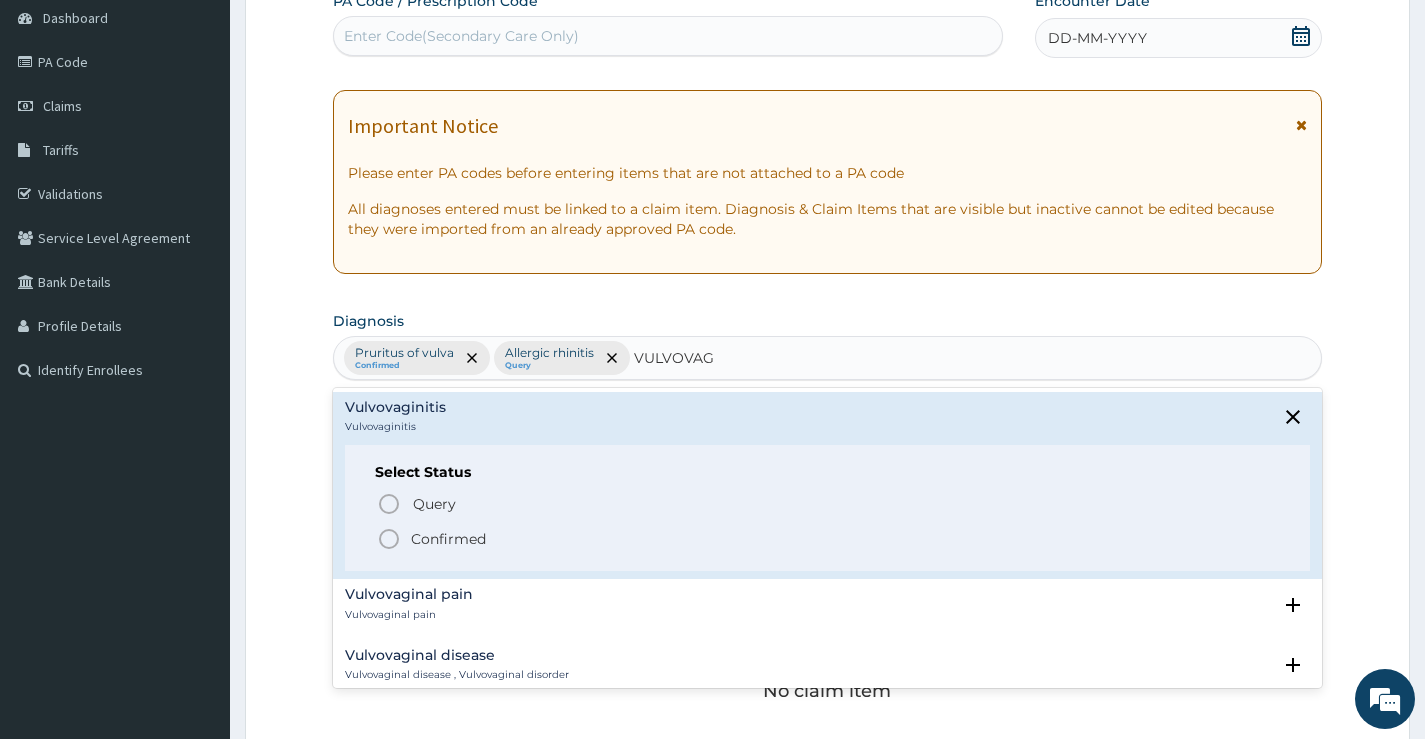 click on "Confirmed" at bounding box center [448, 539] 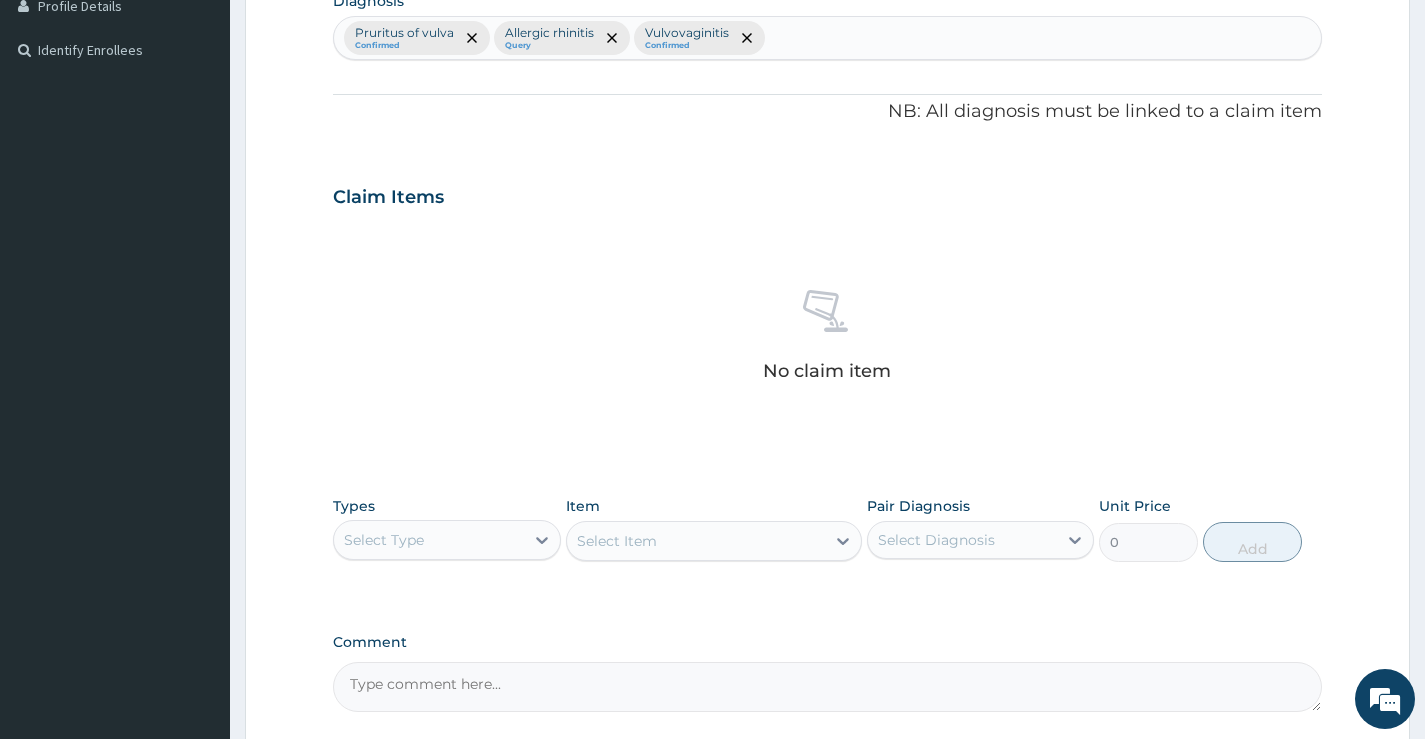 scroll, scrollTop: 600, scrollLeft: 0, axis: vertical 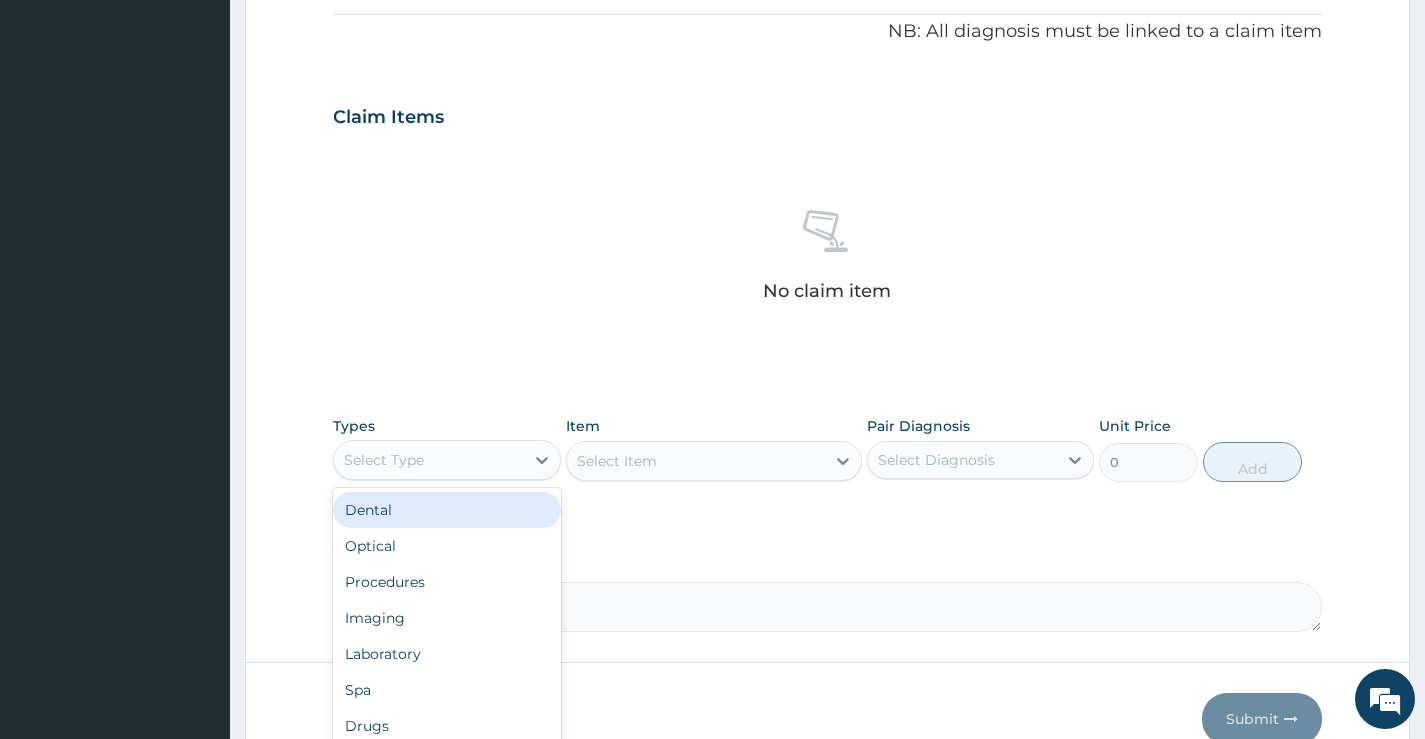 click on "Select Type" at bounding box center (428, 460) 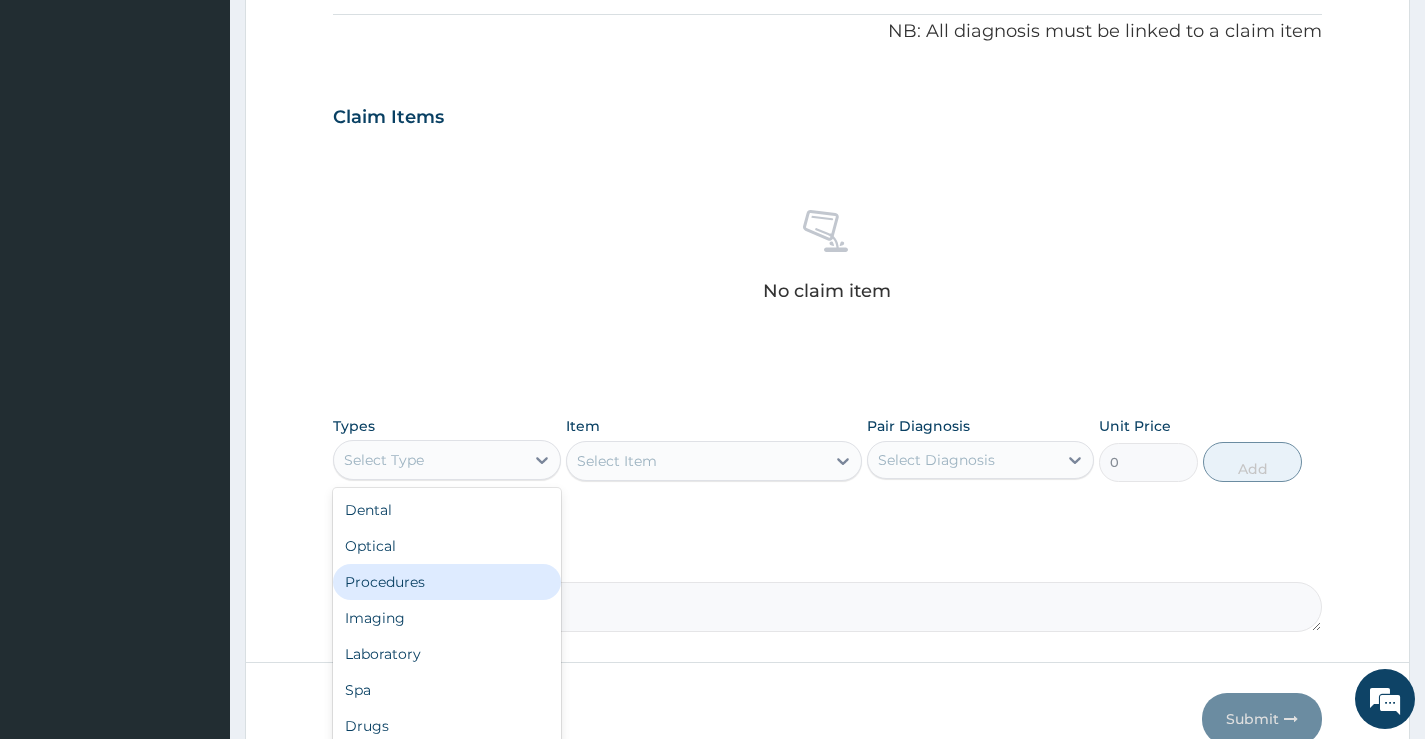 click on "Procedures" at bounding box center [446, 582] 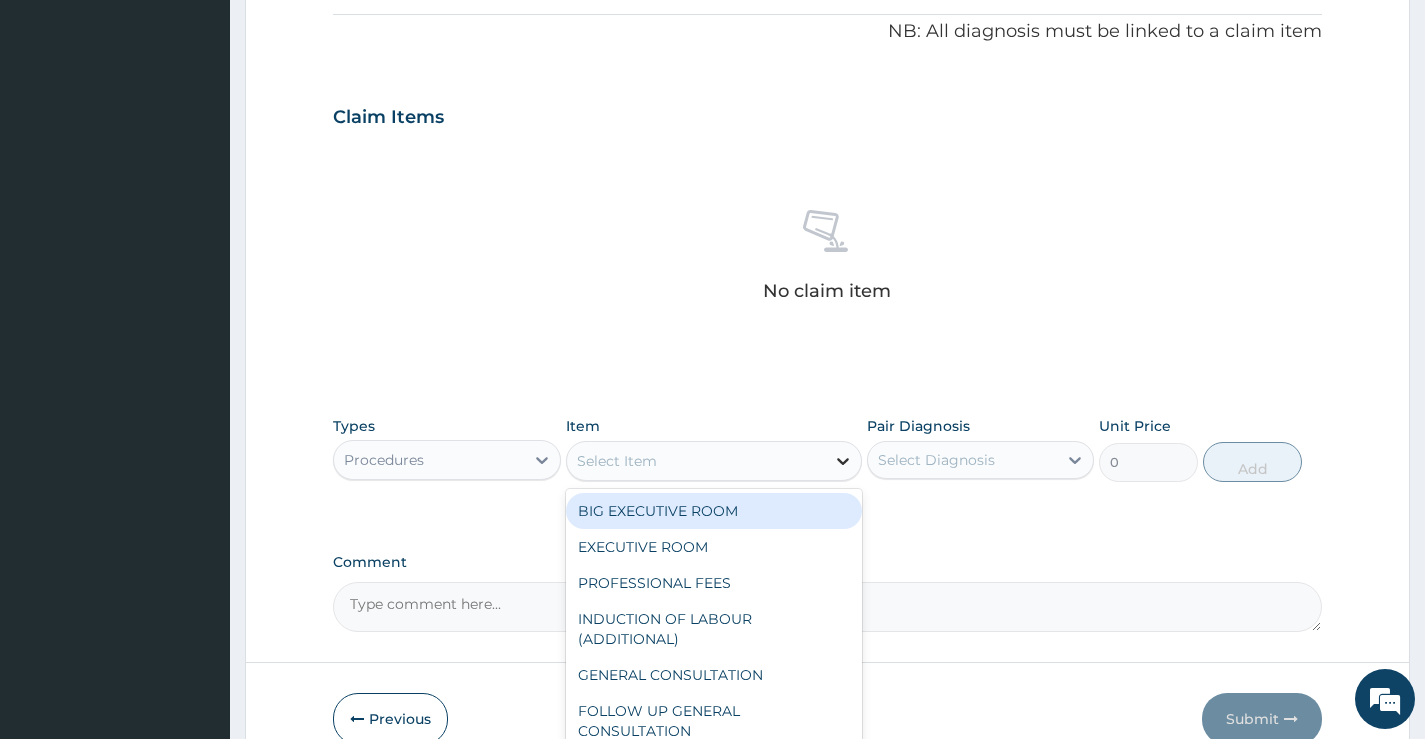 click at bounding box center (843, 461) 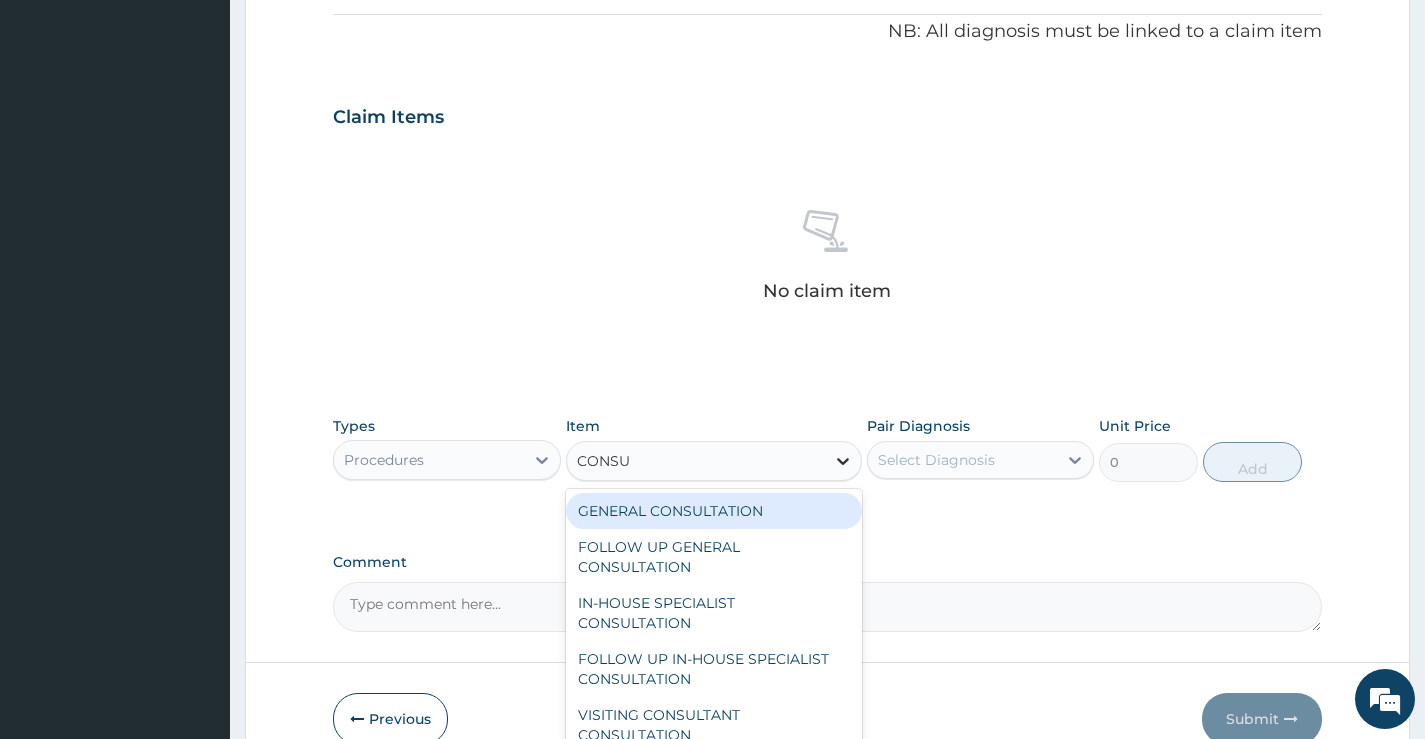 type on "CONSUL" 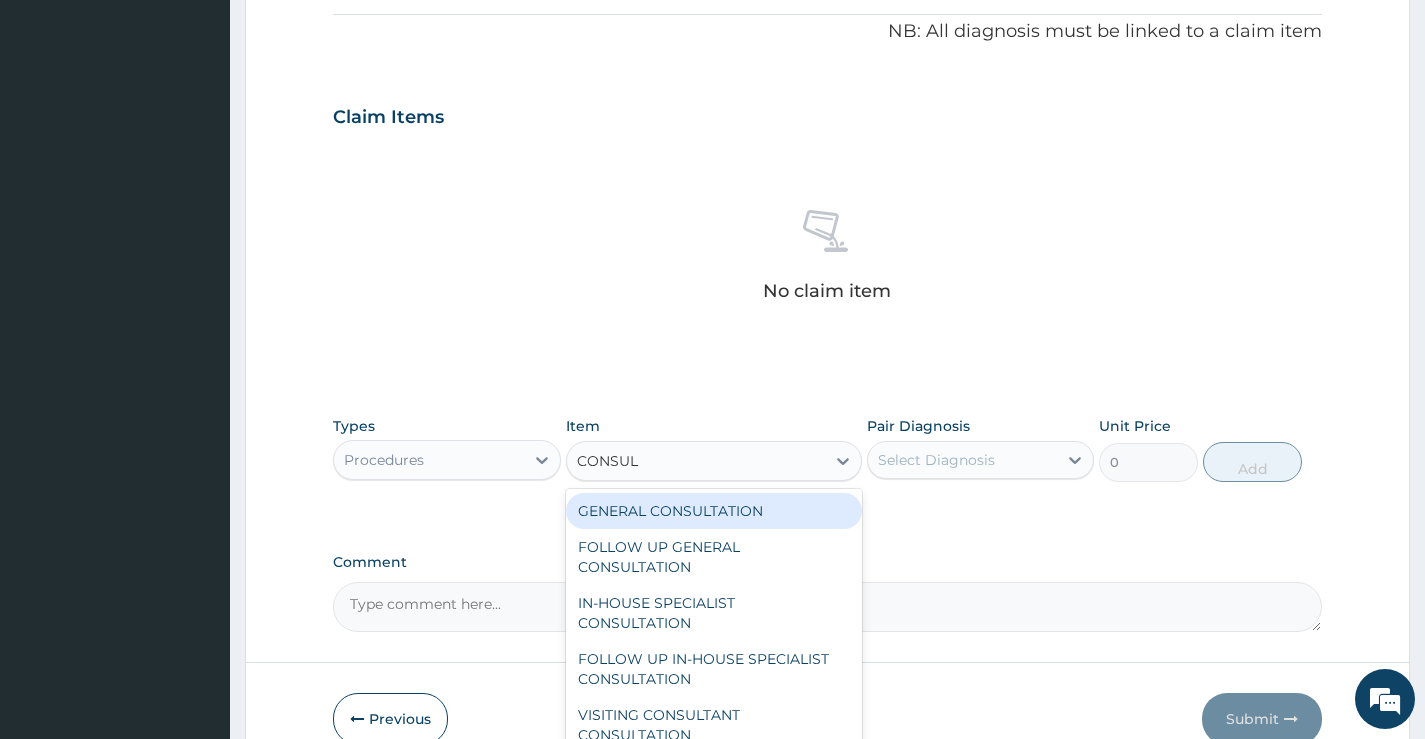 click on "GENERAL CONSULTATION" at bounding box center (714, 511) 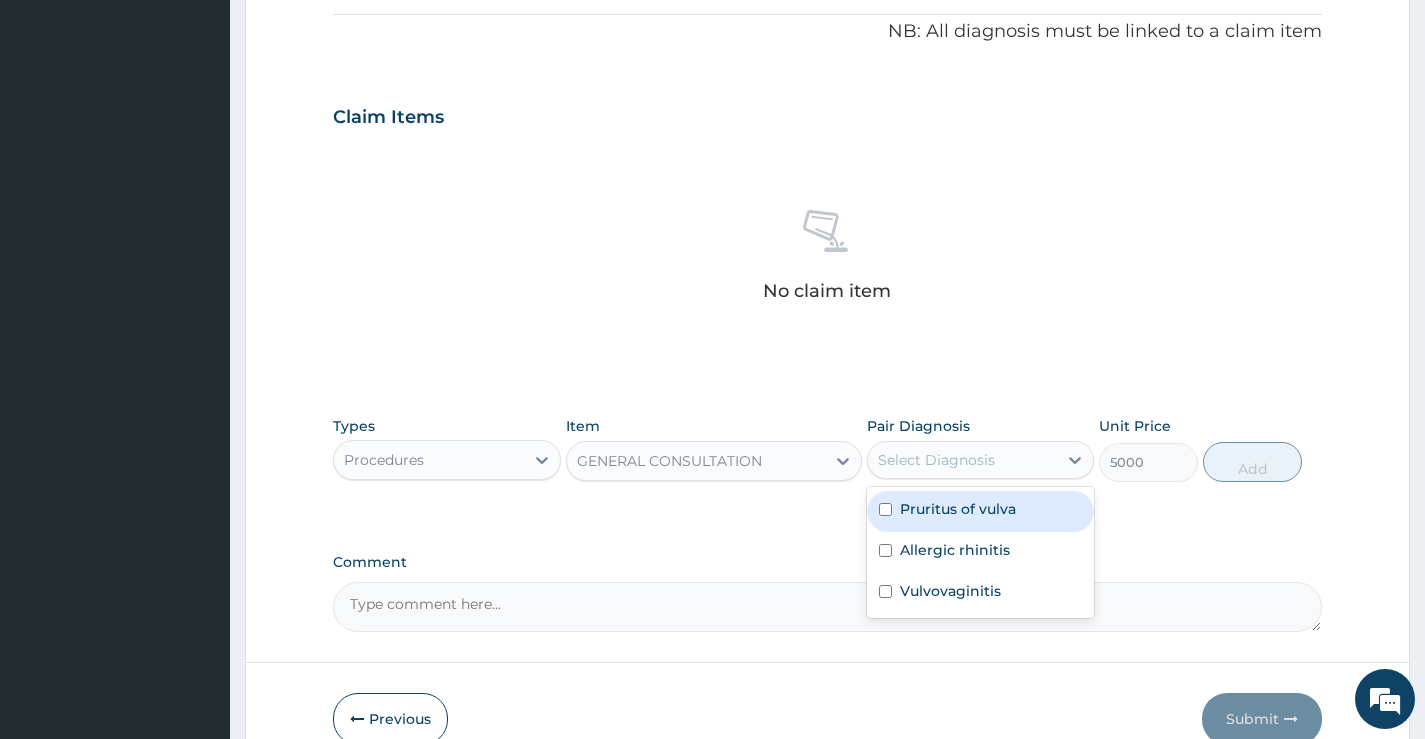 click on "Select Diagnosis" at bounding box center (936, 460) 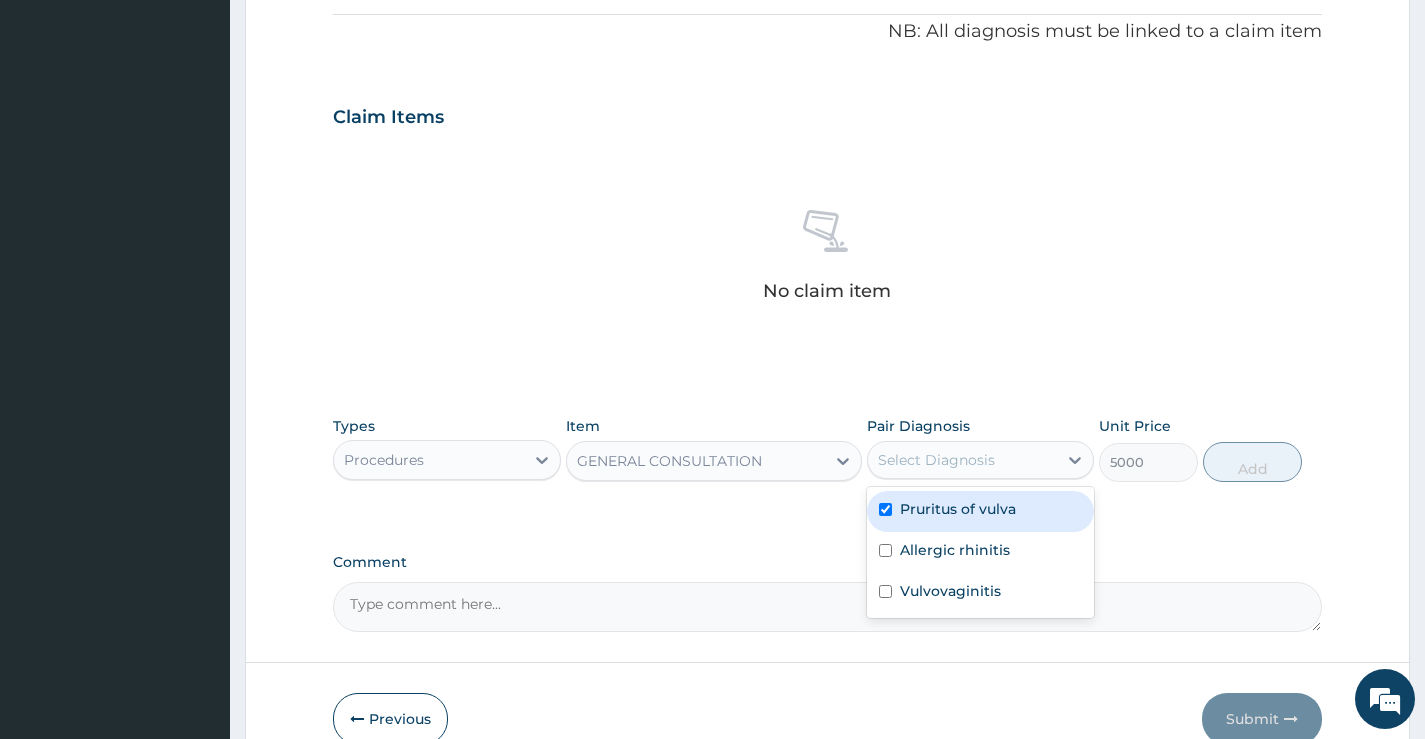checkbox on "true" 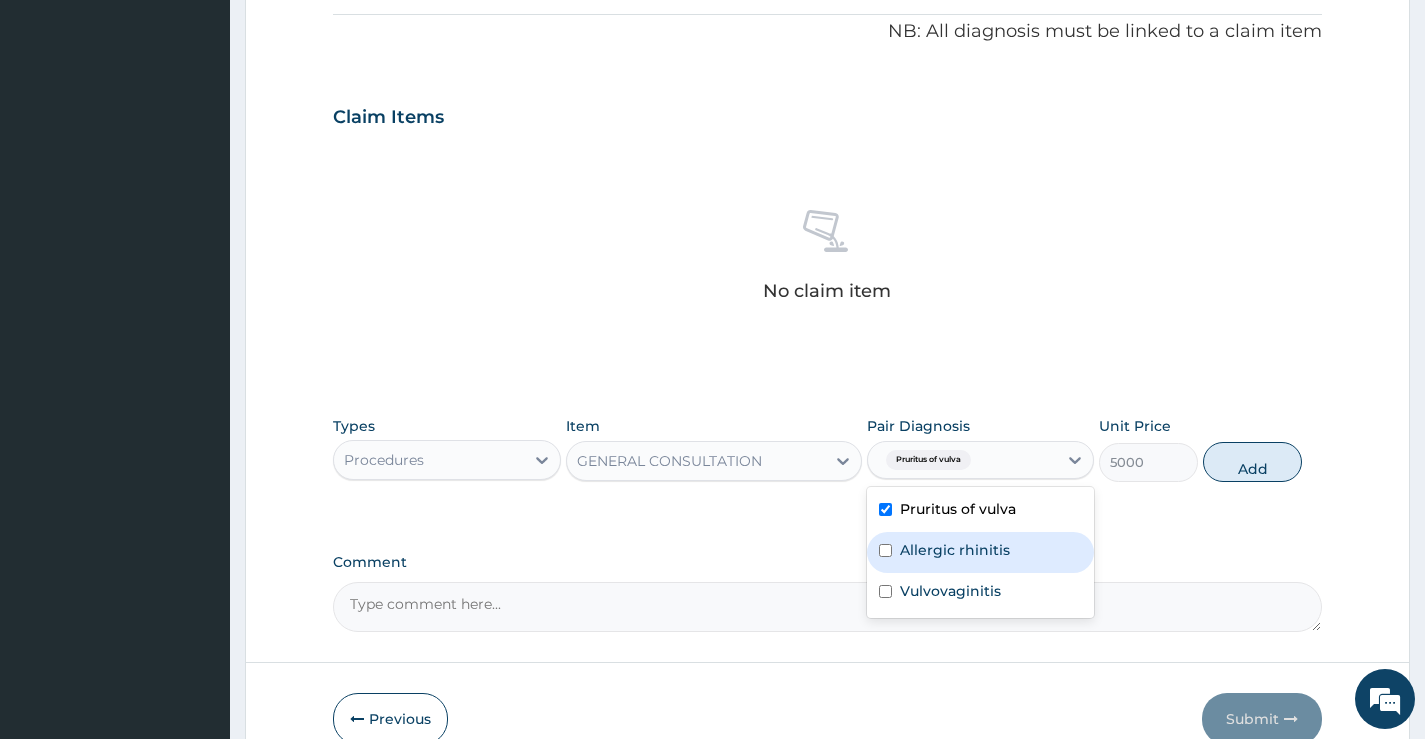 click on "Allergic rhinitis" at bounding box center [955, 550] 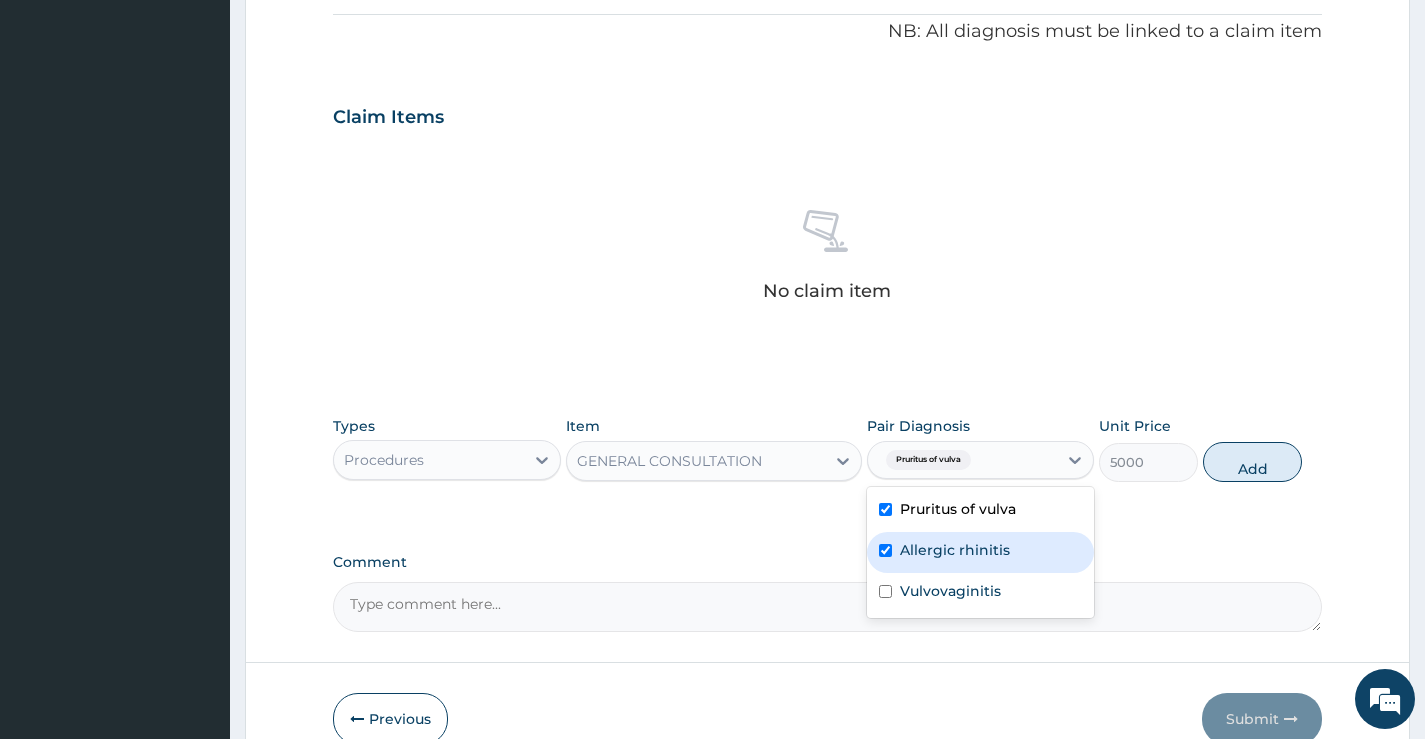 checkbox on "true" 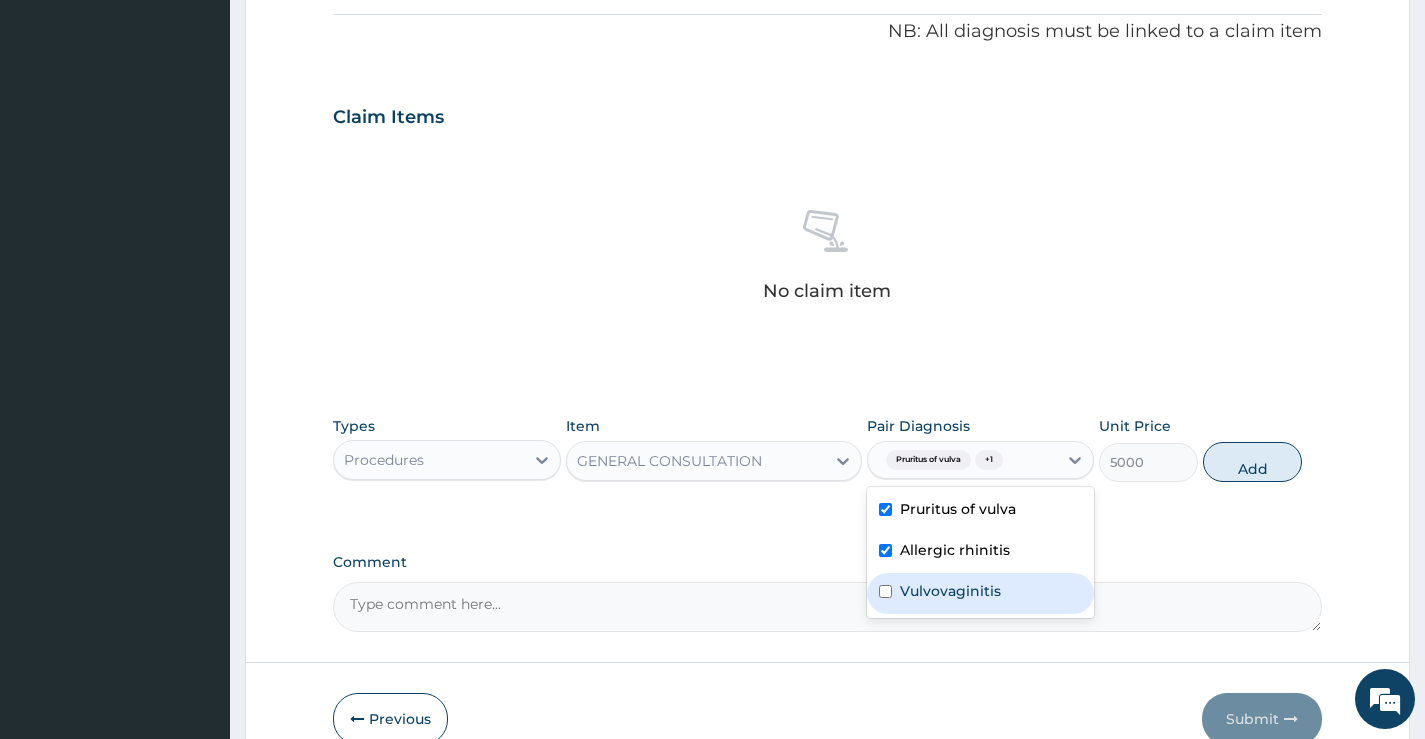 click on "Vulvovaginitis" at bounding box center (950, 591) 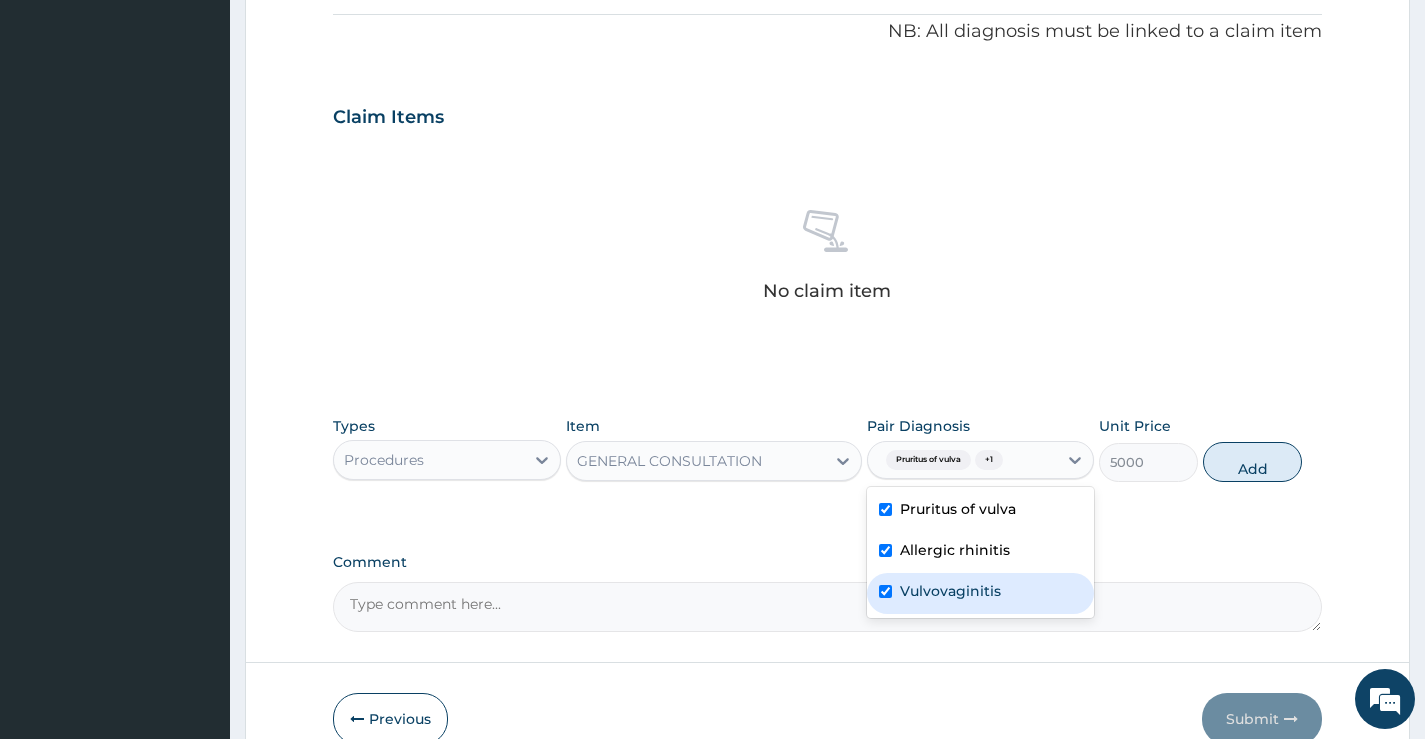 checkbox on "true" 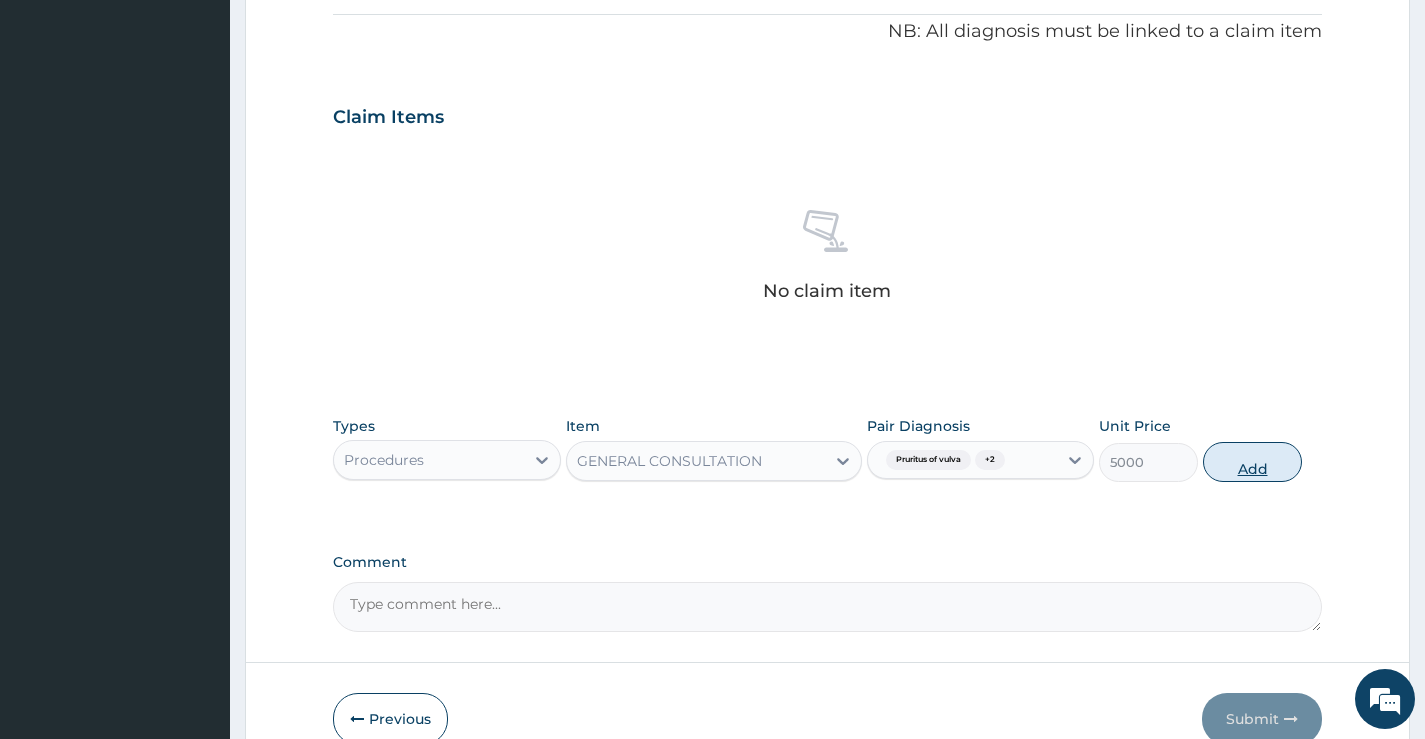 click on "Add" at bounding box center [1252, 462] 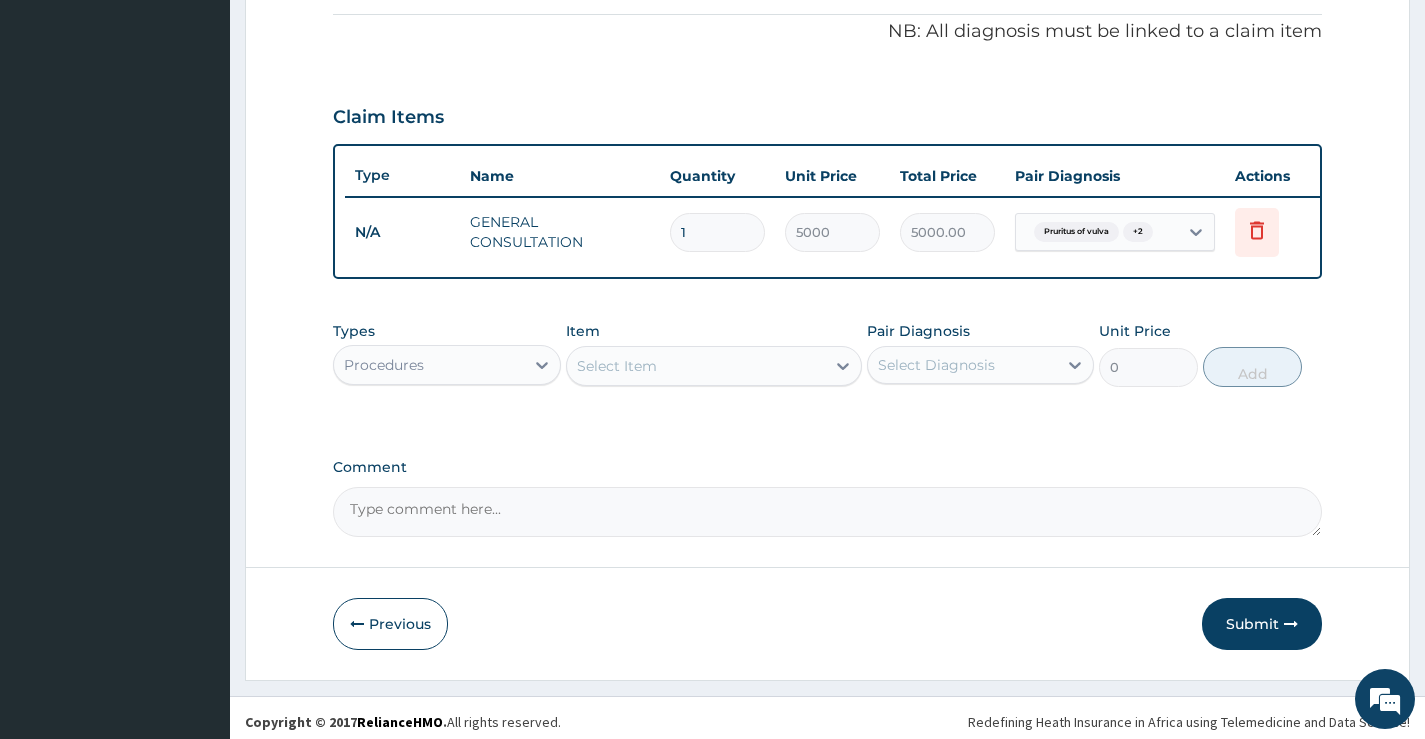 click on "Procedures" at bounding box center [428, 365] 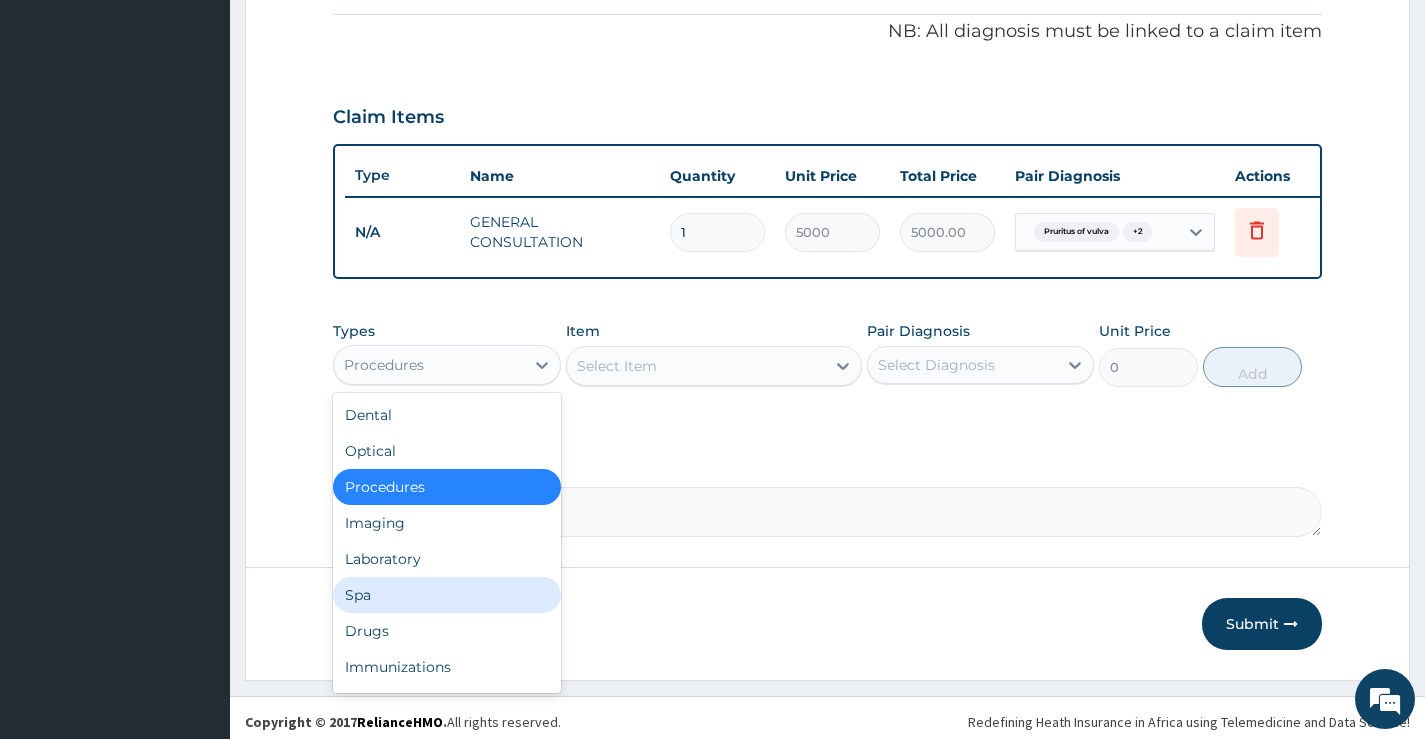 scroll, scrollTop: 68, scrollLeft: 0, axis: vertical 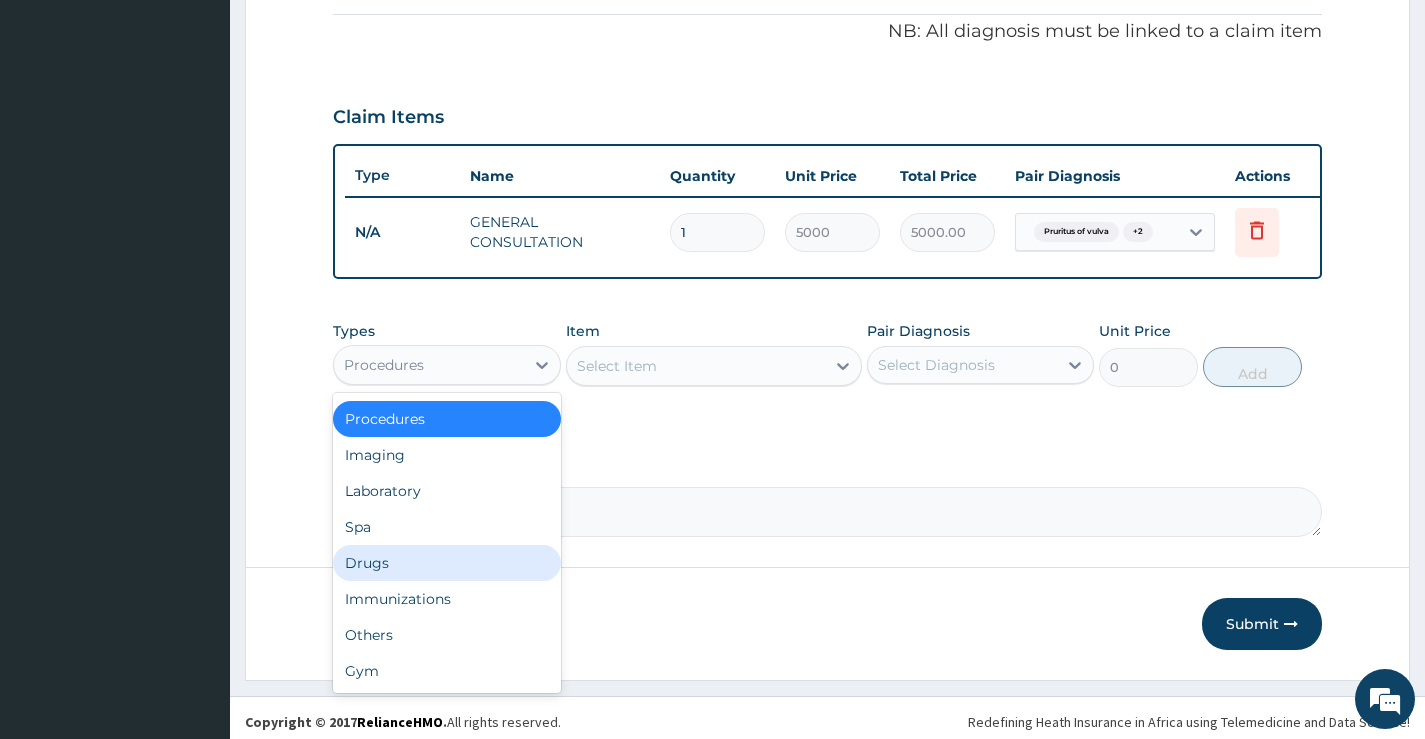 click on "Drugs" at bounding box center (446, 563) 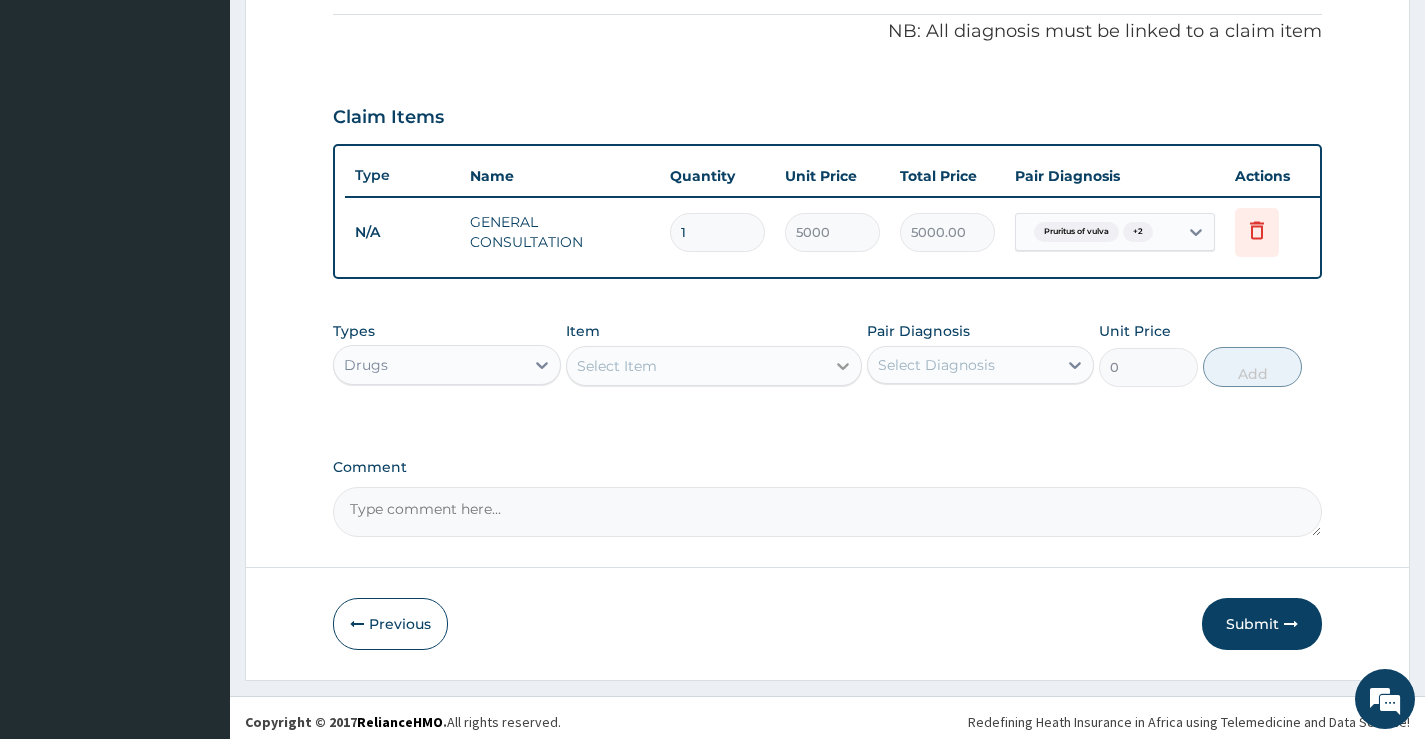 click at bounding box center (843, 366) 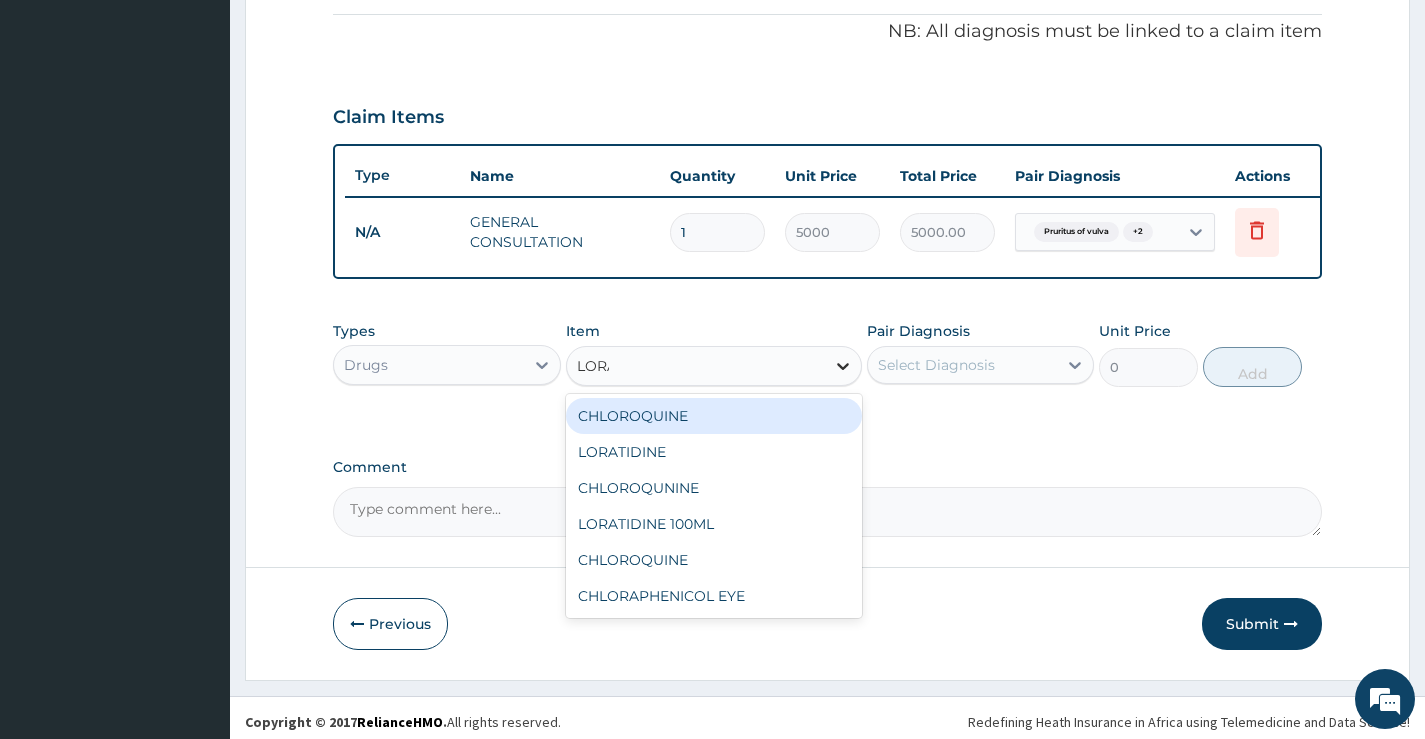type on "LORAT" 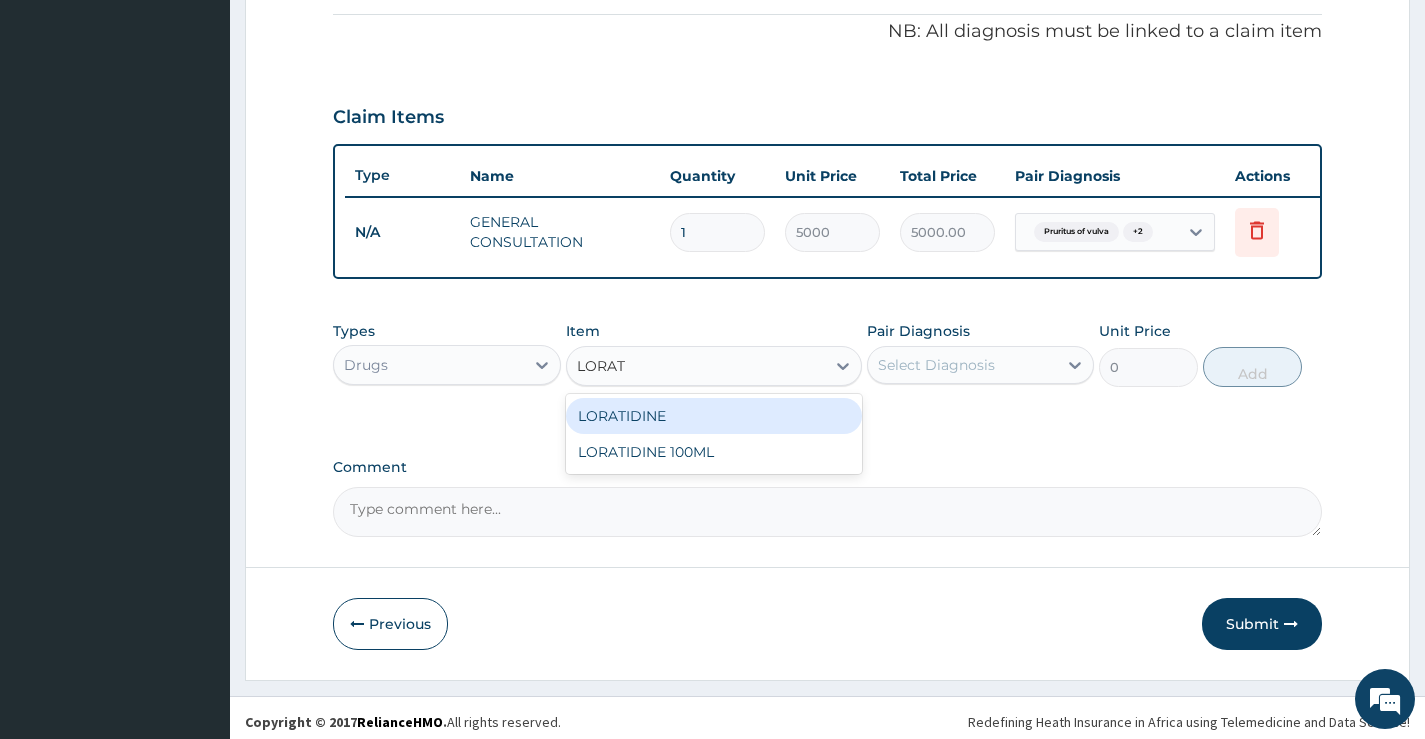 click on "LORATIDINE" at bounding box center (714, 416) 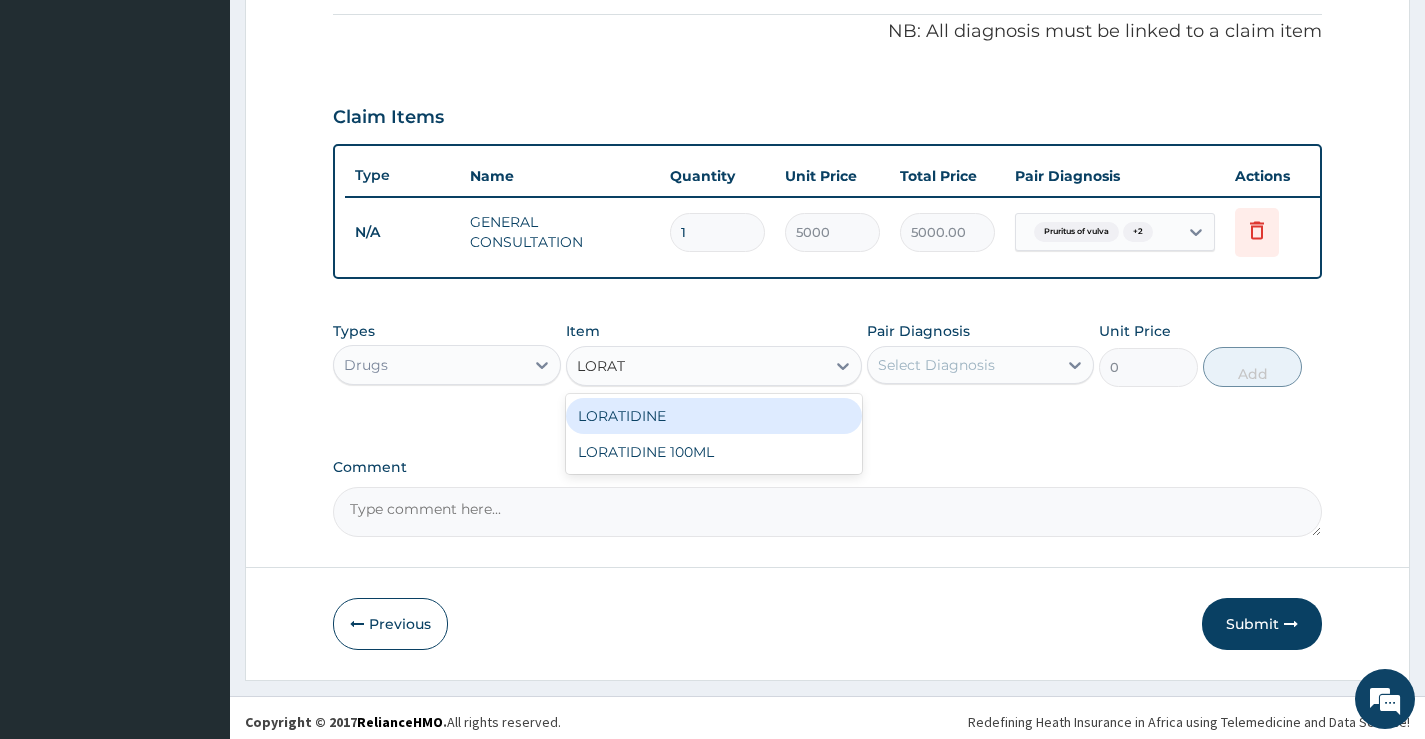 type 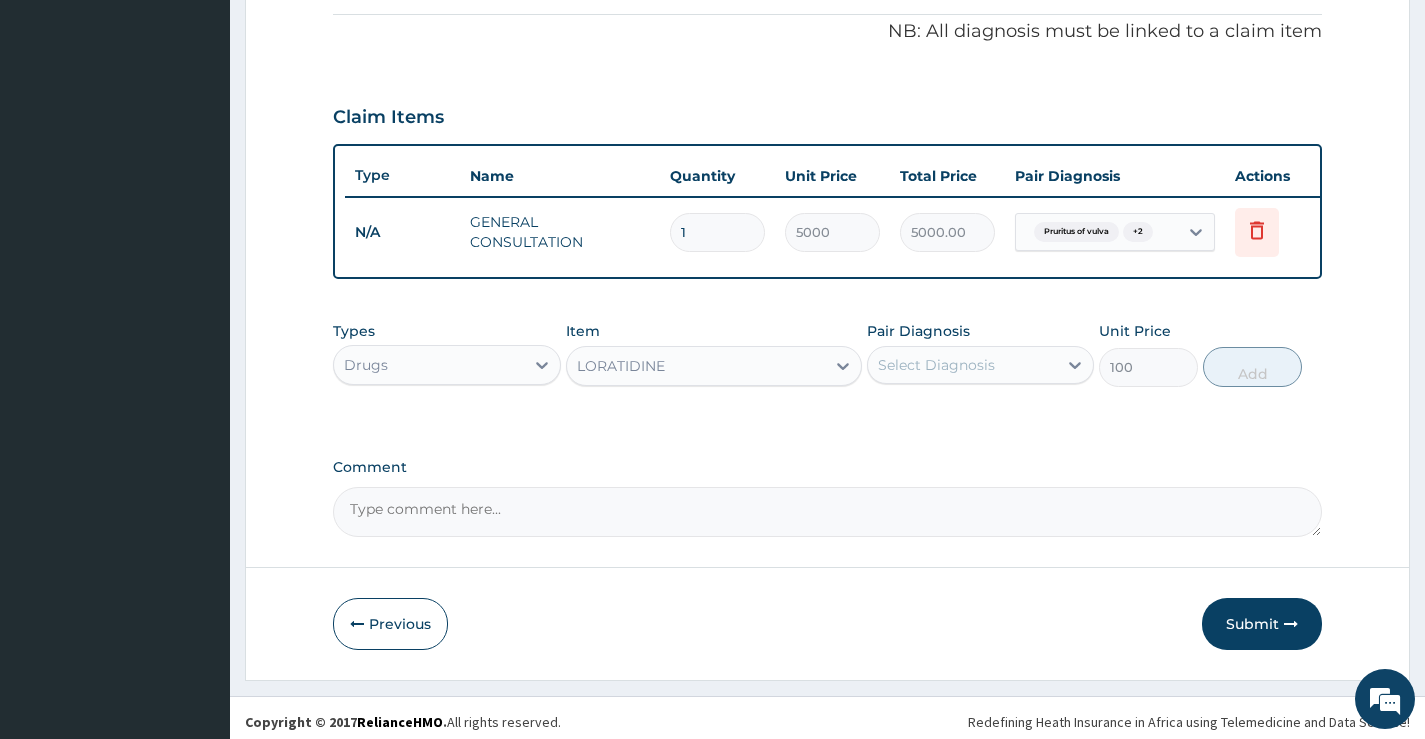 click on "Select Diagnosis" at bounding box center (936, 365) 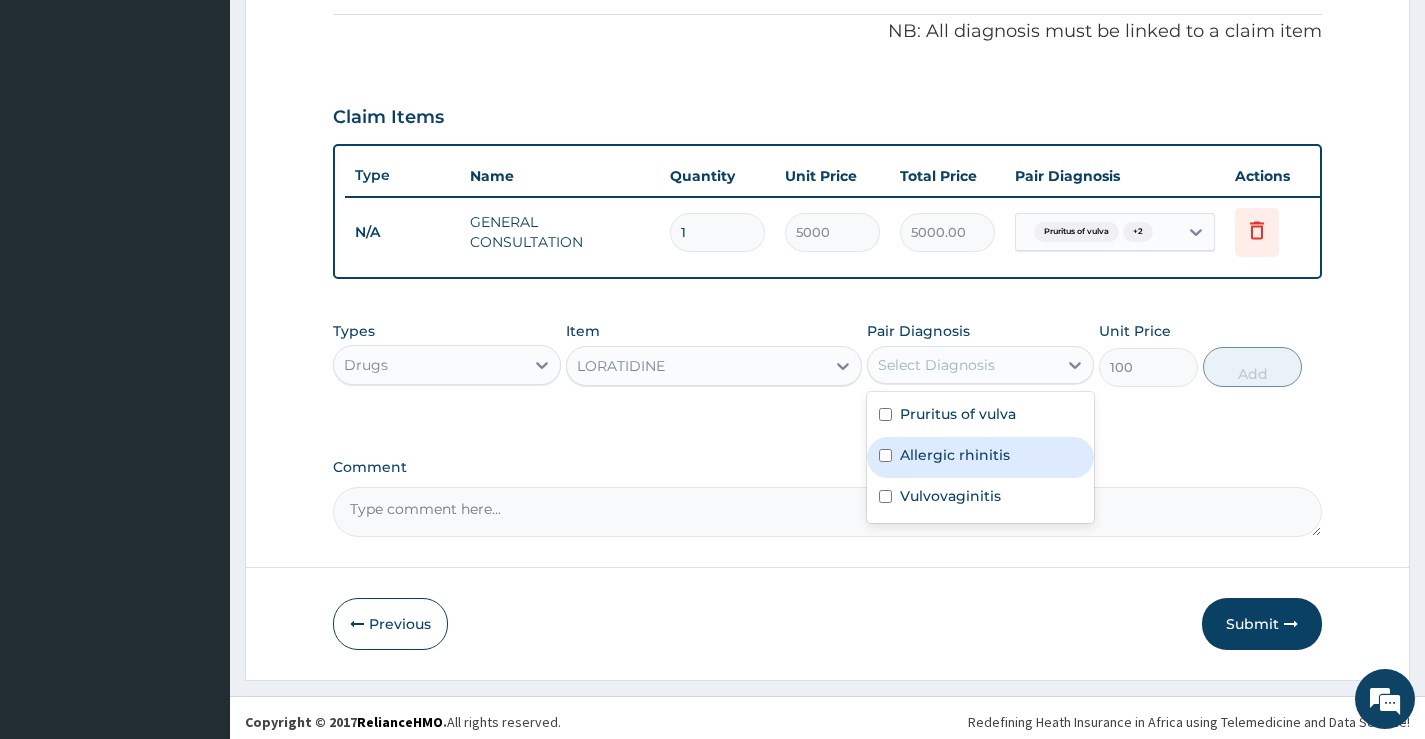 click on "Allergic rhinitis" at bounding box center [955, 455] 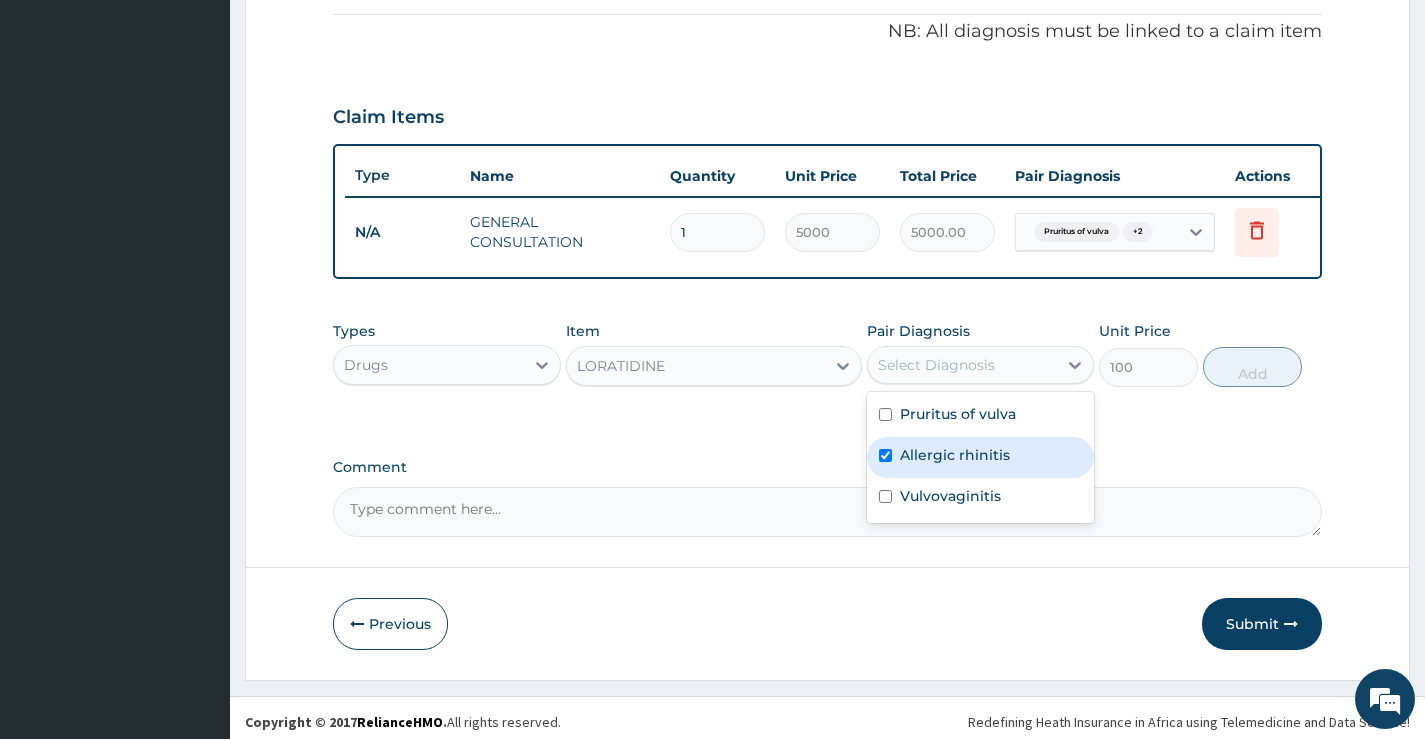 checkbox on "true" 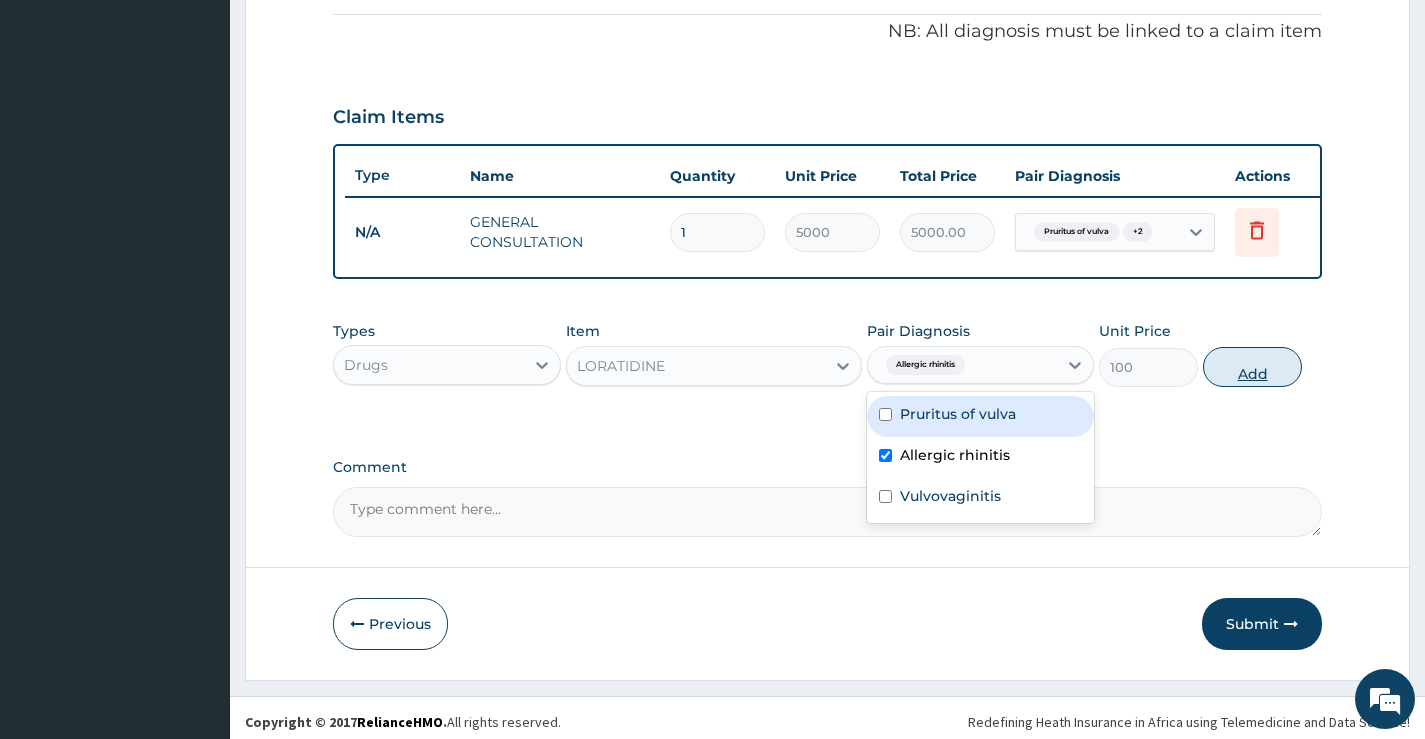 click on "Add" at bounding box center [1252, 367] 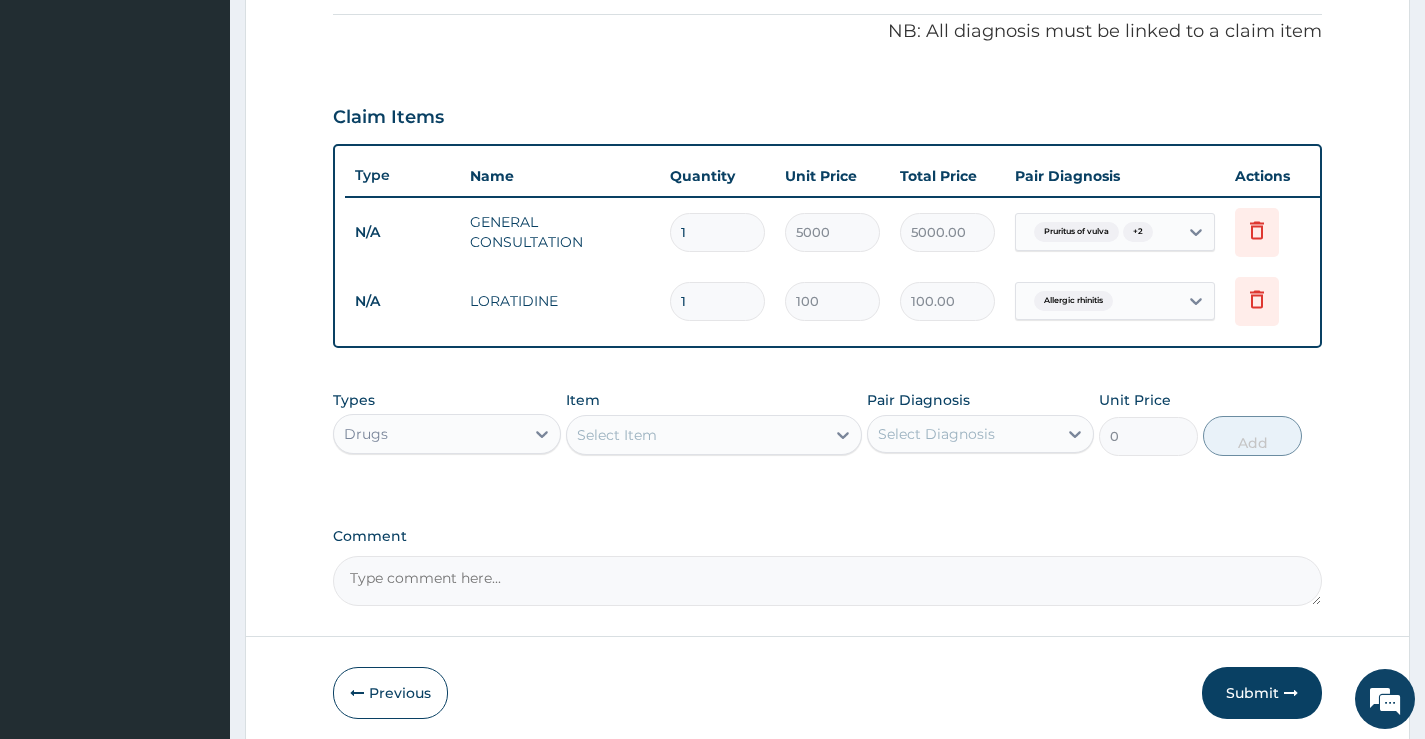 type 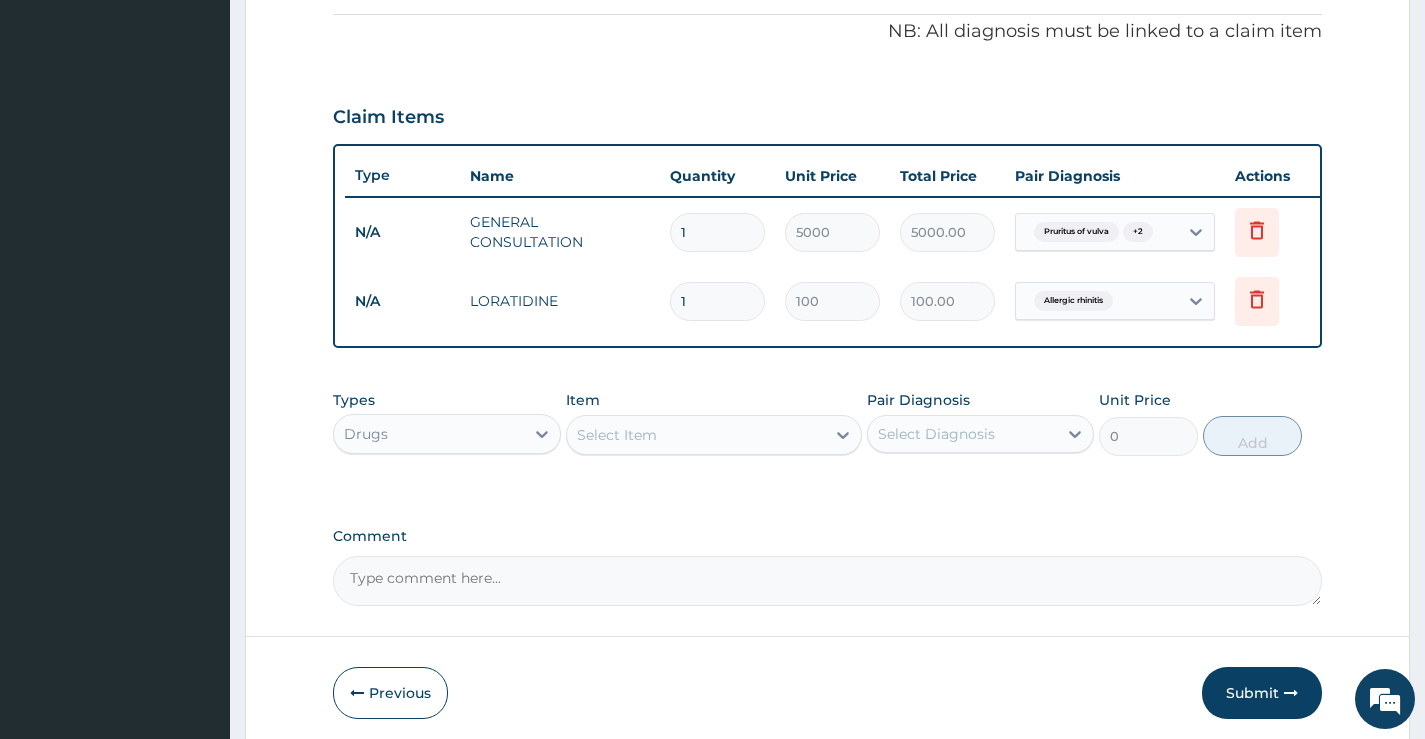 type on "0.00" 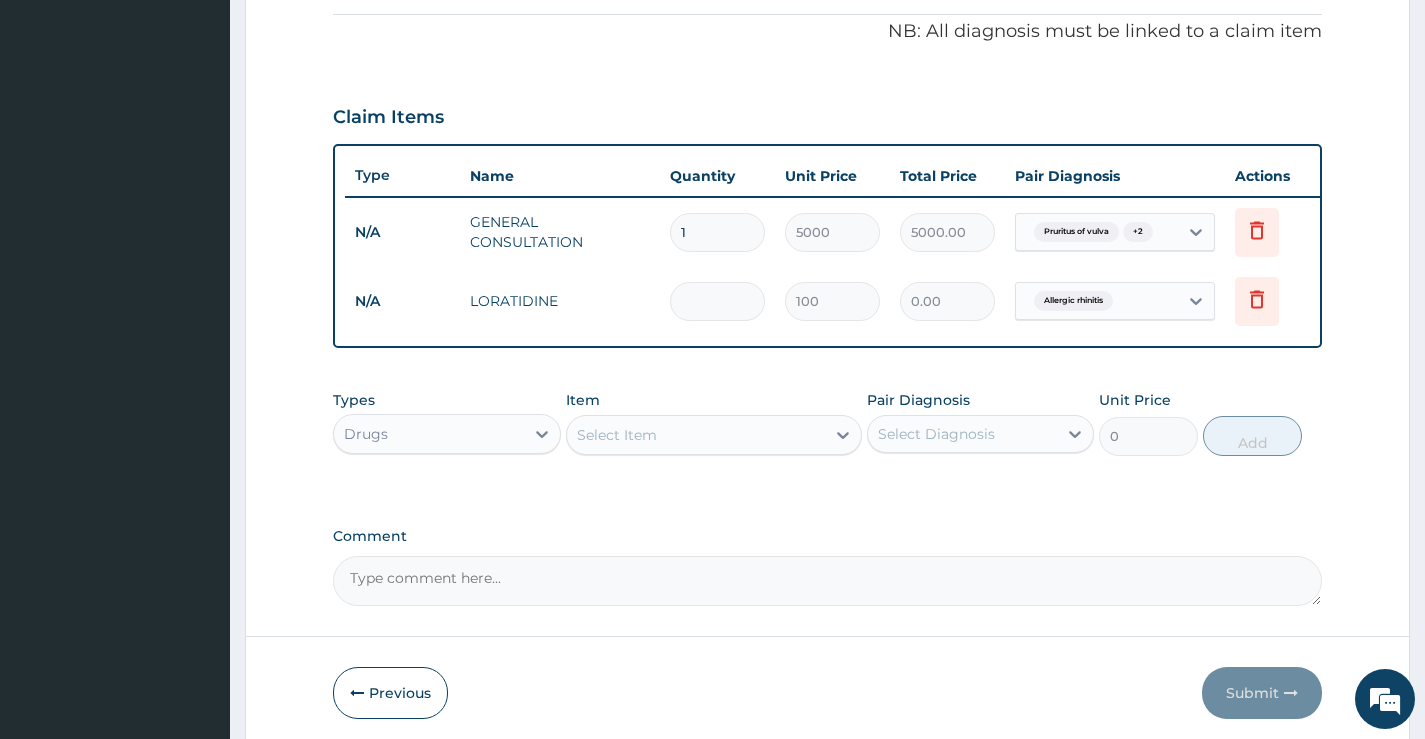 type on "7" 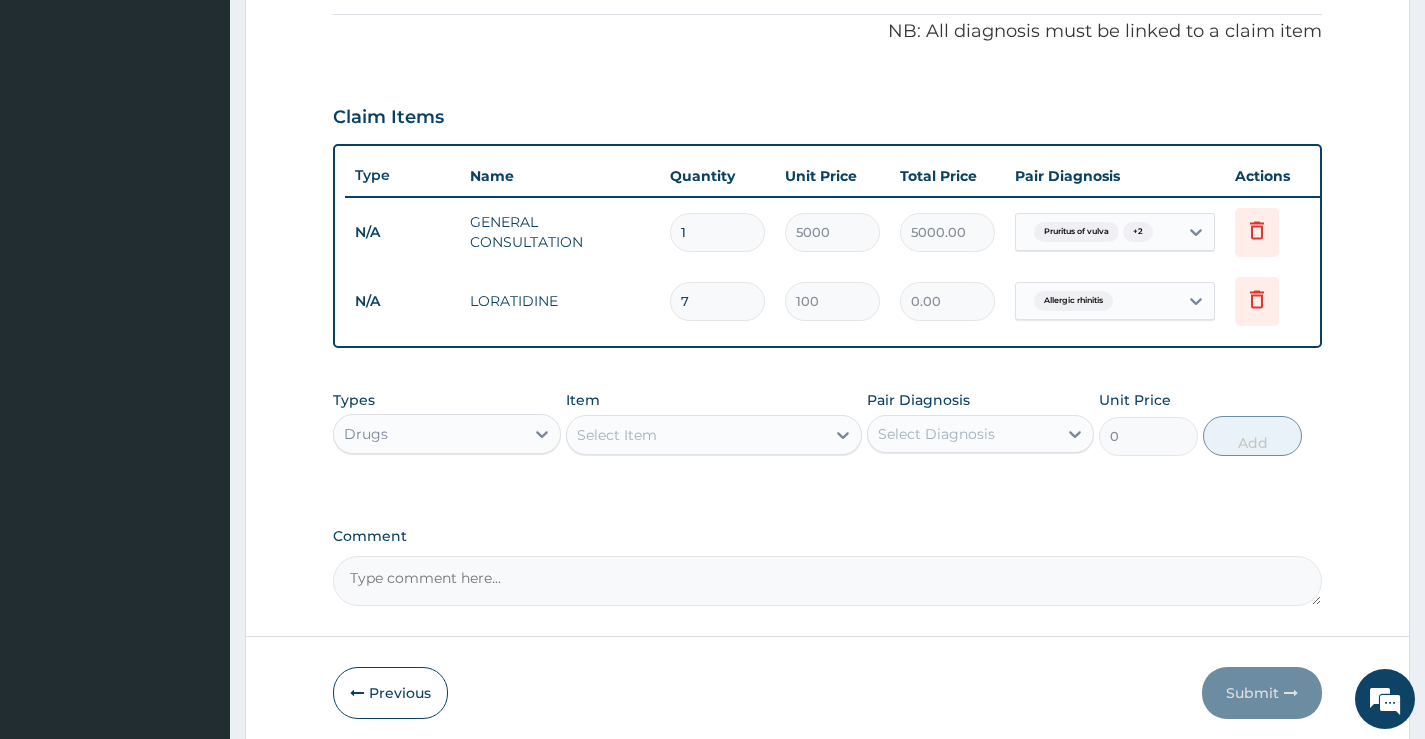 type on "700.00" 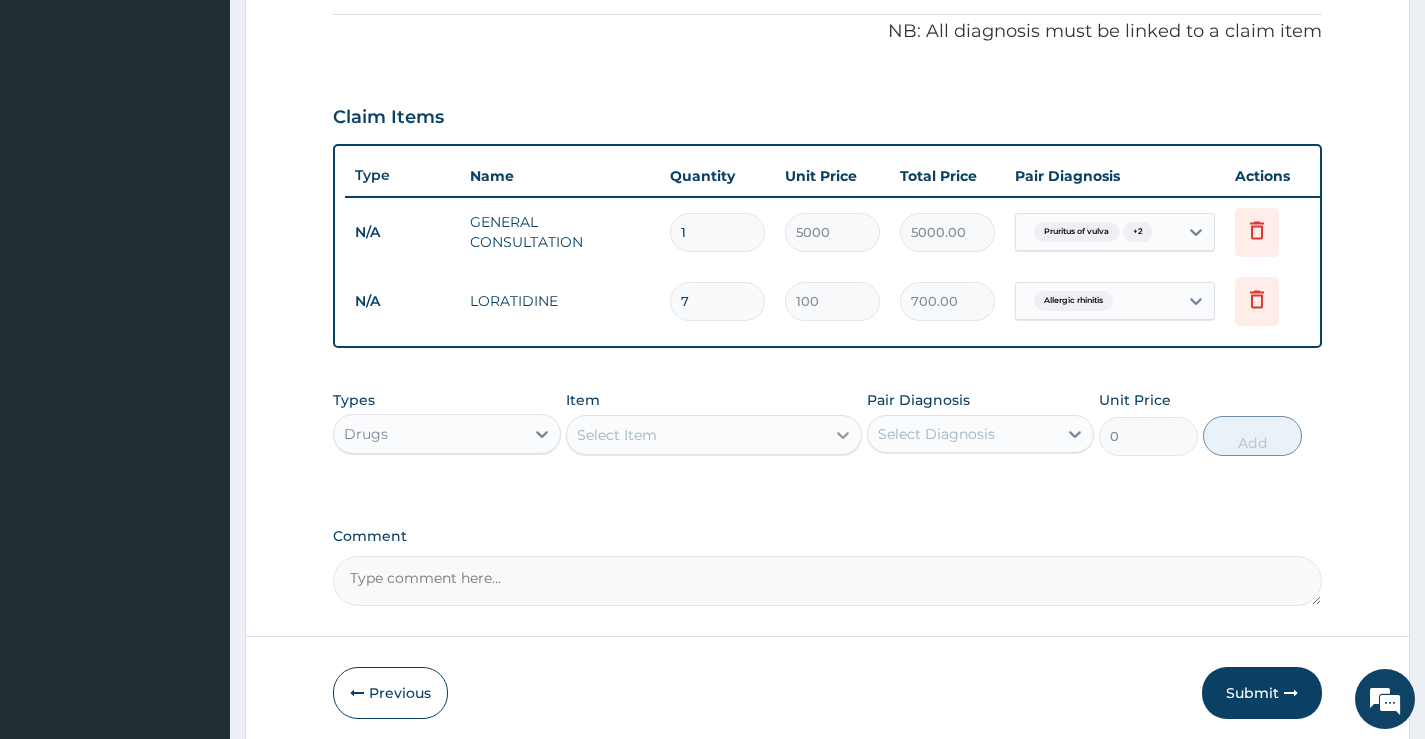 type on "7" 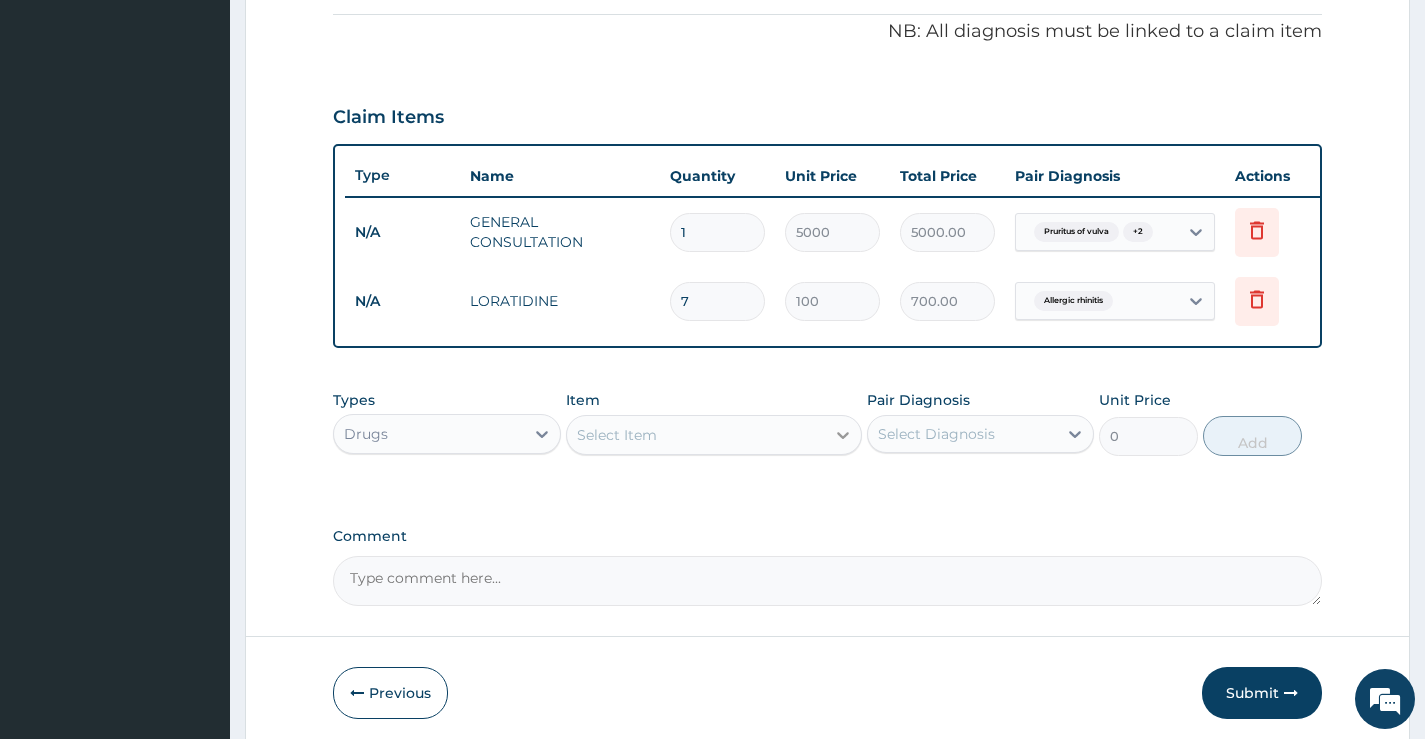 click 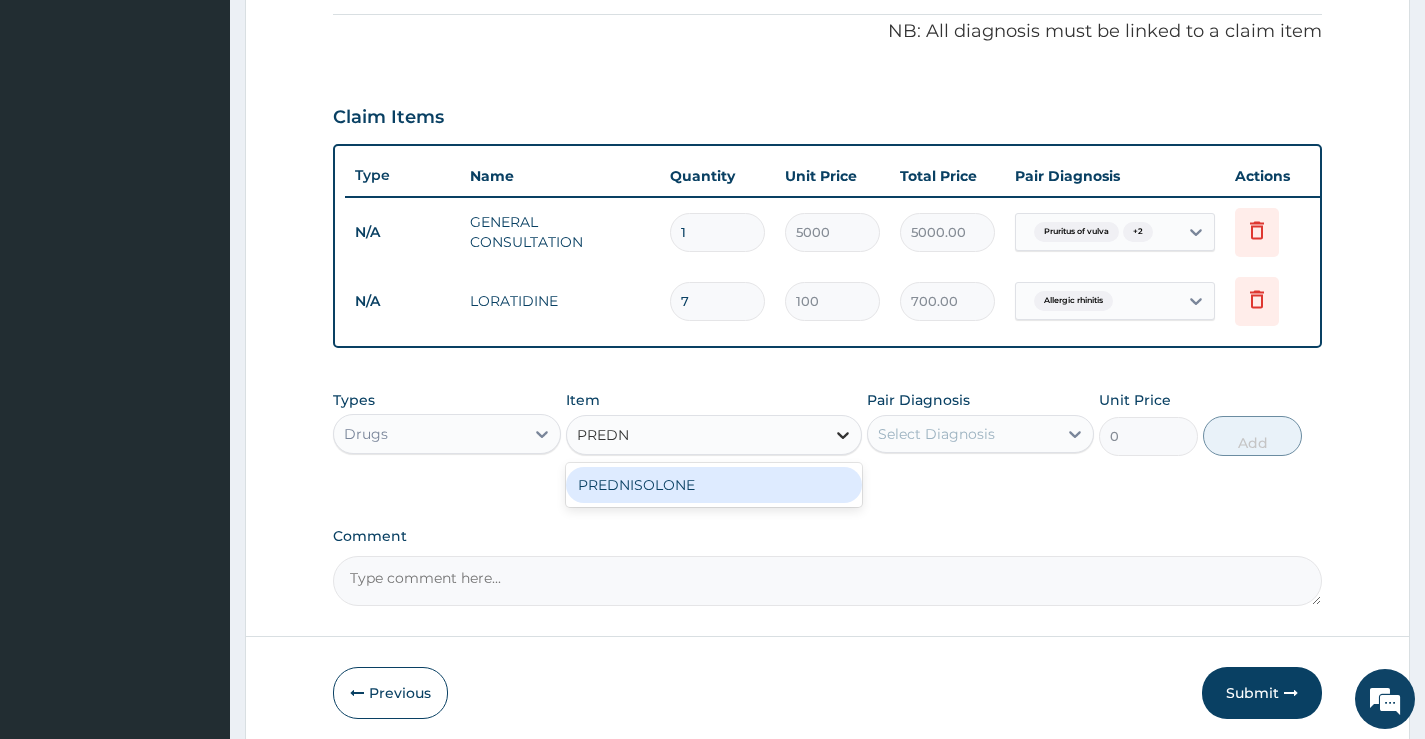 type on "PREDNI" 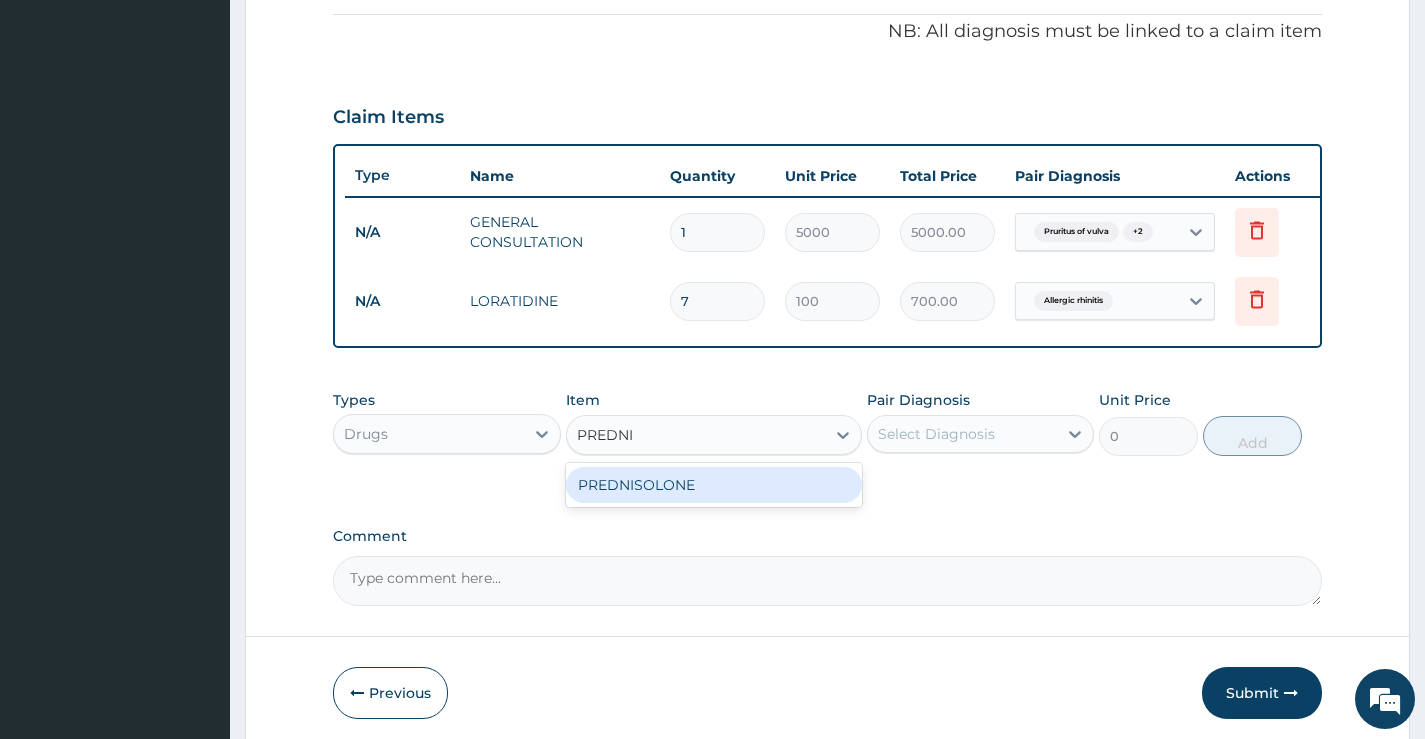 click on "PREDNISOLONE" at bounding box center [714, 485] 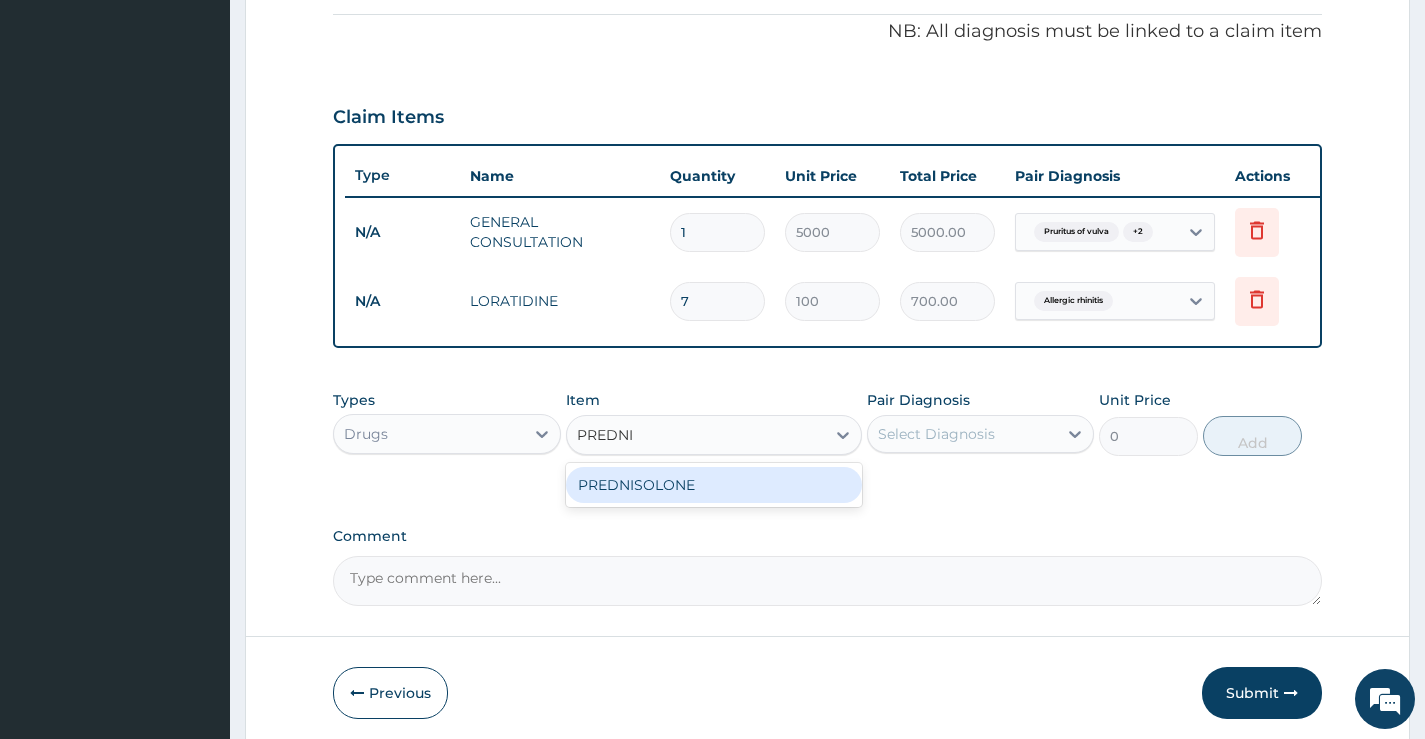 type 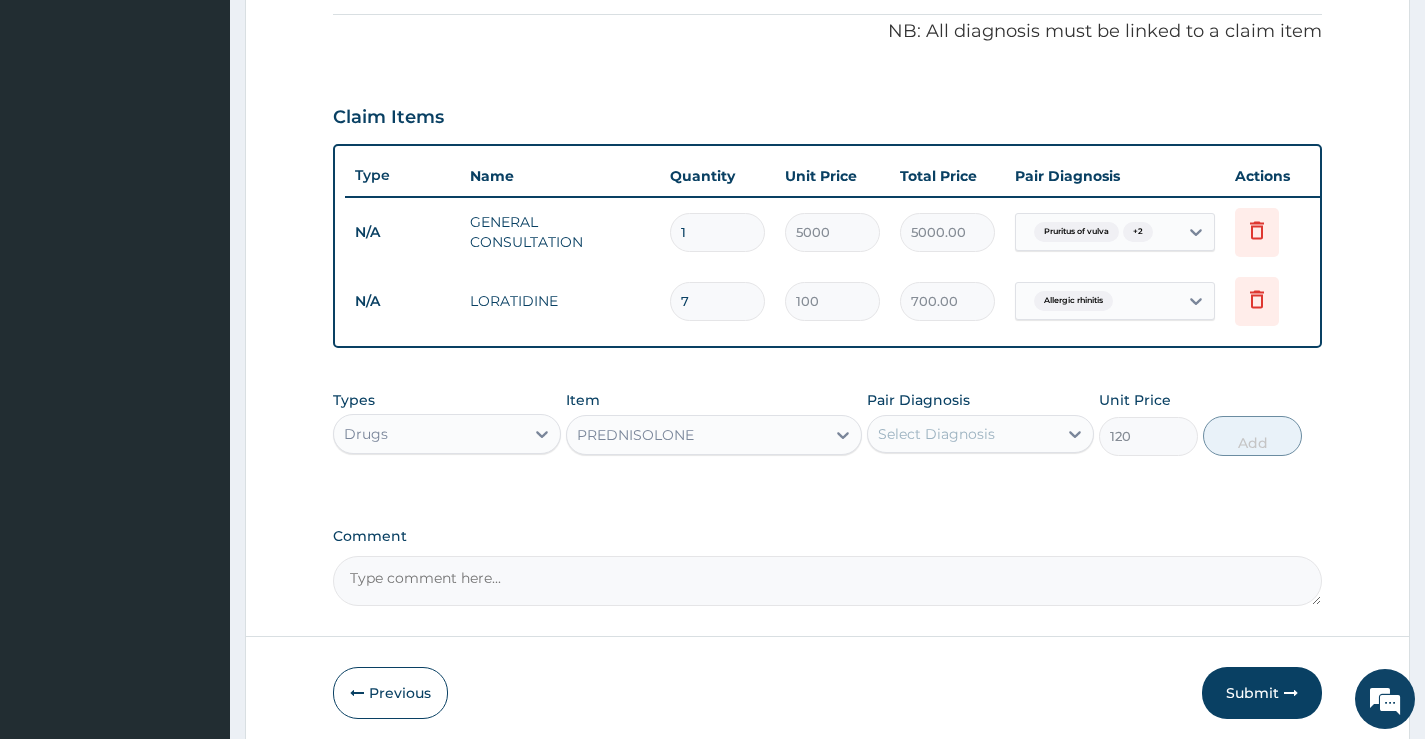 click on "Select Diagnosis" at bounding box center (980, 434) 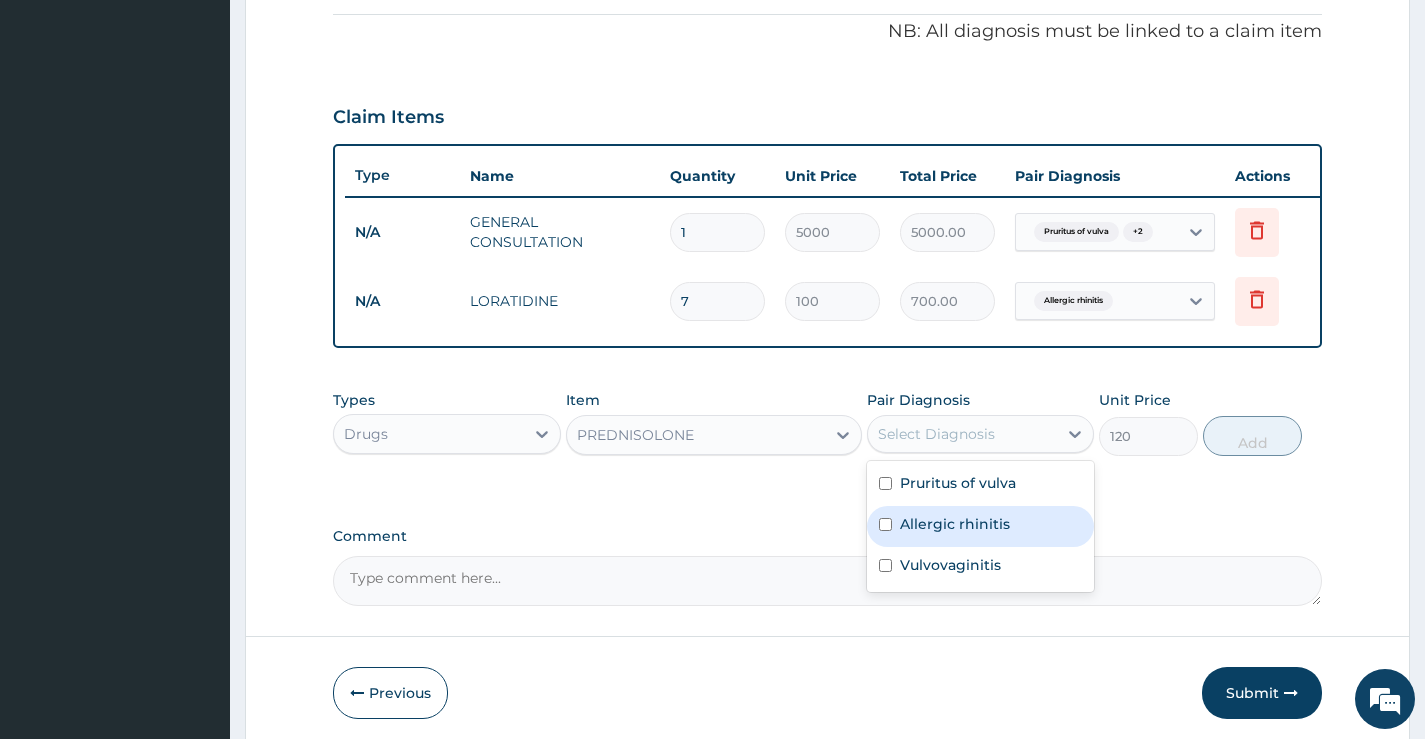 click on "Allergic rhinitis" at bounding box center [980, 526] 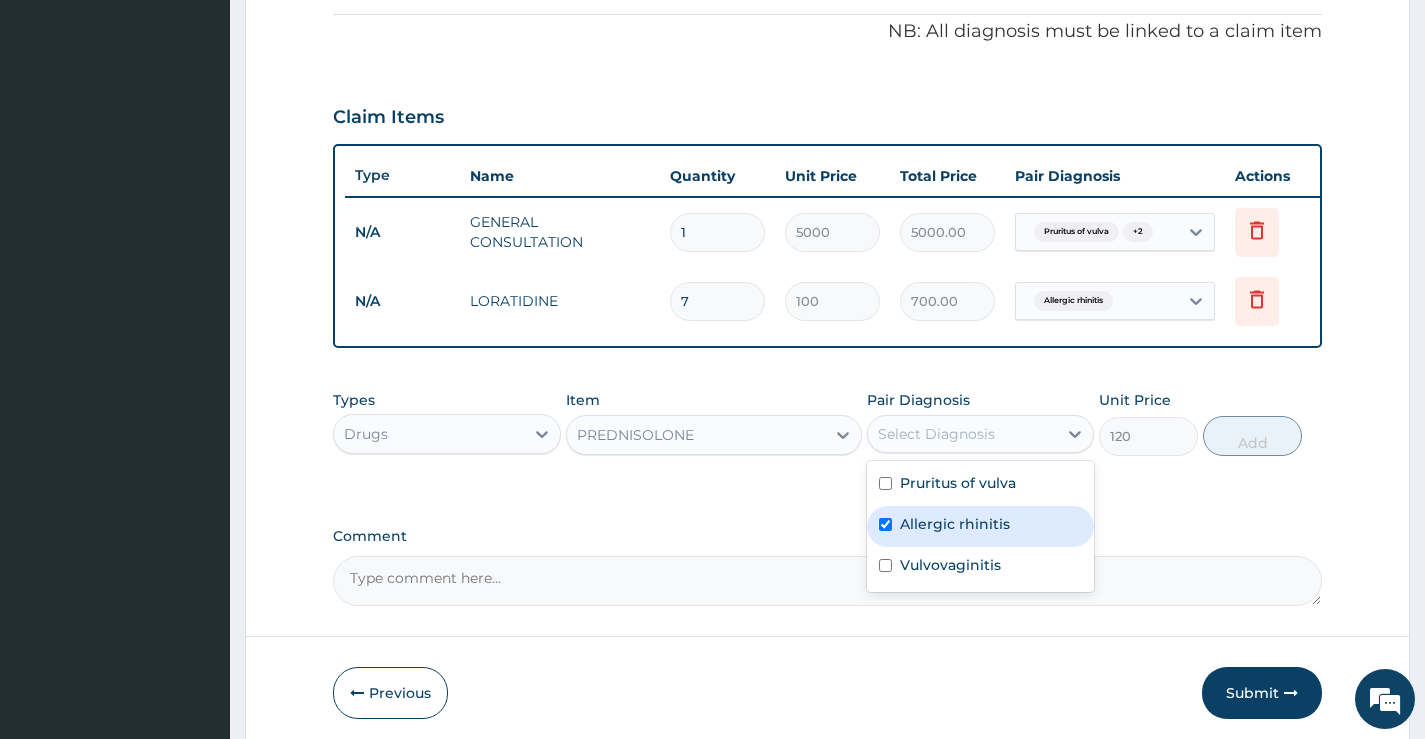 checkbox on "true" 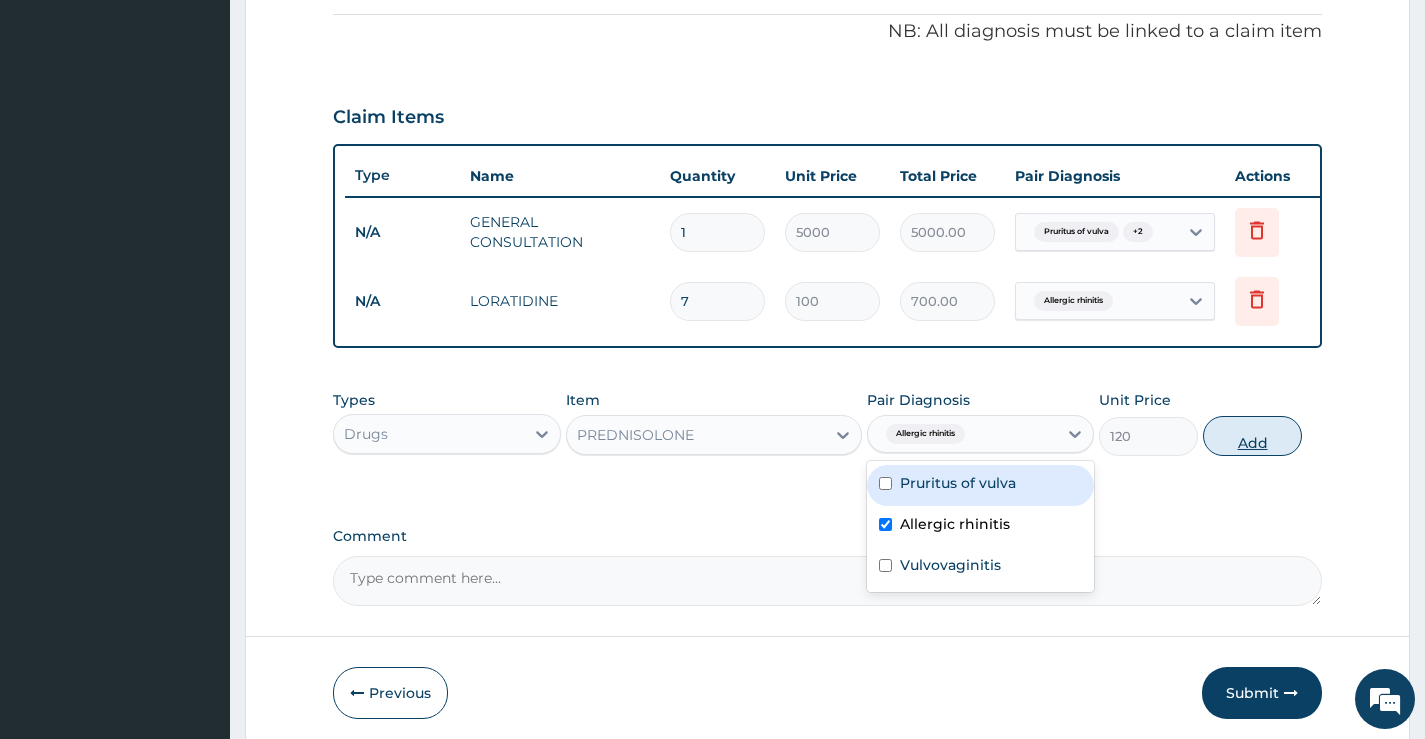 click on "Add" at bounding box center [1252, 436] 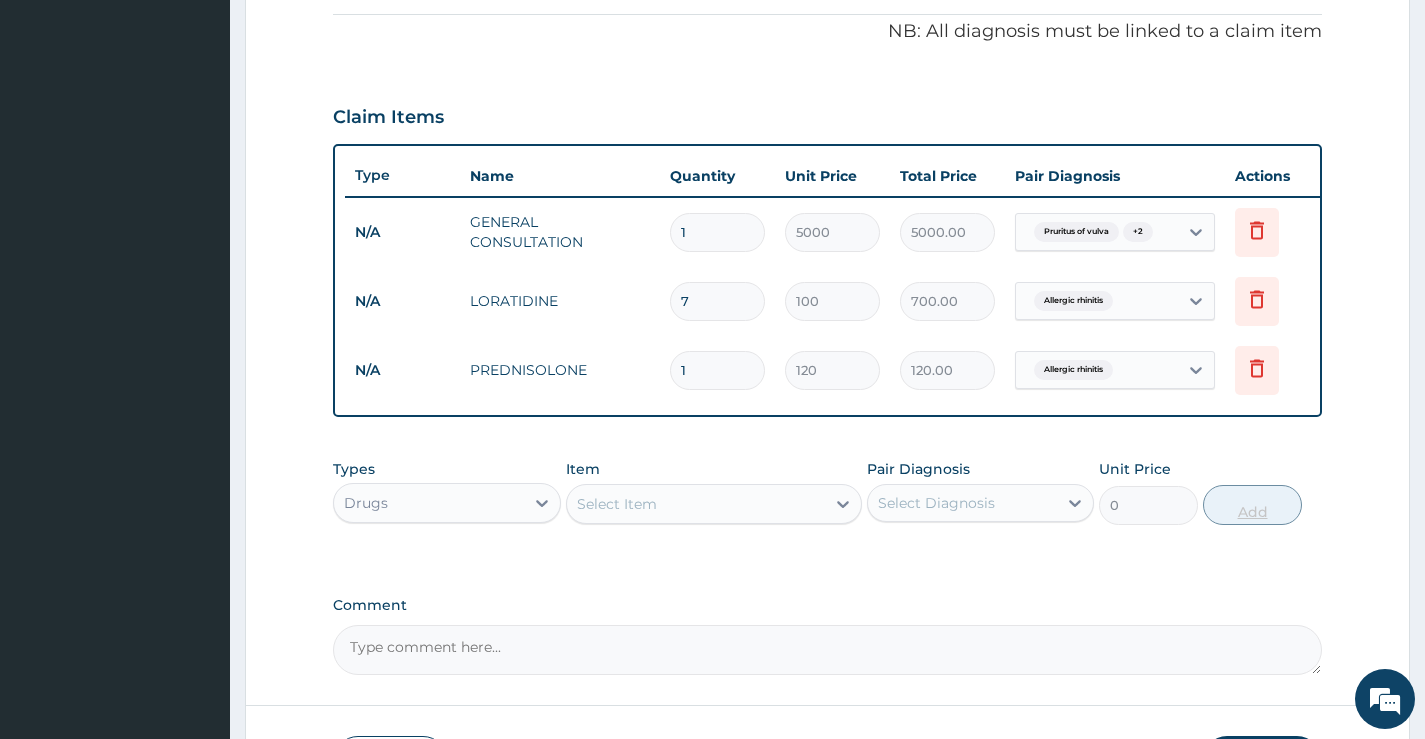 type on "12" 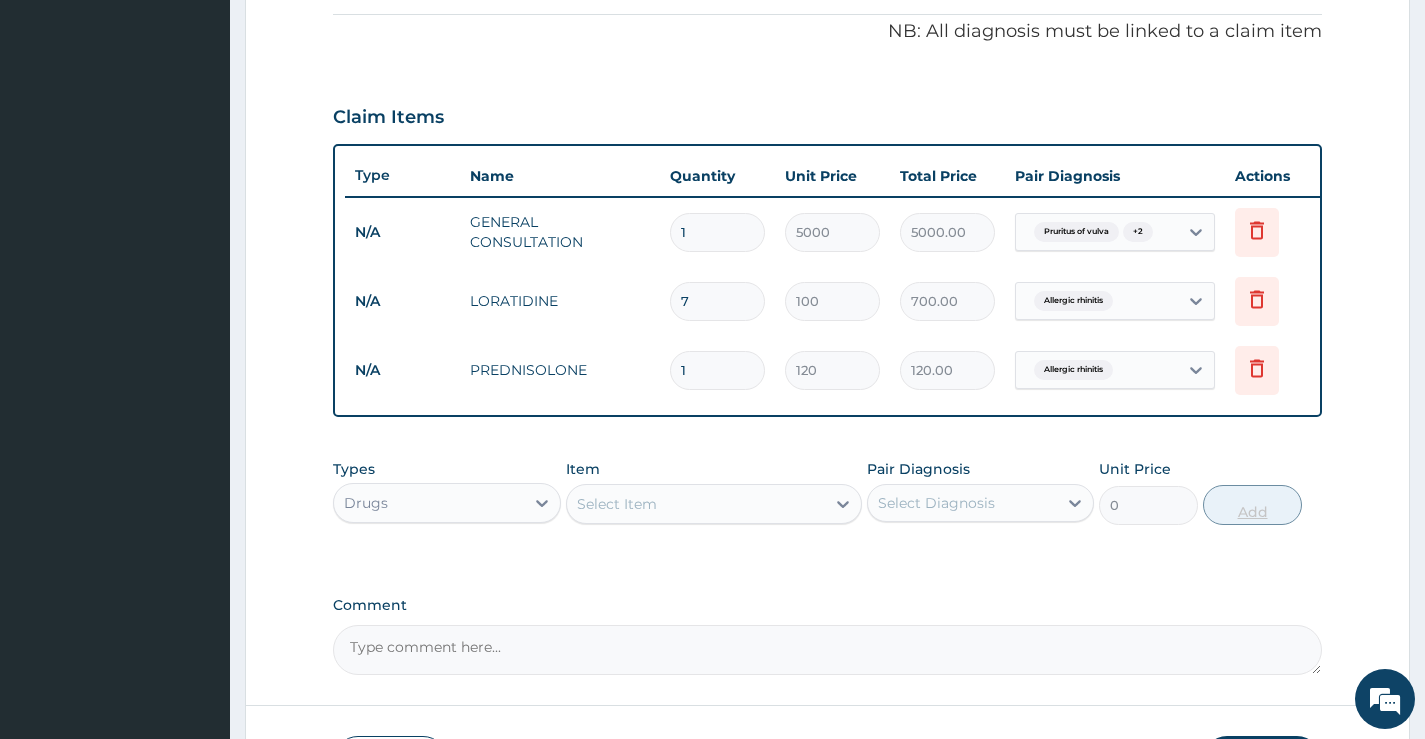 type on "1440.00" 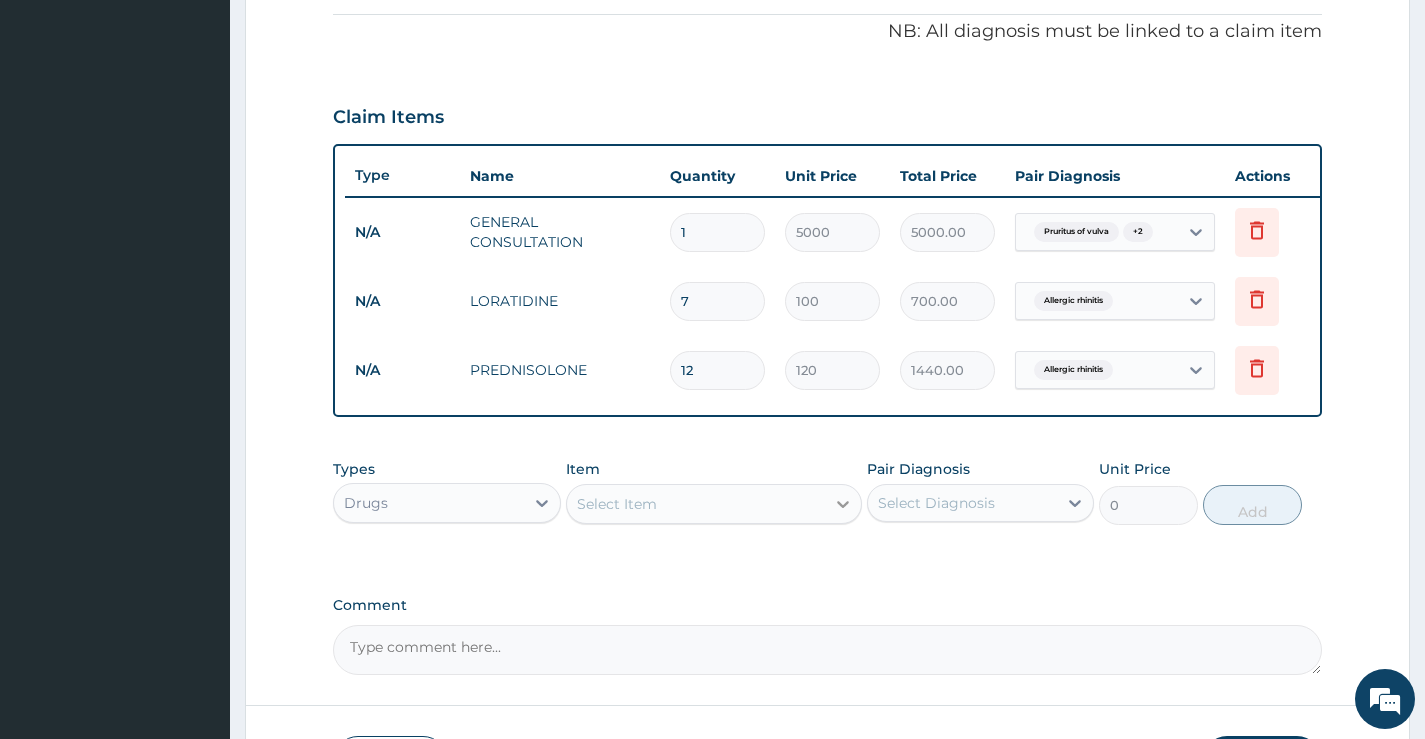 type on "12" 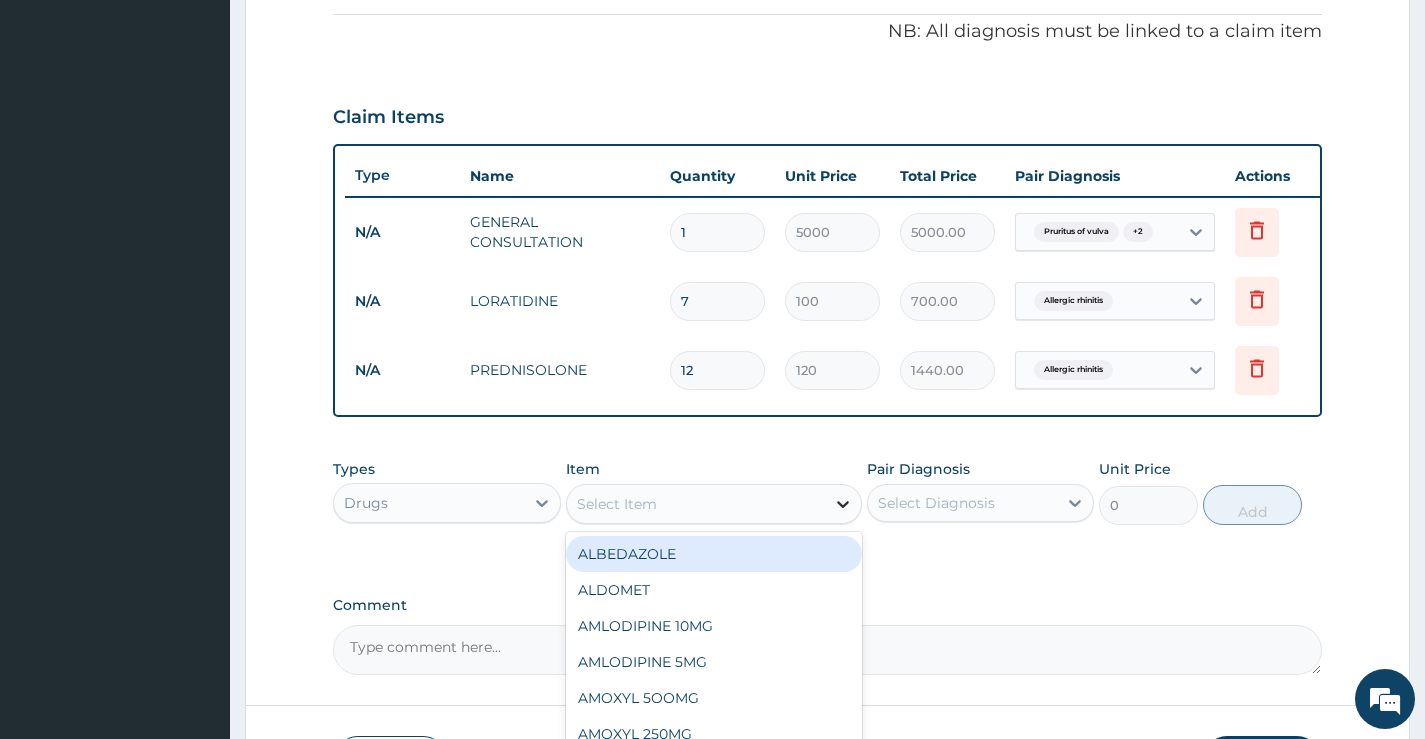 click at bounding box center (843, 504) 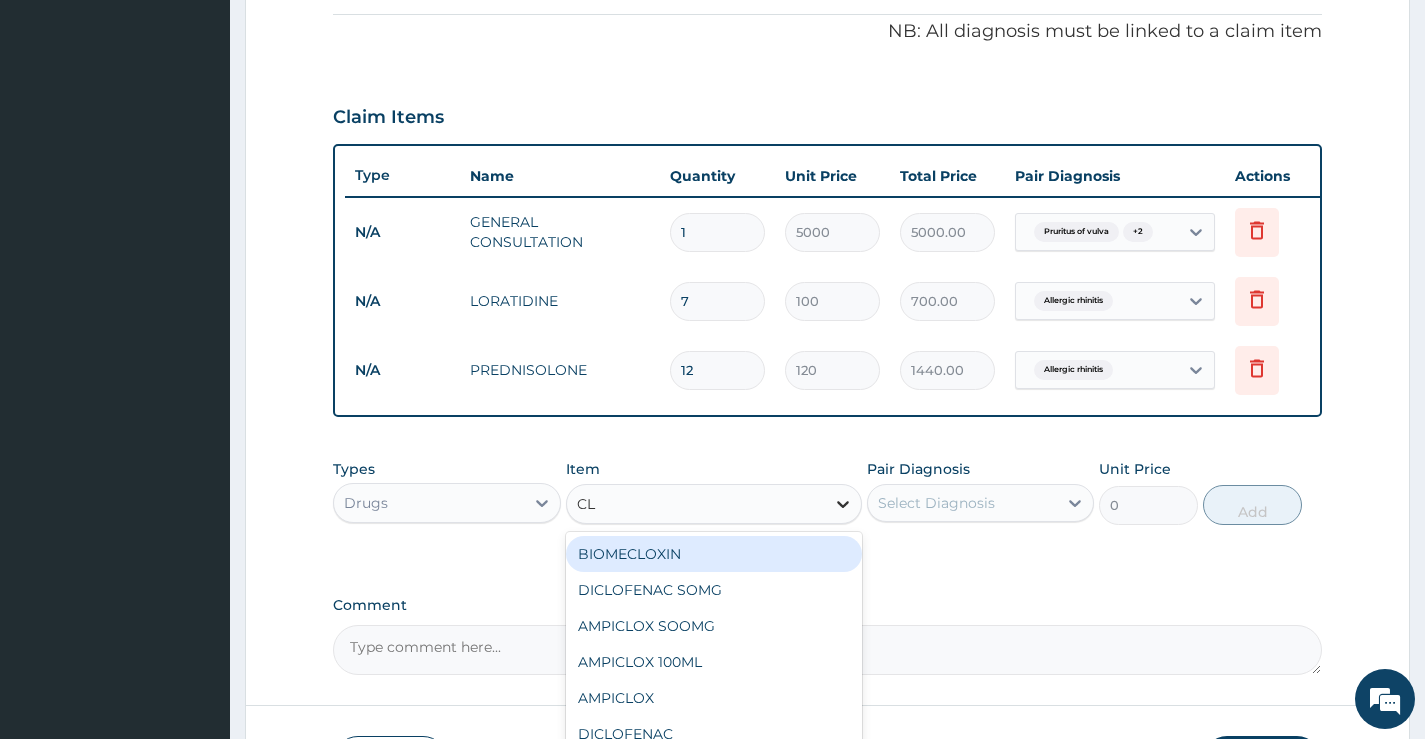 type on "C" 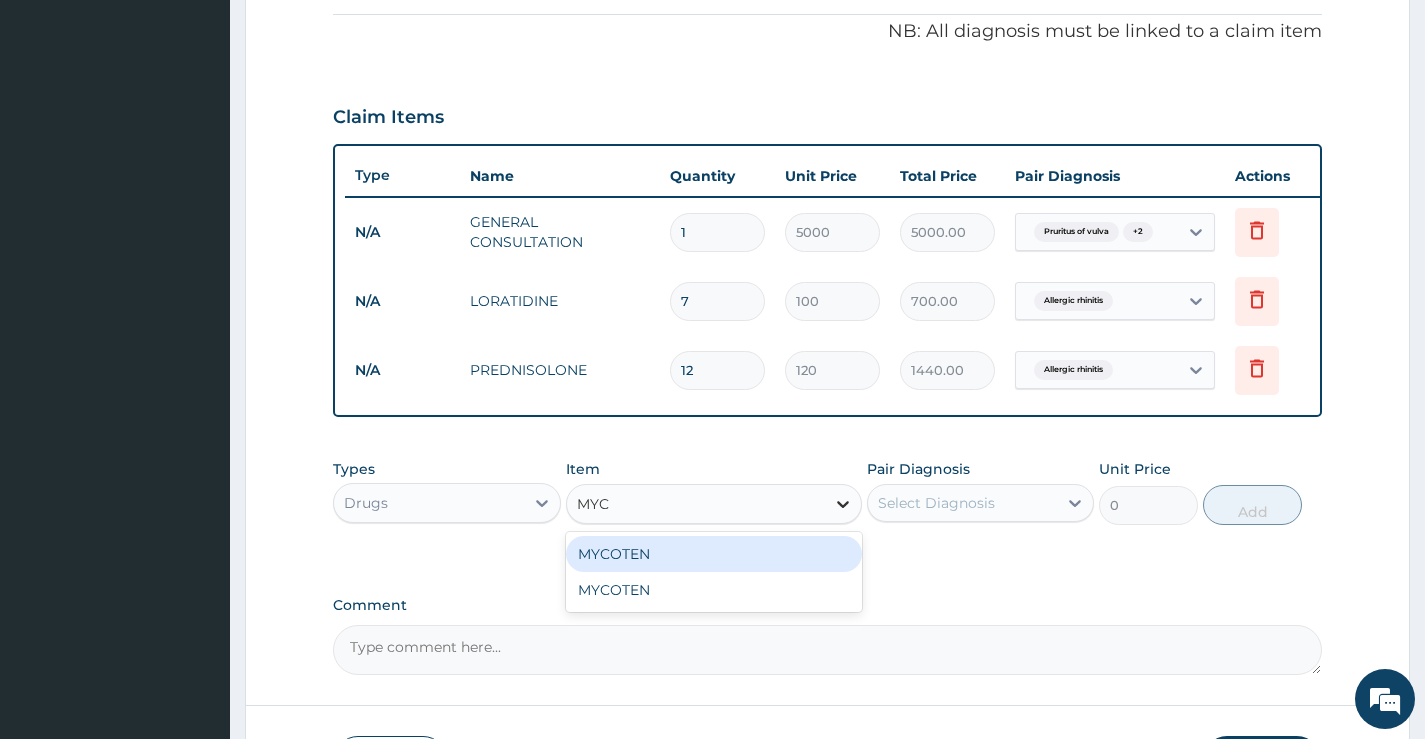 type on "MYCO" 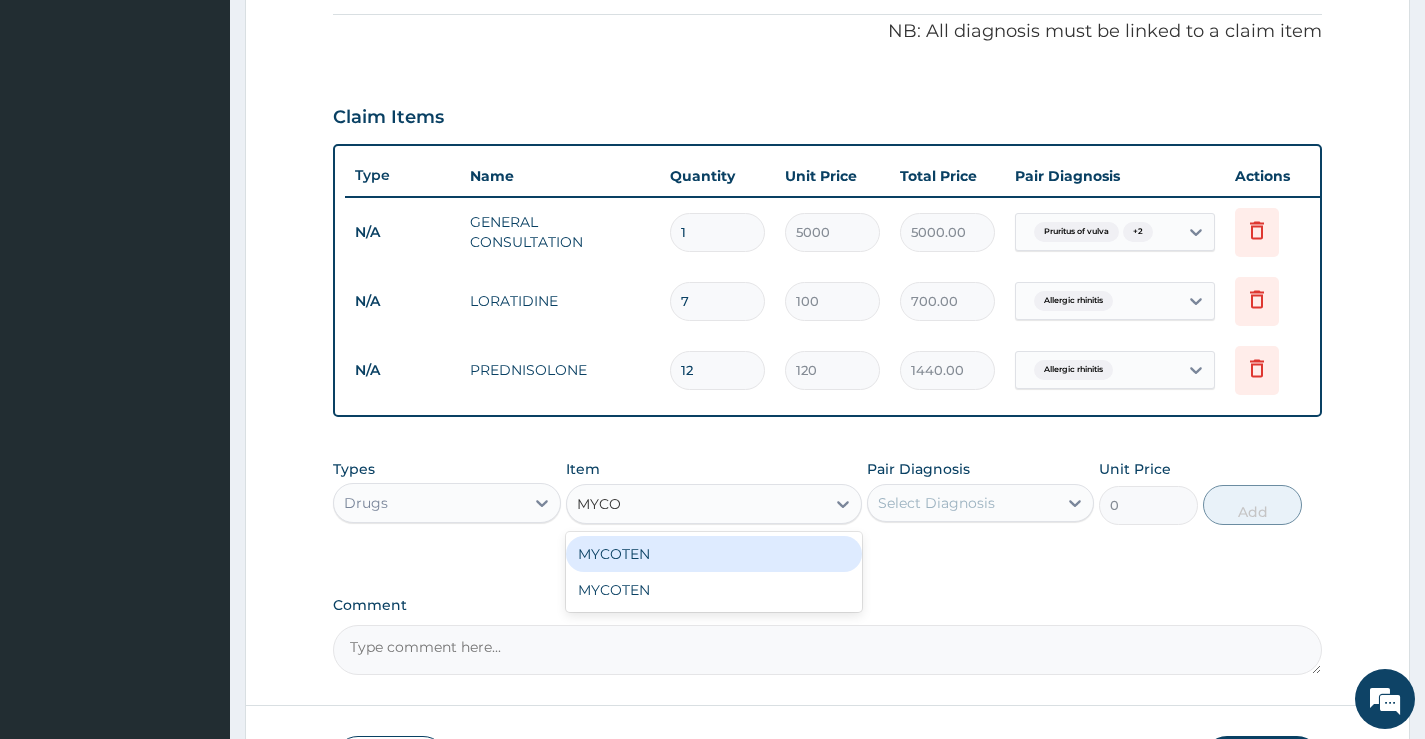 click on "MYCOTEN" at bounding box center [714, 554] 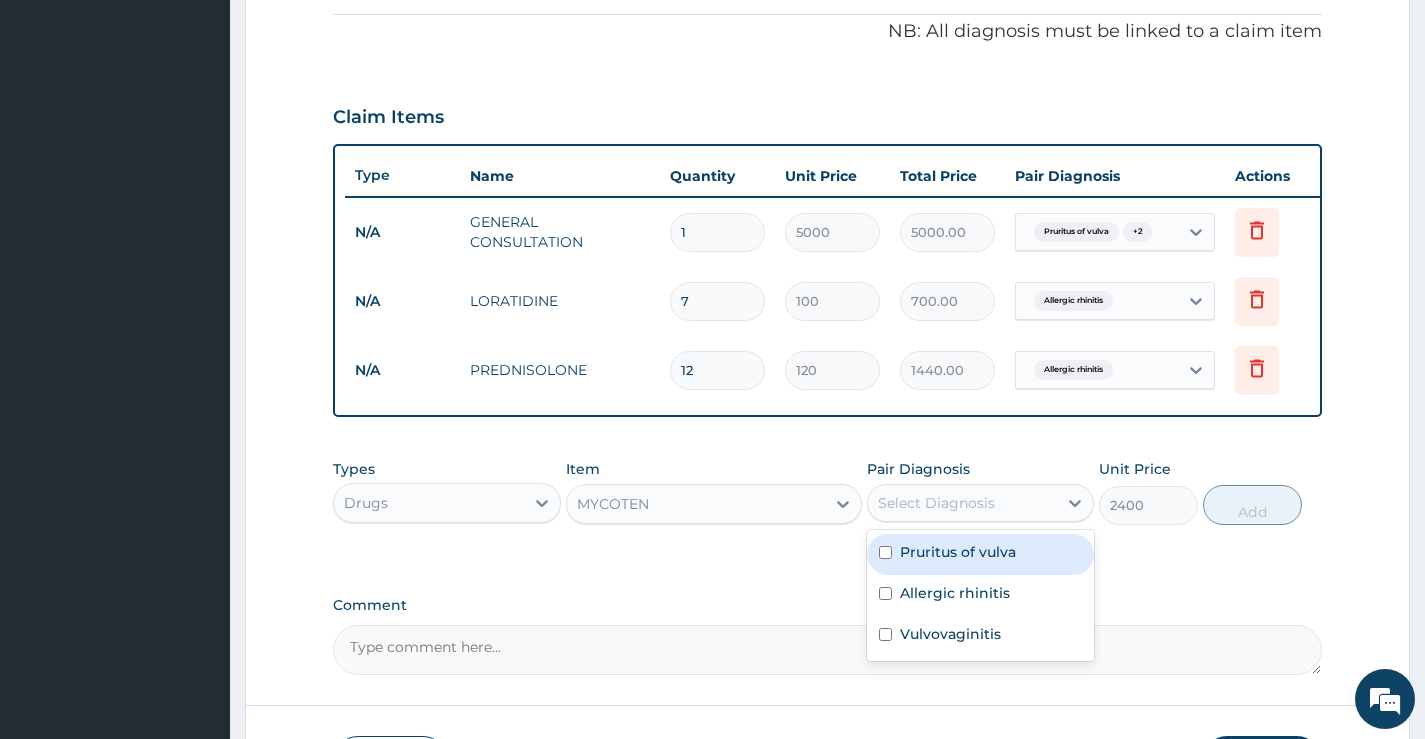 click on "Select Diagnosis" at bounding box center (936, 503) 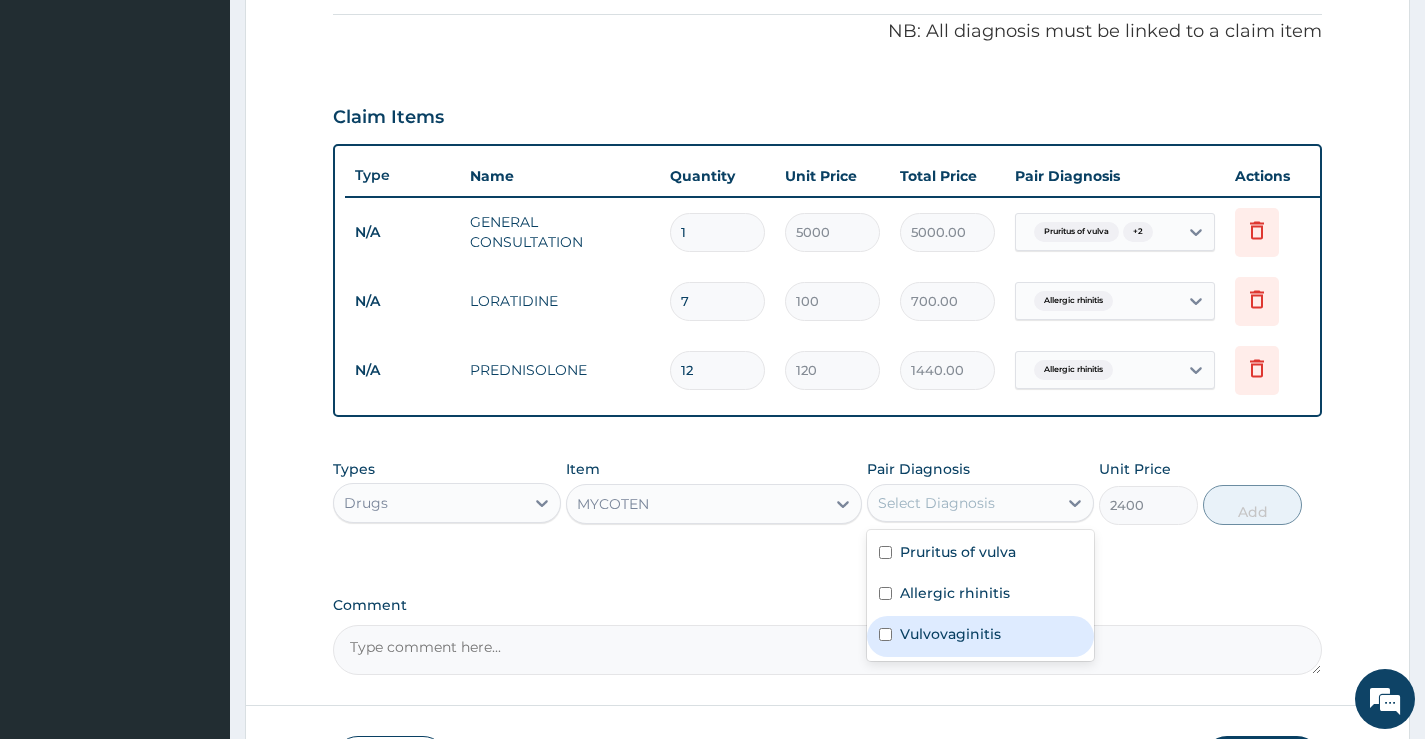 click on "Vulvovaginitis" at bounding box center [950, 634] 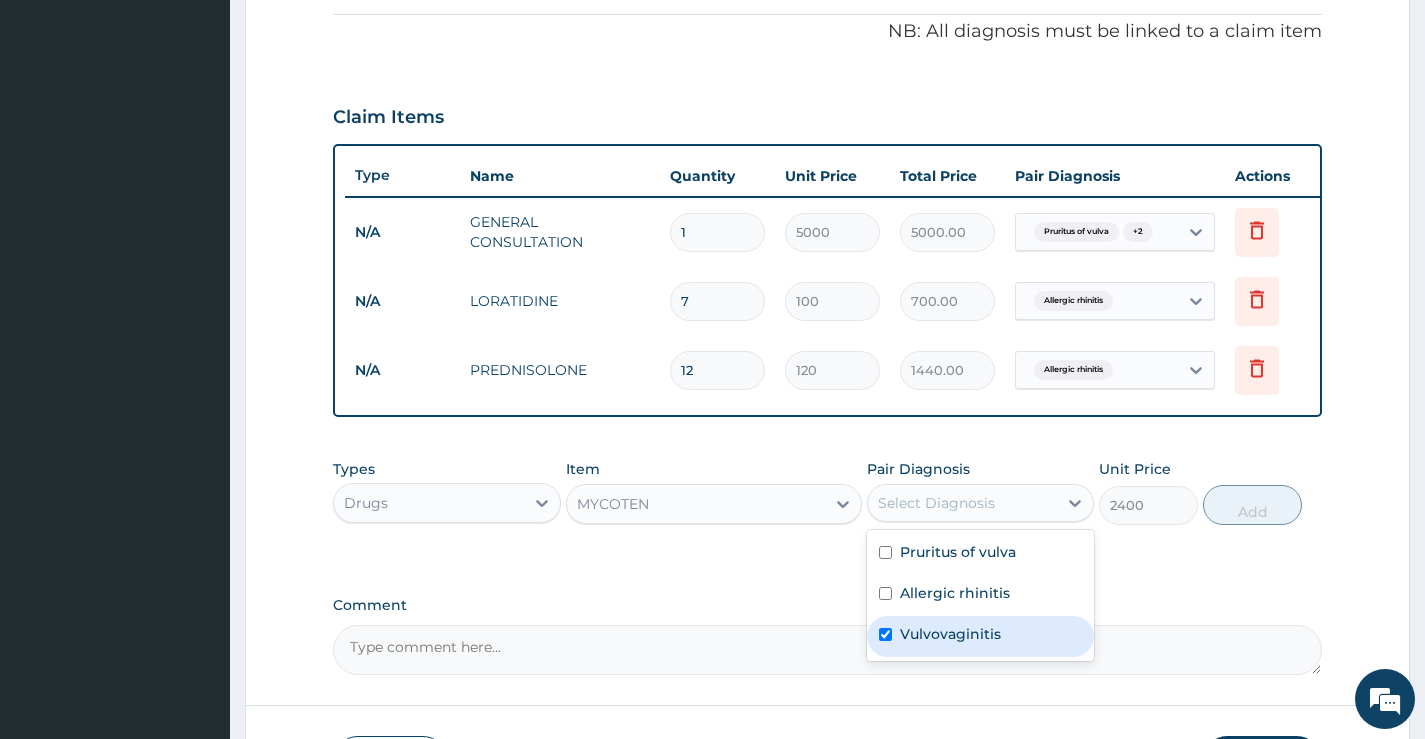 checkbox on "true" 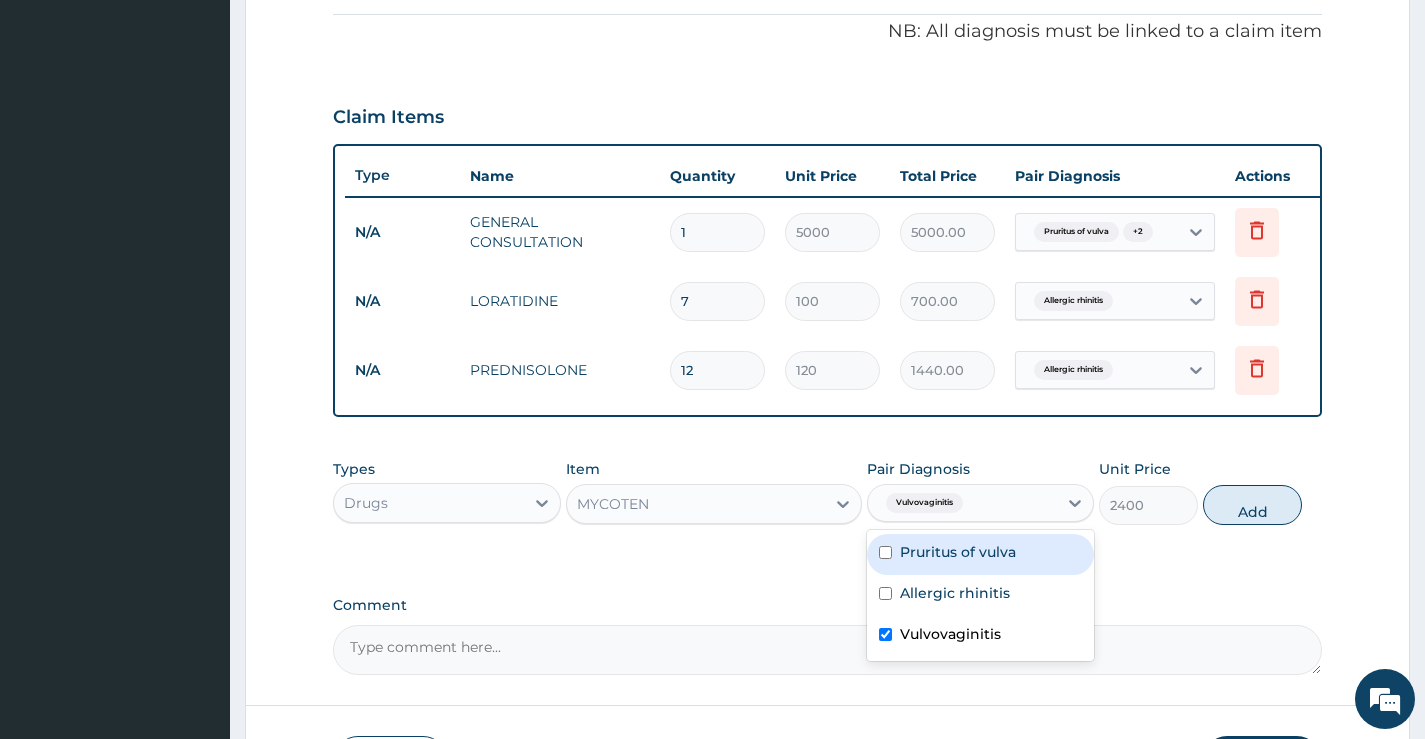 click on "Pruritus of vulva" at bounding box center (958, 552) 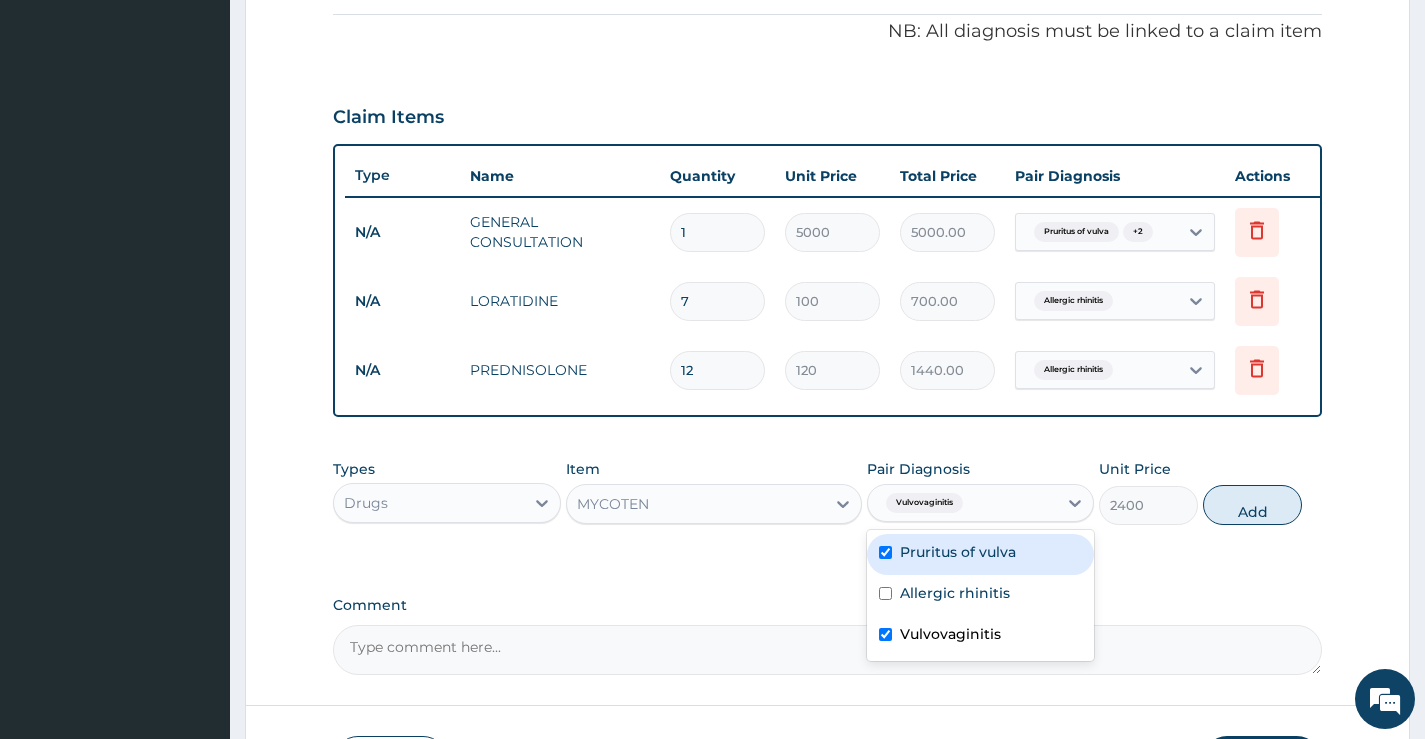 checkbox on "true" 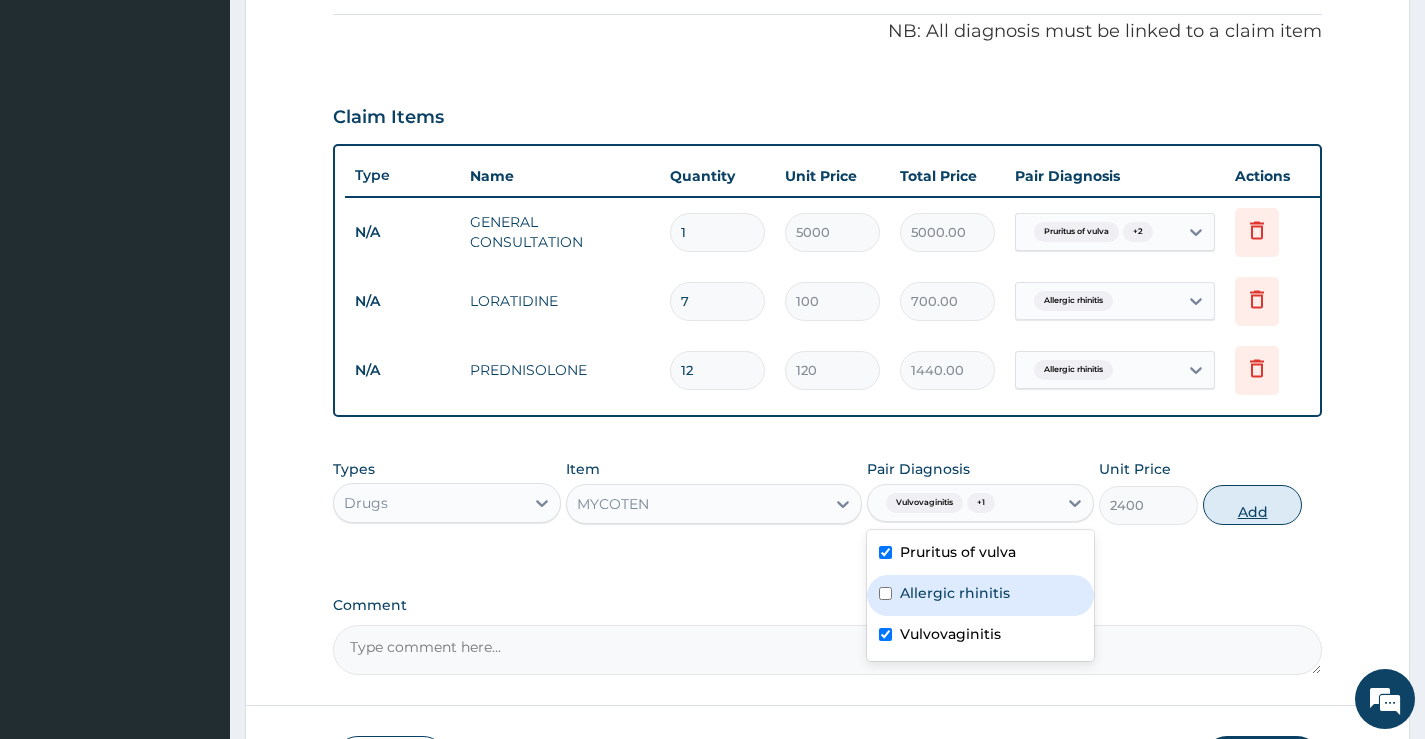 click on "Add" at bounding box center (1252, 505) 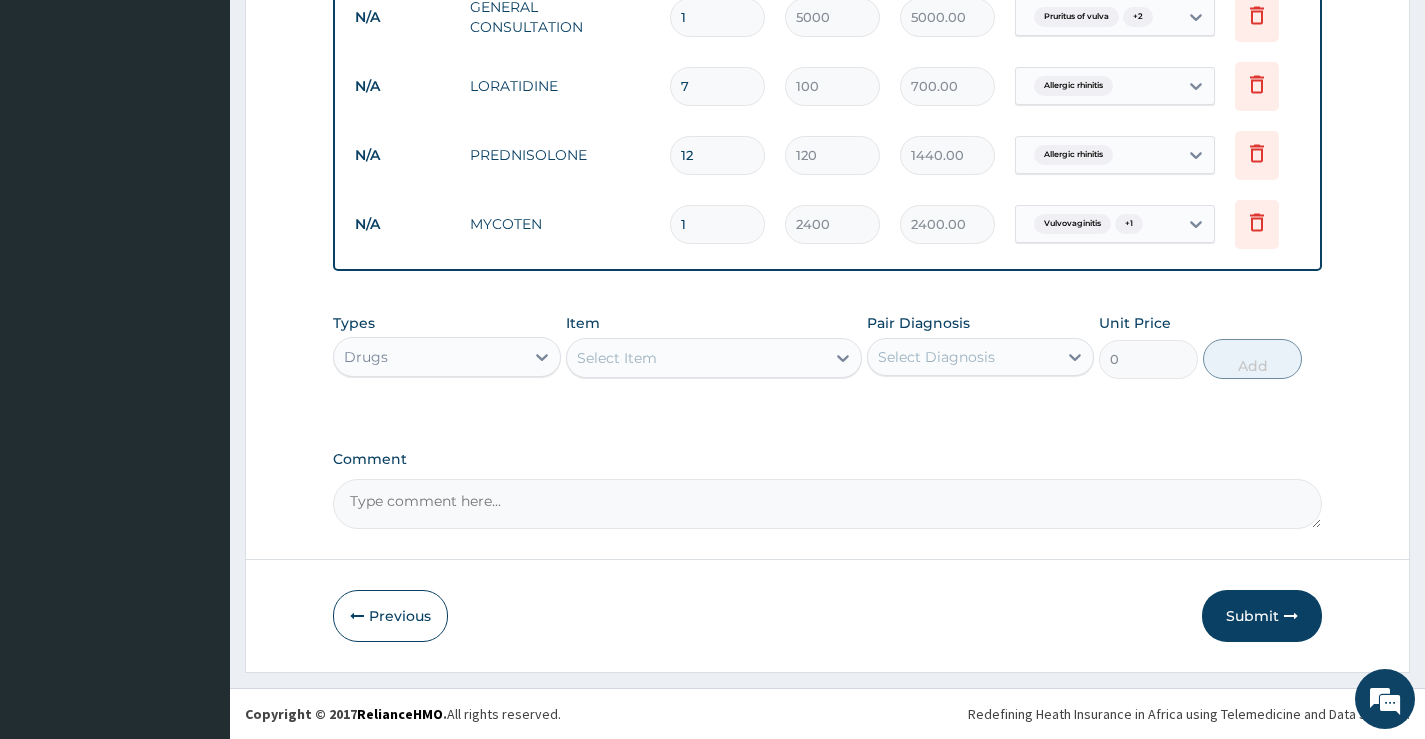 scroll, scrollTop: 830, scrollLeft: 0, axis: vertical 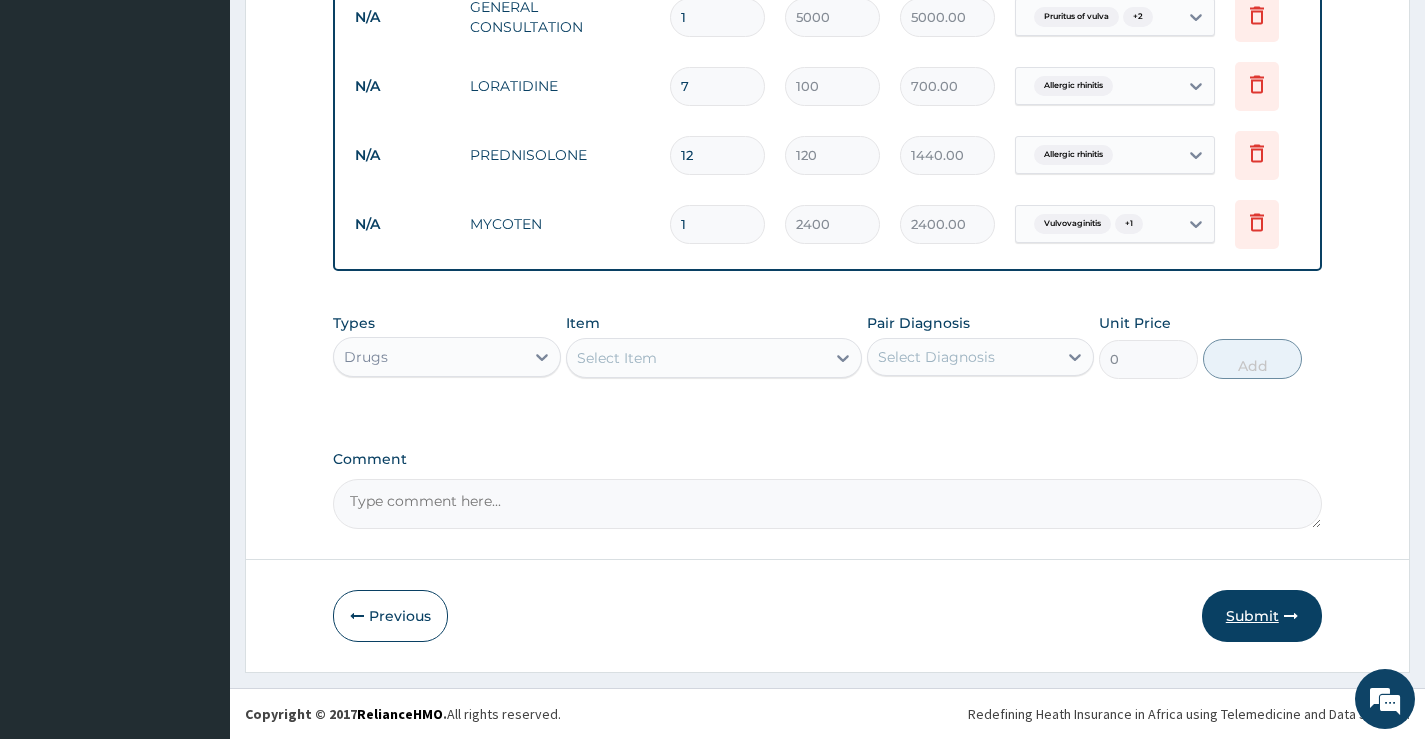 click on "Submit" at bounding box center [1262, 616] 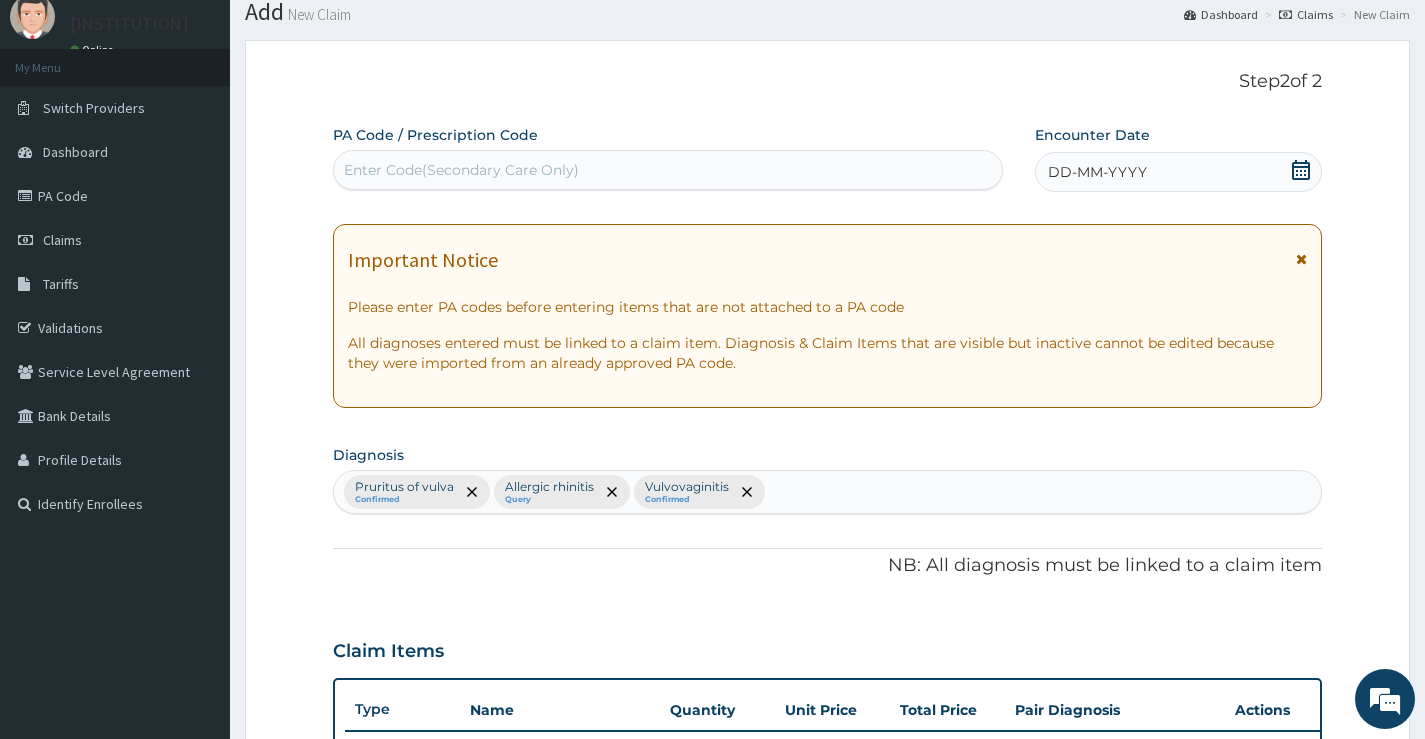 scroll, scrollTop: 0, scrollLeft: 0, axis: both 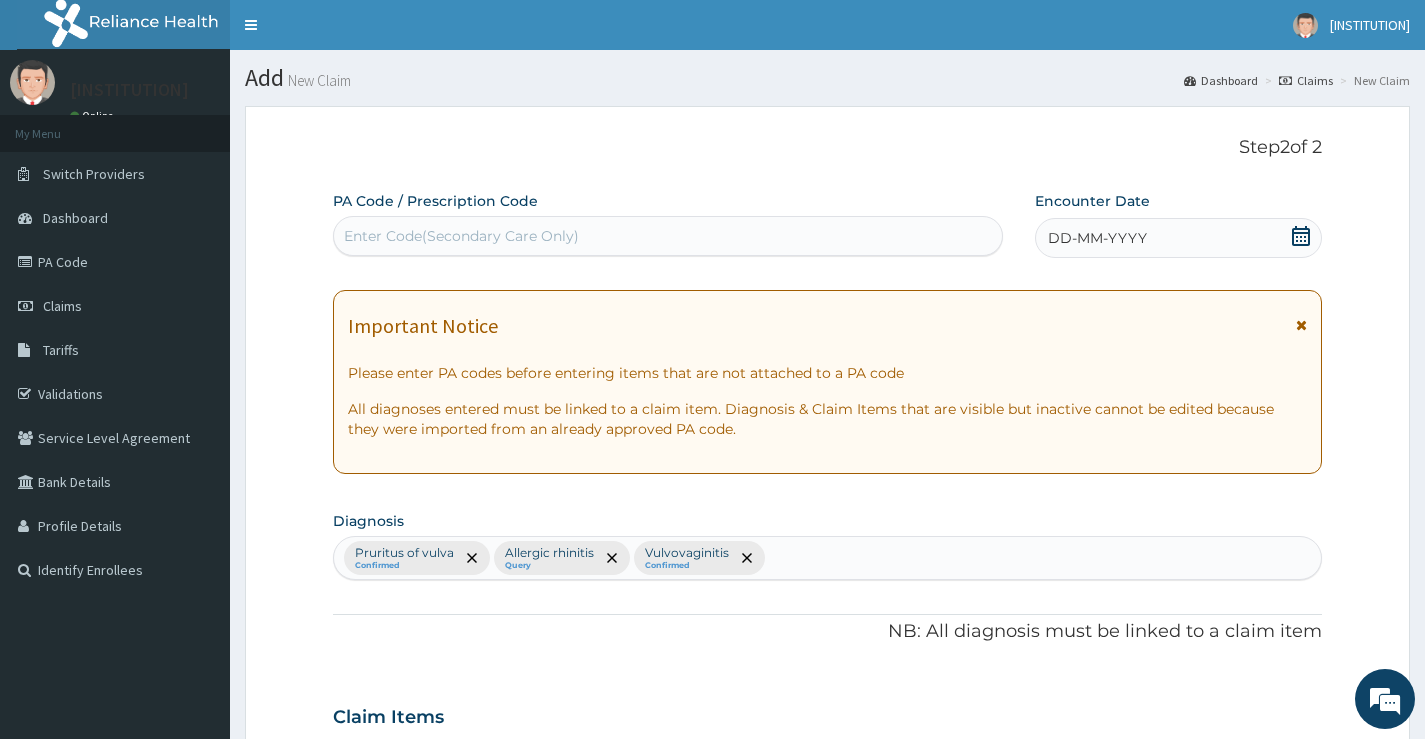 click 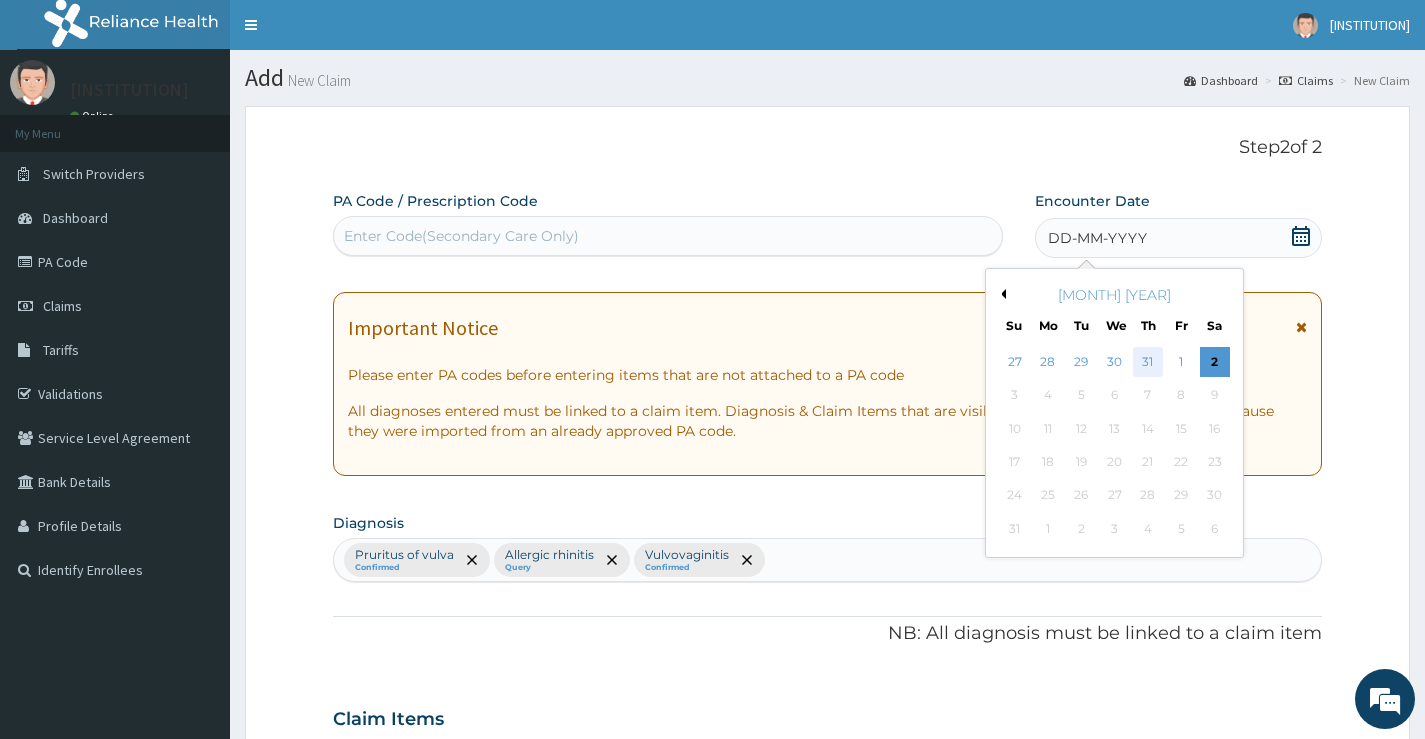 click on "31" at bounding box center (1148, 362) 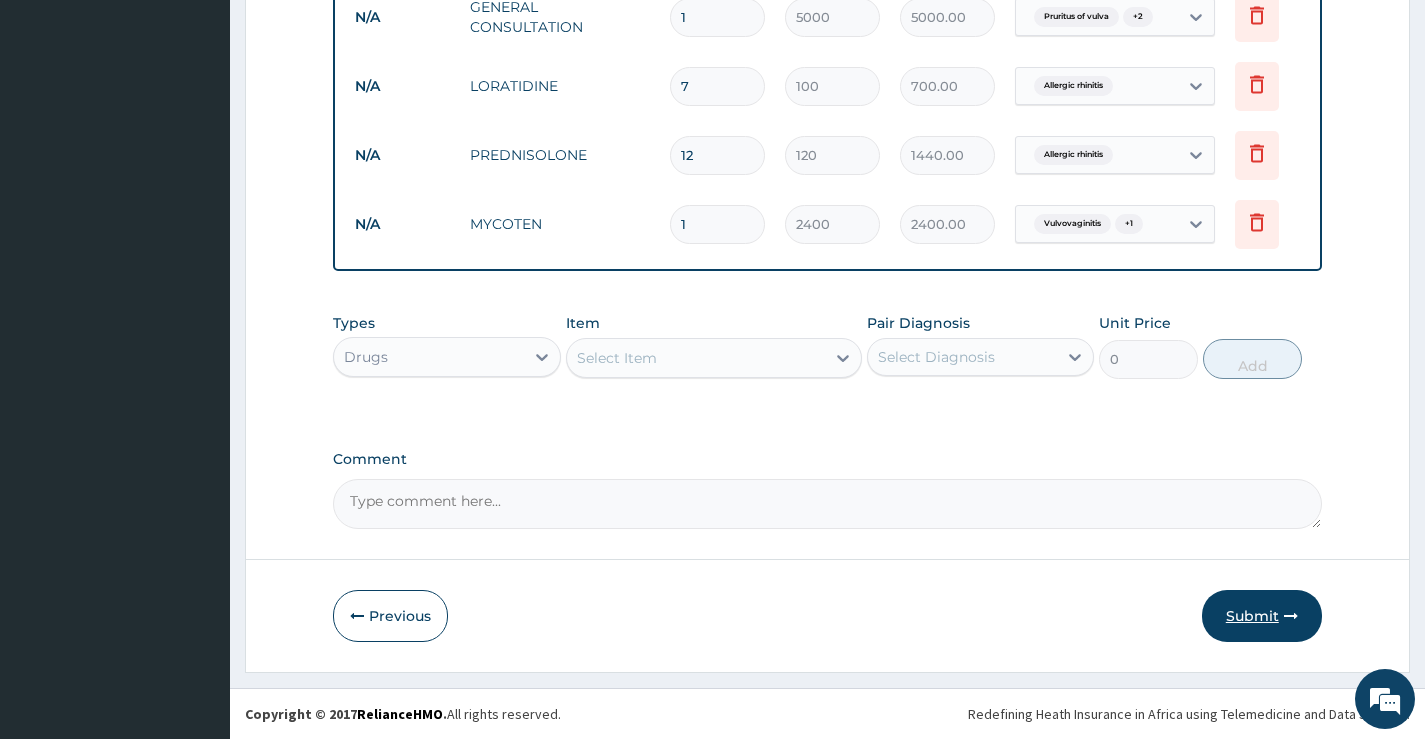 click on "Submit" at bounding box center [1262, 616] 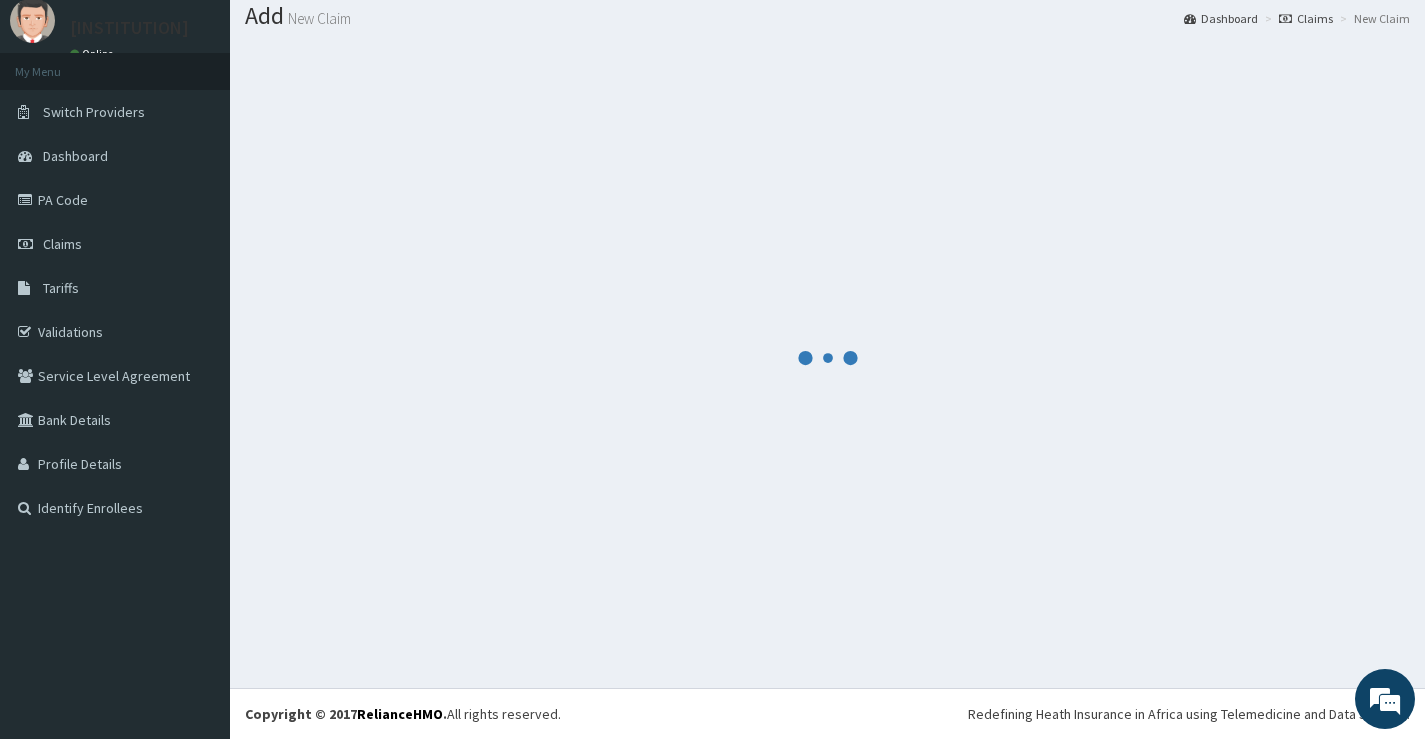 scroll, scrollTop: 830, scrollLeft: 0, axis: vertical 